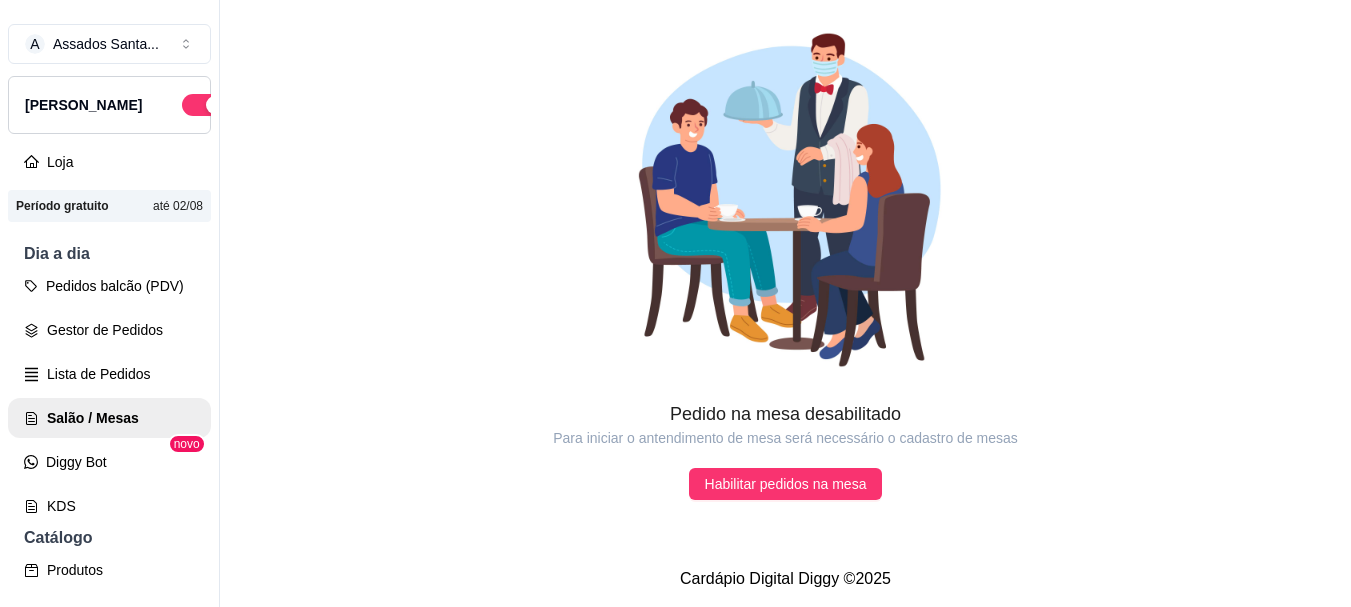 scroll, scrollTop: 0, scrollLeft: 0, axis: both 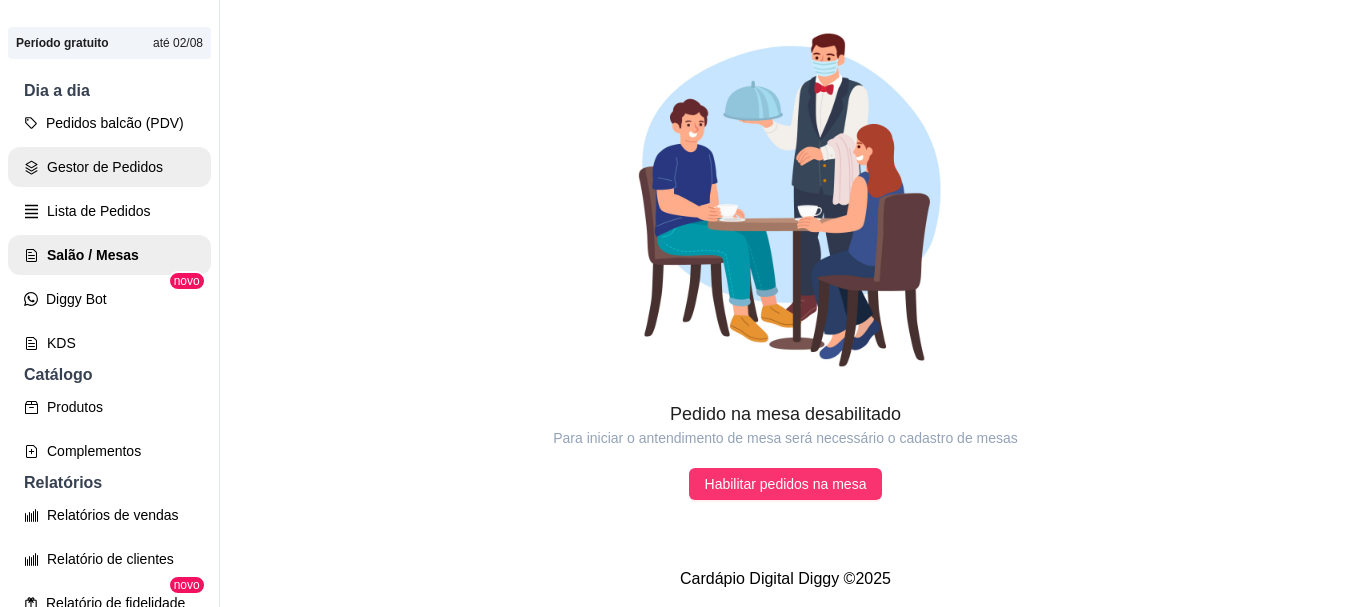 click on "Gestor de Pedidos" at bounding box center [109, 167] 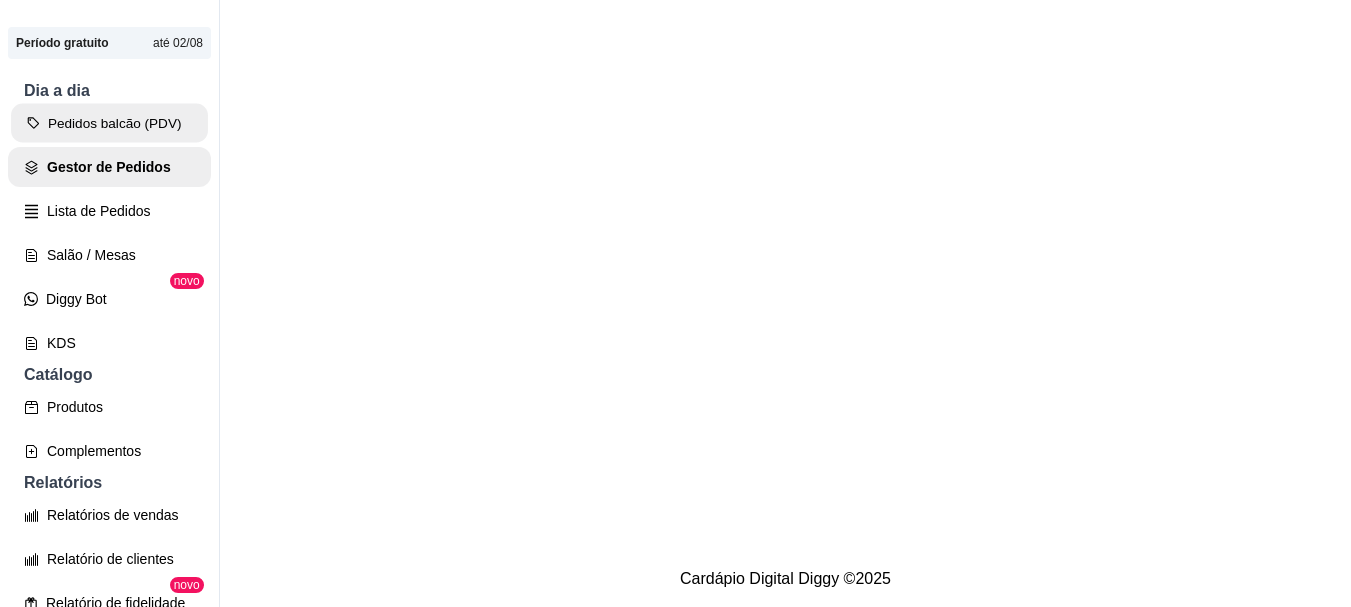 click on "Pedidos balcão (PDV)" at bounding box center [109, 123] 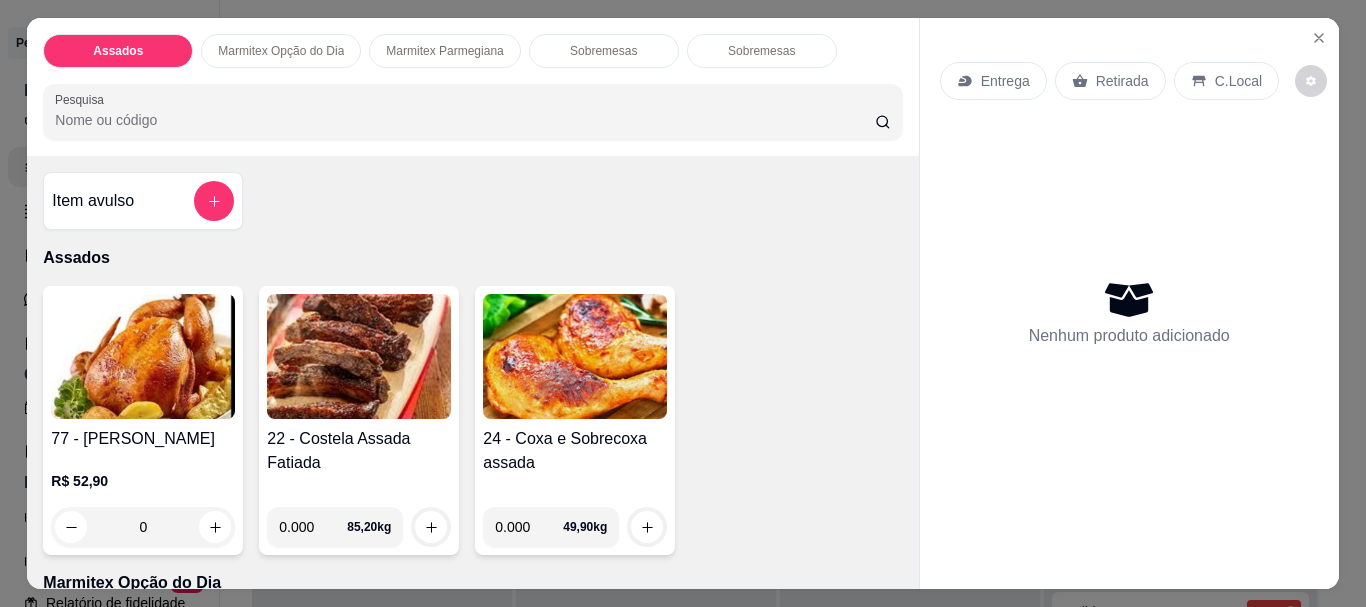 click on "Retirada" at bounding box center (1122, 81) 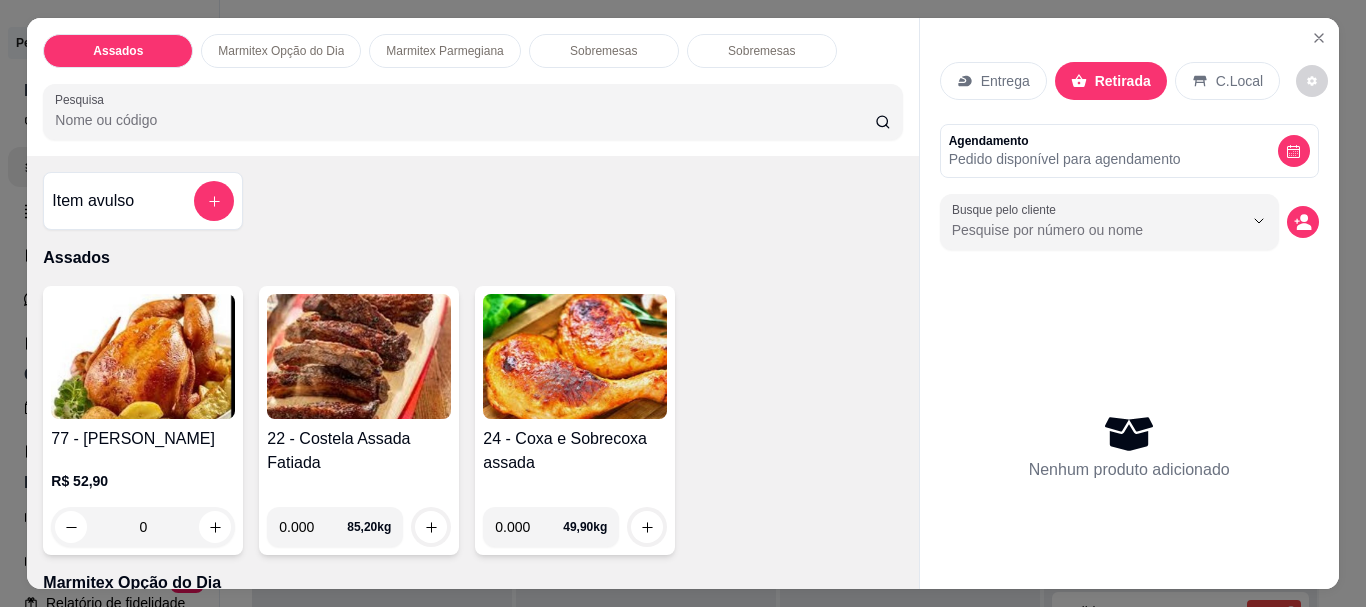 click on "Pedido disponível para agendamento" at bounding box center [1065, 159] 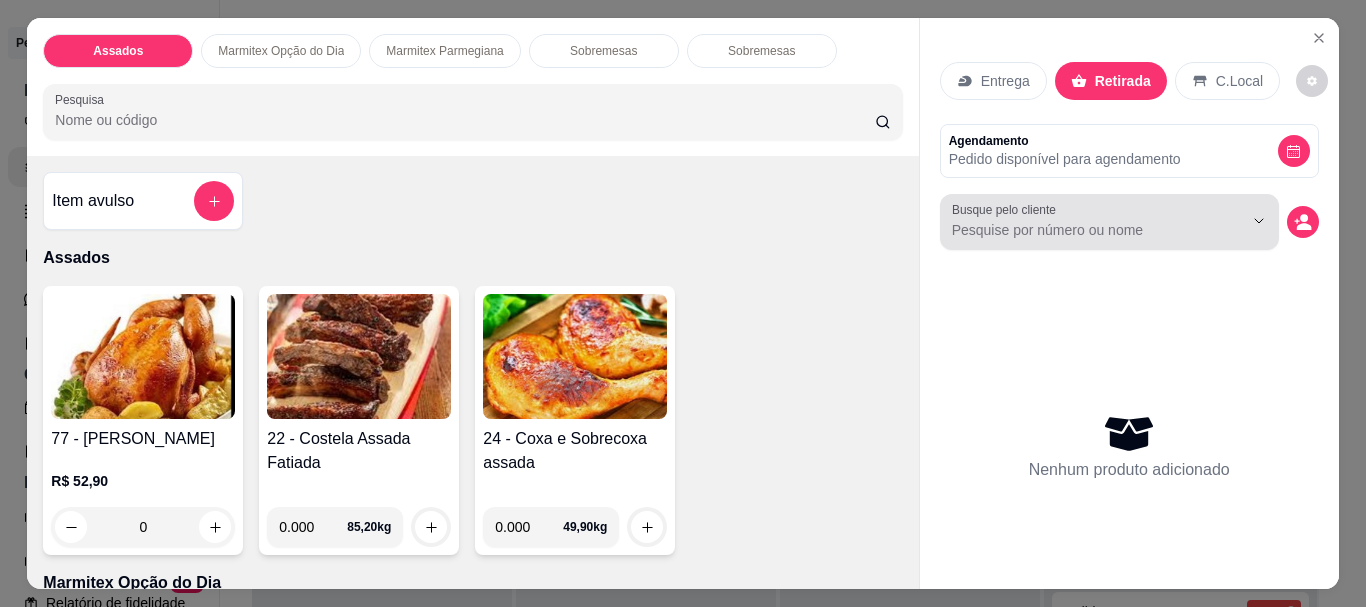 click at bounding box center (1109, 222) 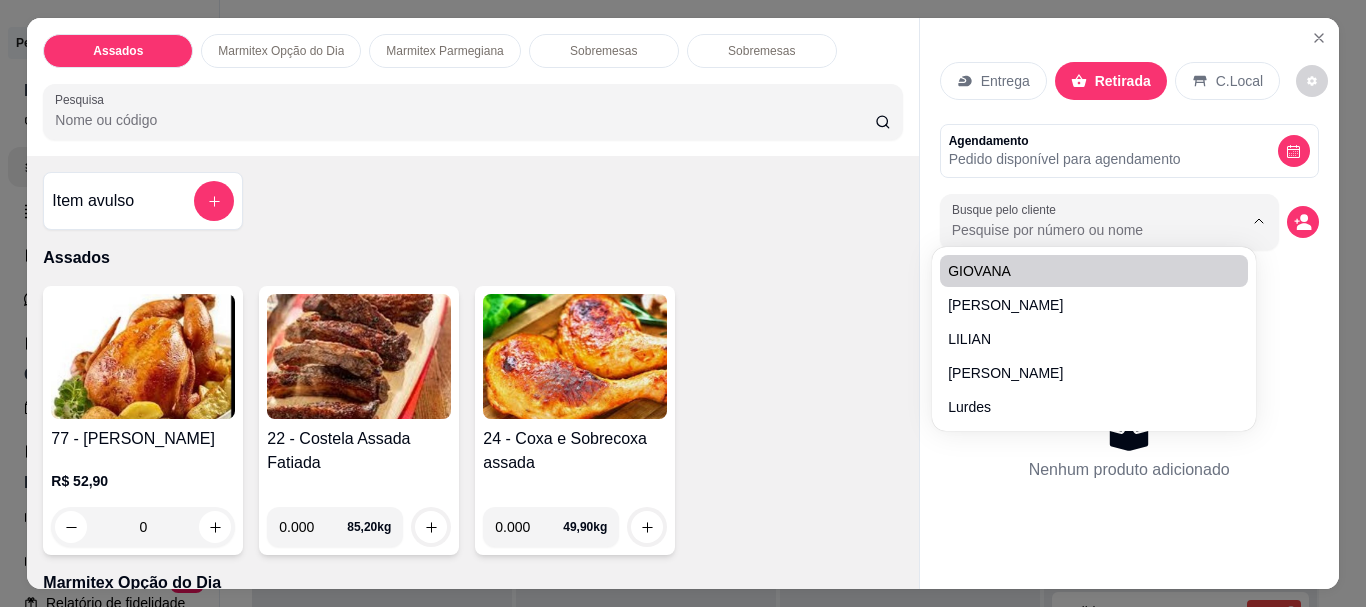 click on "Entrega" at bounding box center [1005, 81] 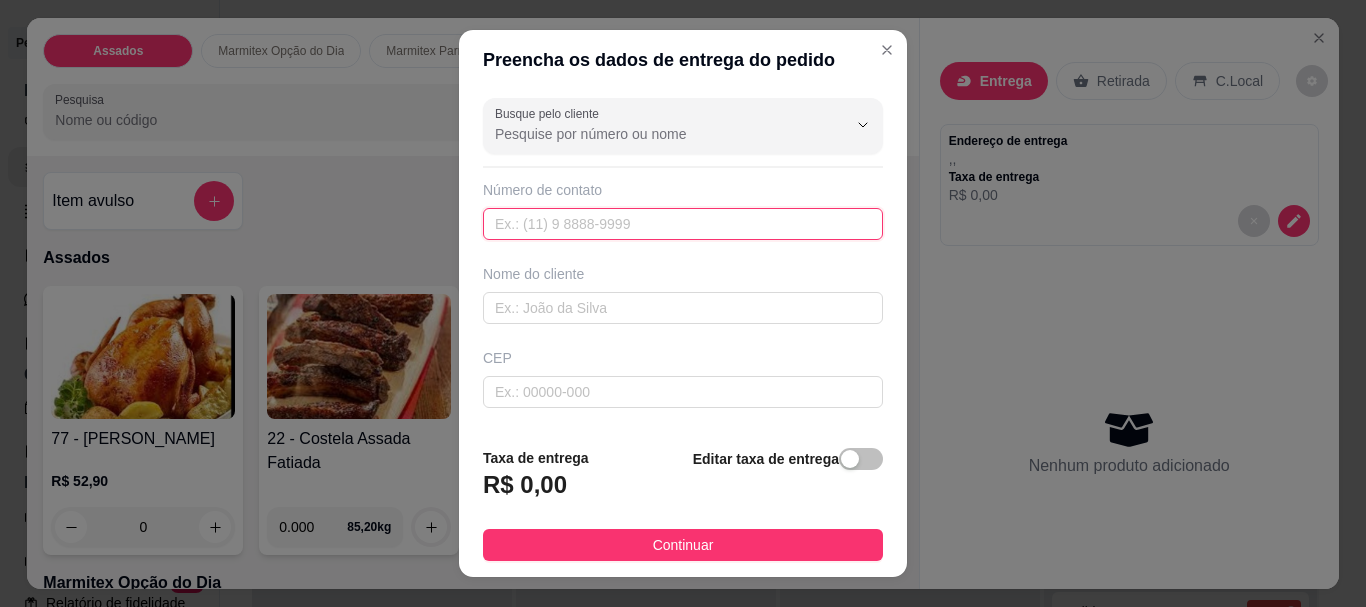 click at bounding box center (683, 224) 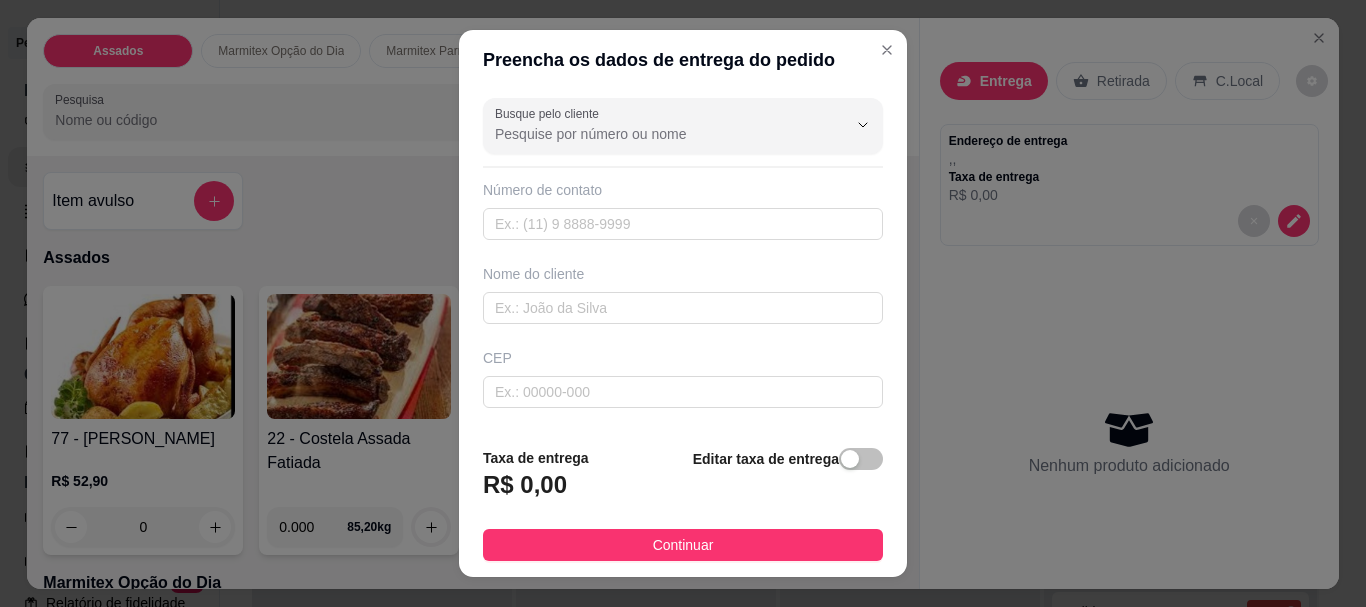 drag, startPoint x: 579, startPoint y: 91, endPoint x: 549, endPoint y: 147, distance: 63.529522 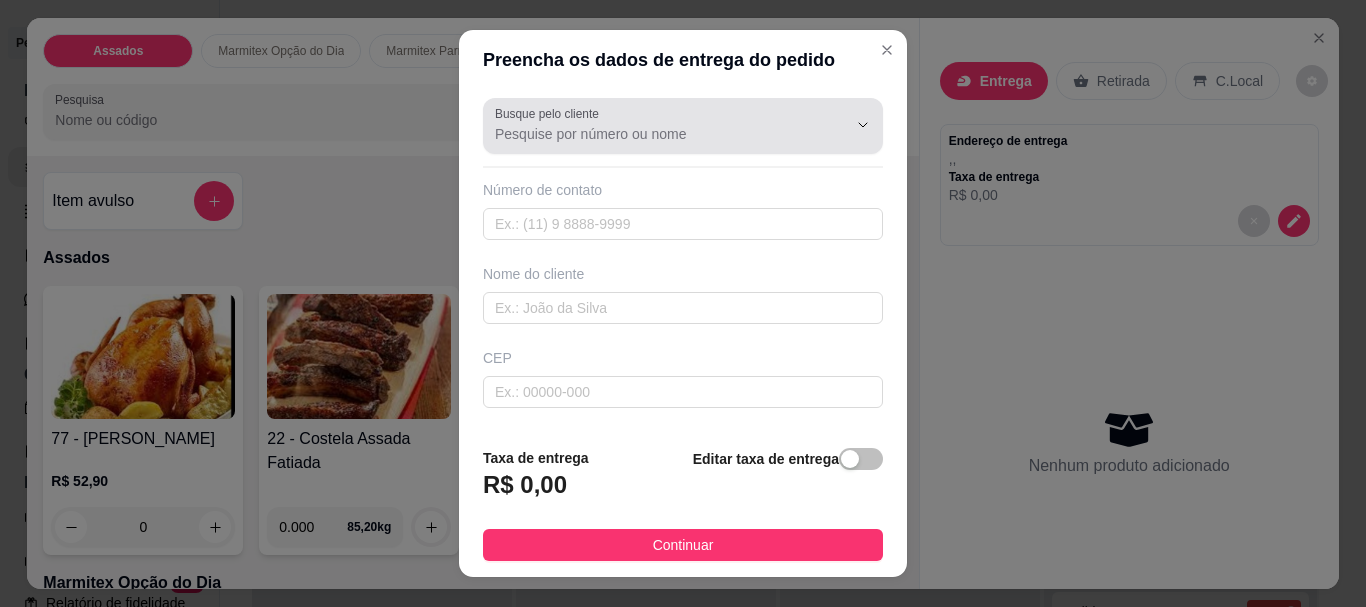 click on "Busque pelo cliente" at bounding box center [683, 126] 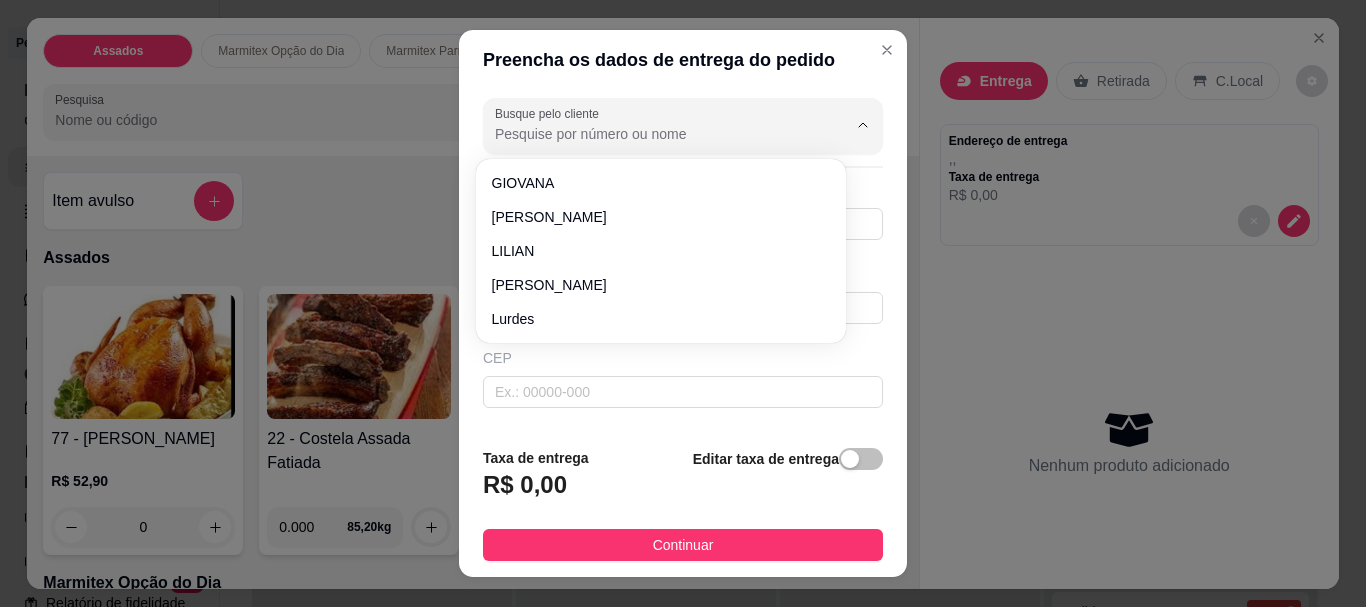 click on "GIOVANA" at bounding box center [661, 183] 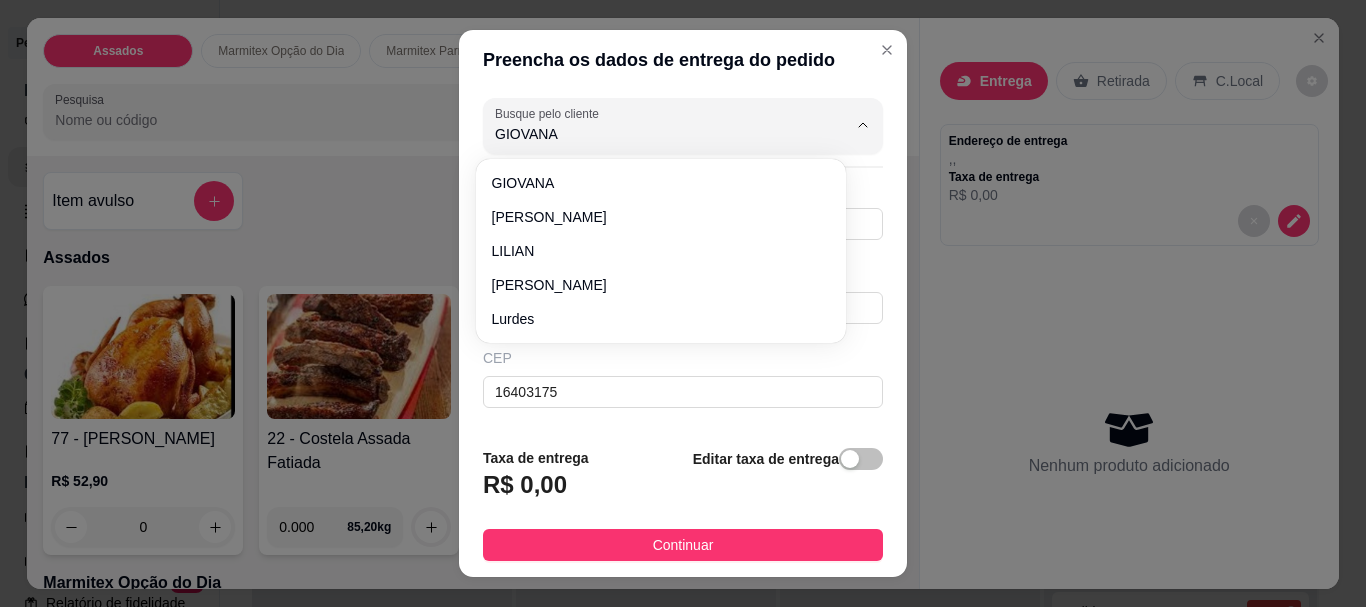 type on "BLOCO 2 APTO33" 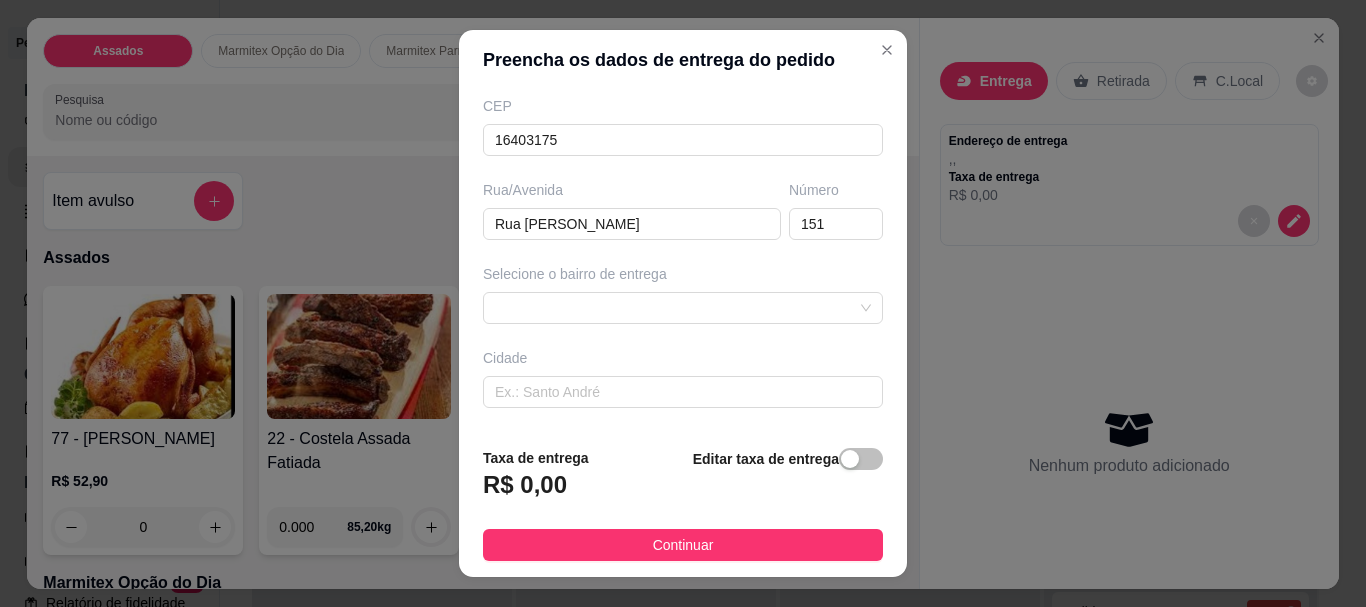 scroll, scrollTop: 300, scrollLeft: 0, axis: vertical 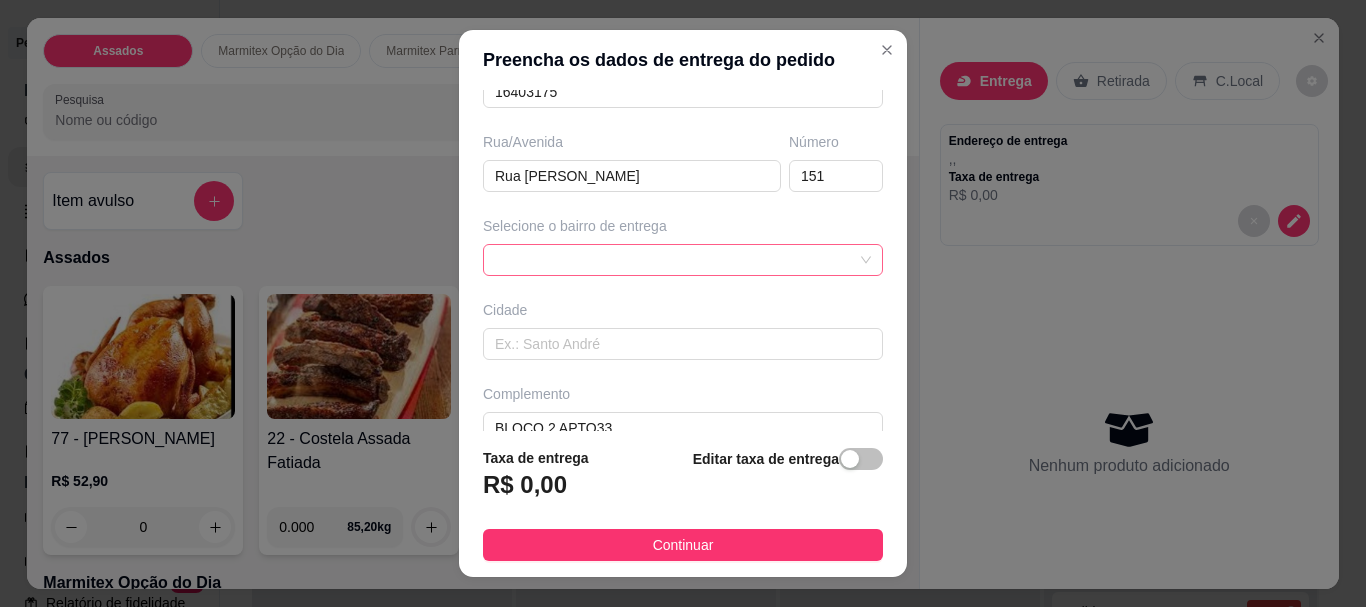 click at bounding box center (683, 260) 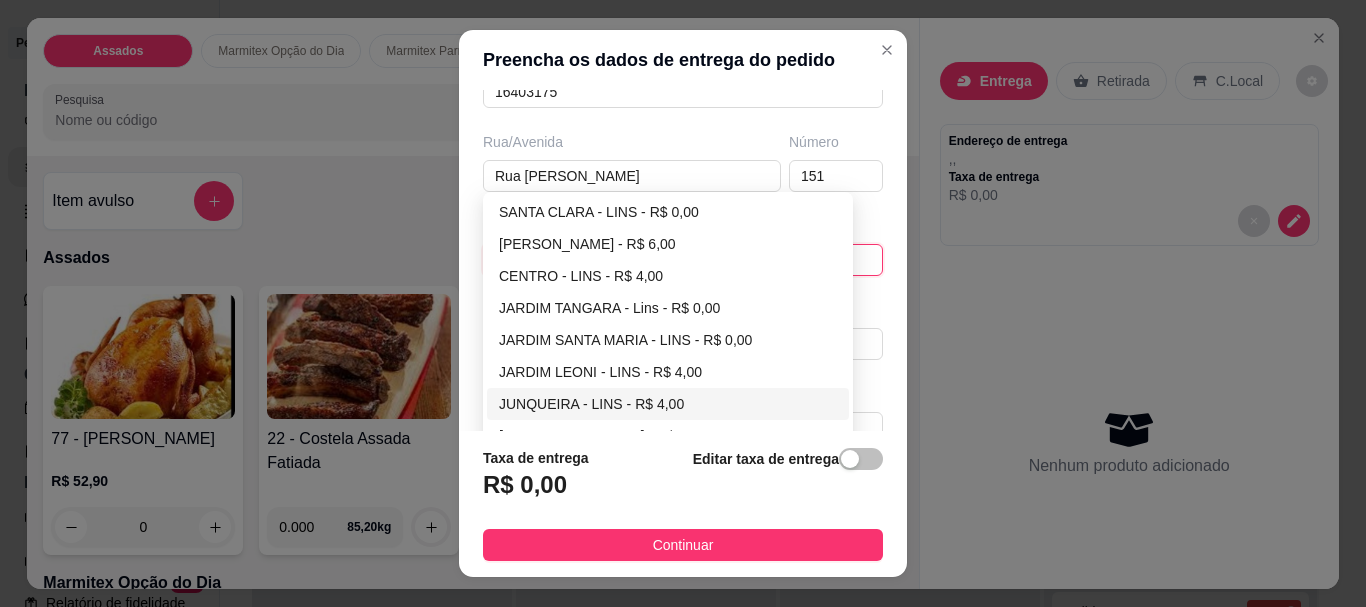 scroll, scrollTop: 333, scrollLeft: 0, axis: vertical 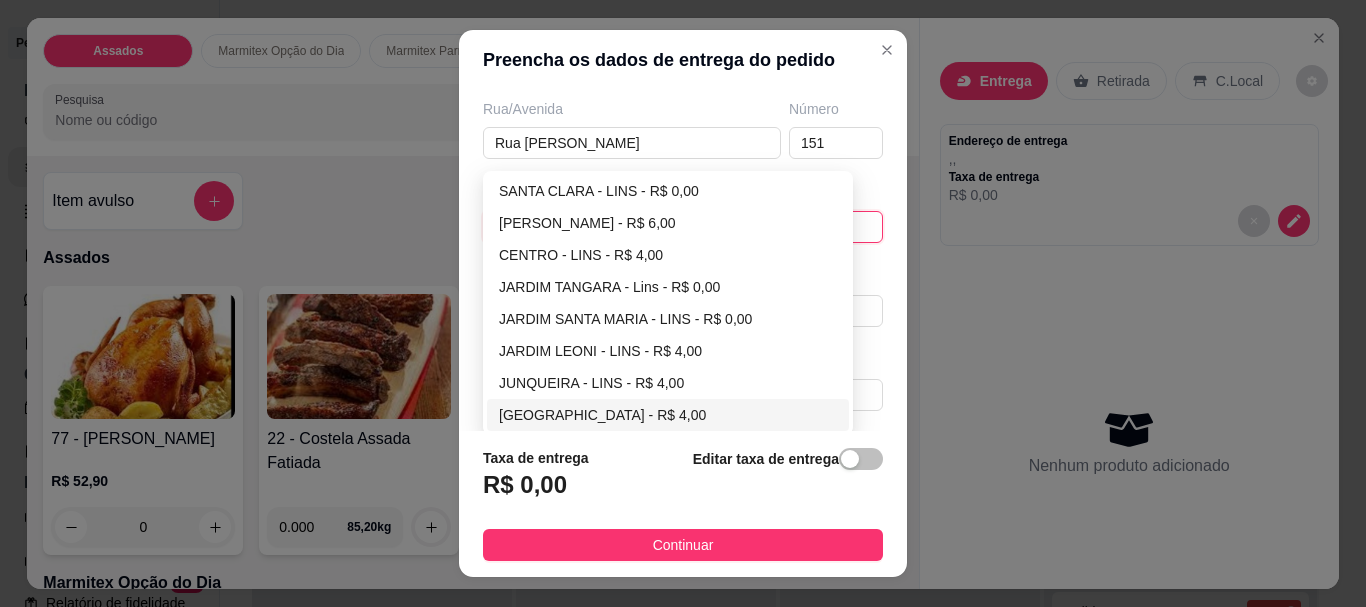 click on "Jardim Santuário de Fátima - Lins -  R$ 4,00" at bounding box center [668, 415] 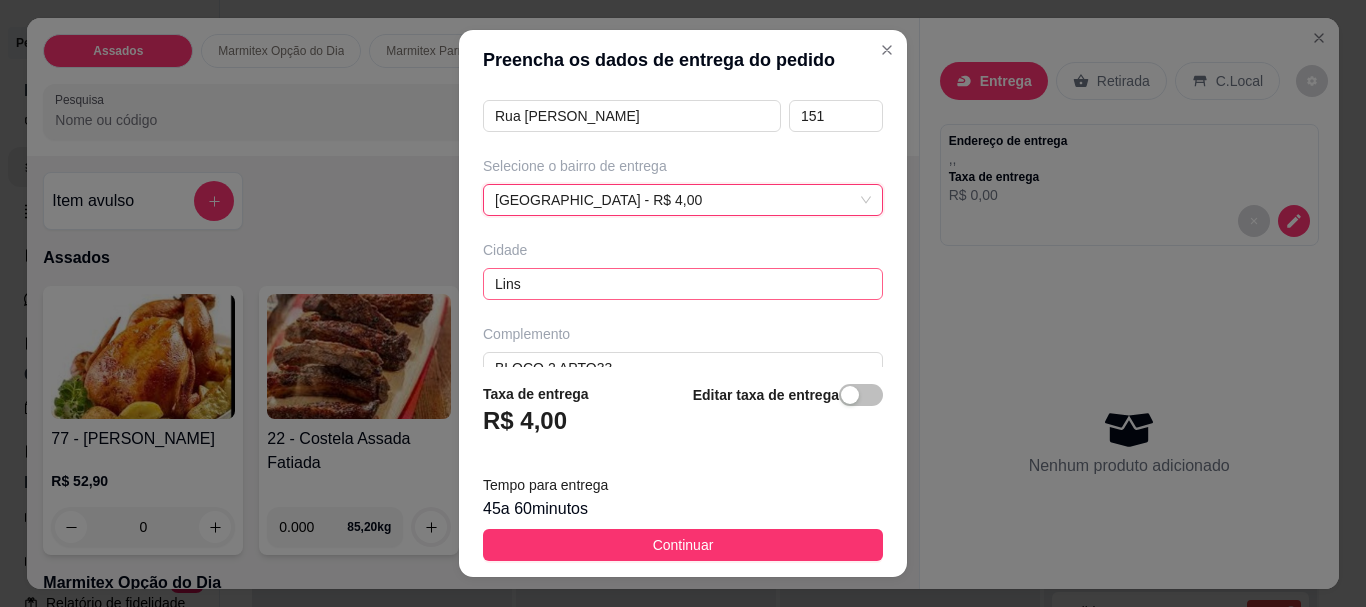 scroll, scrollTop: 397, scrollLeft: 0, axis: vertical 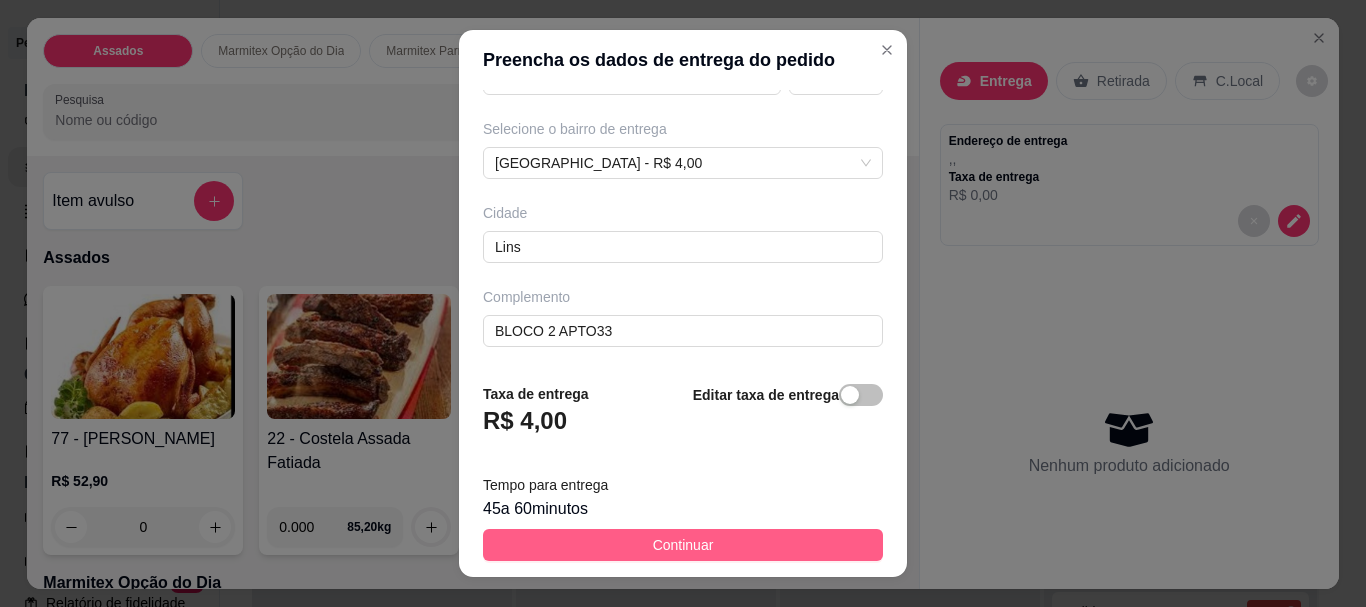 click on "Continuar" at bounding box center [683, 545] 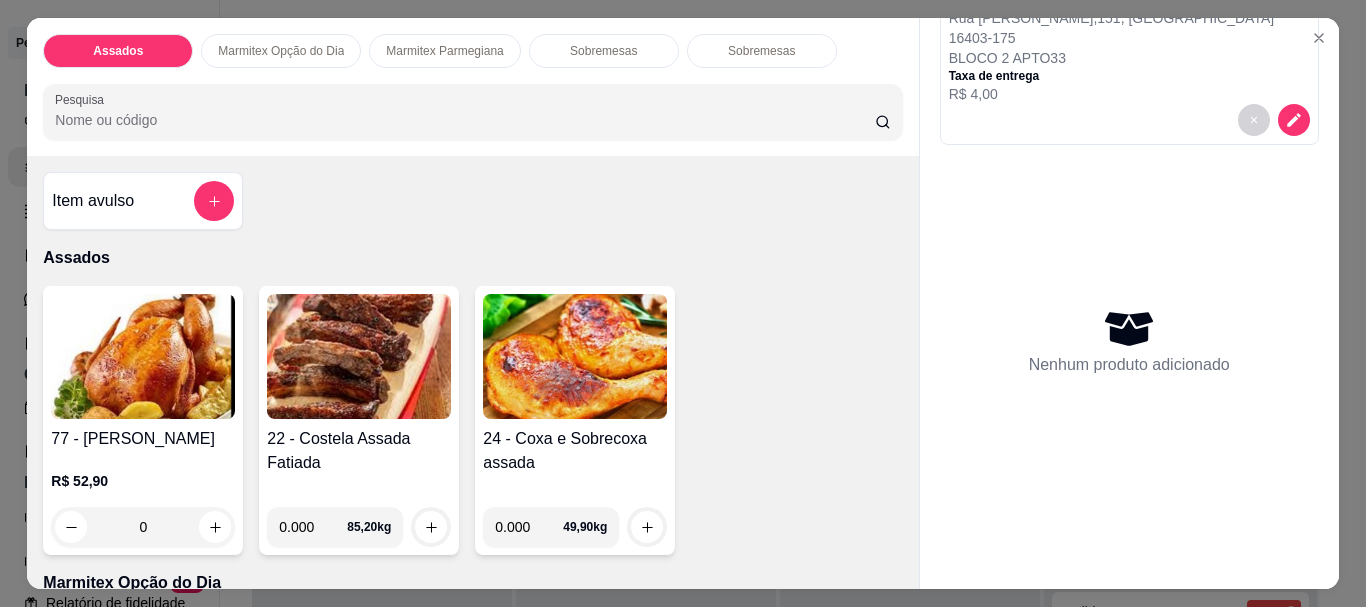 scroll, scrollTop: 0, scrollLeft: 0, axis: both 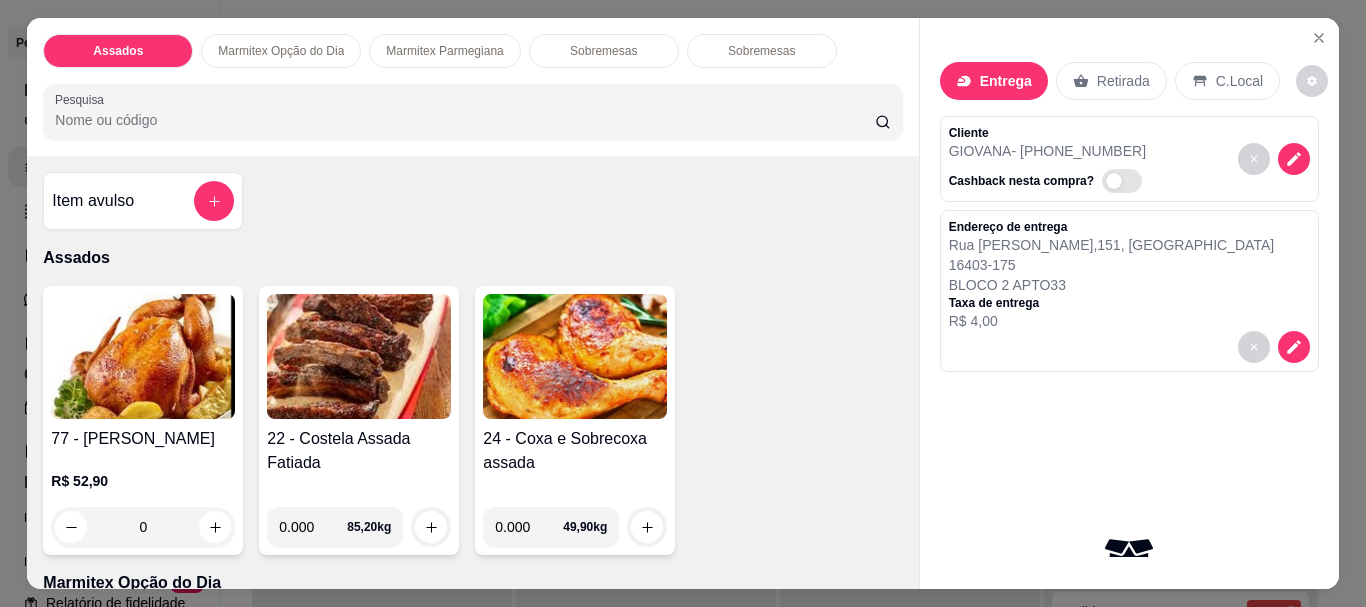 click at bounding box center [143, 356] 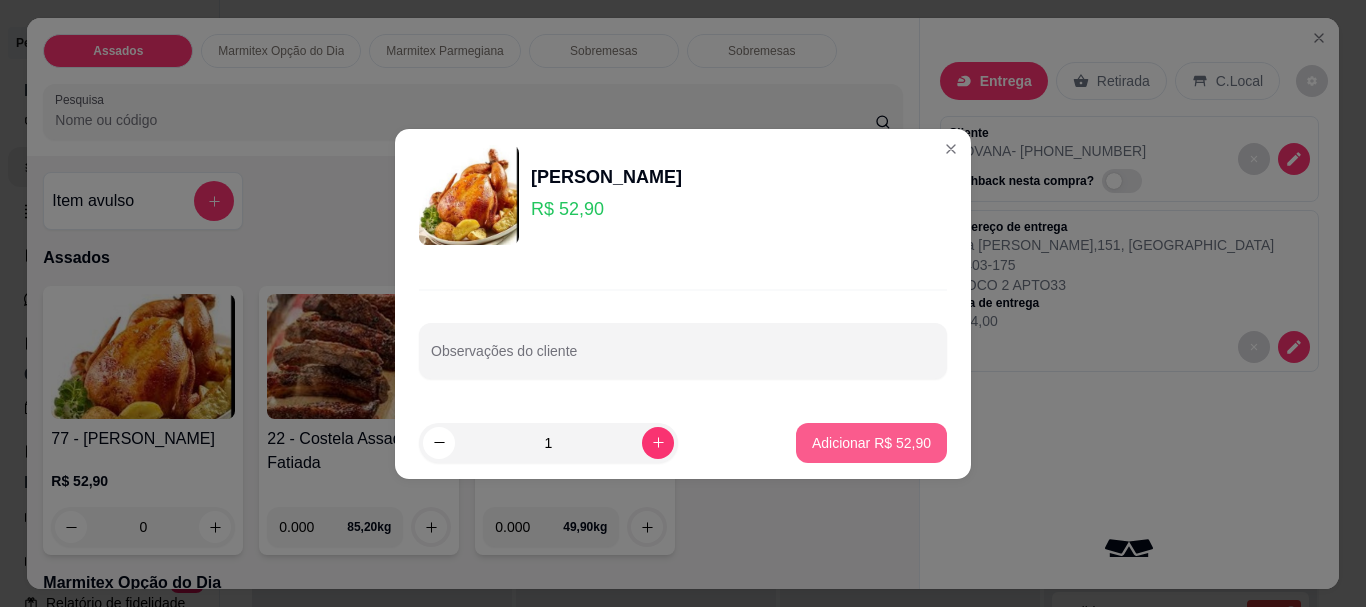 click on "Adicionar   R$ 52,90" at bounding box center [871, 443] 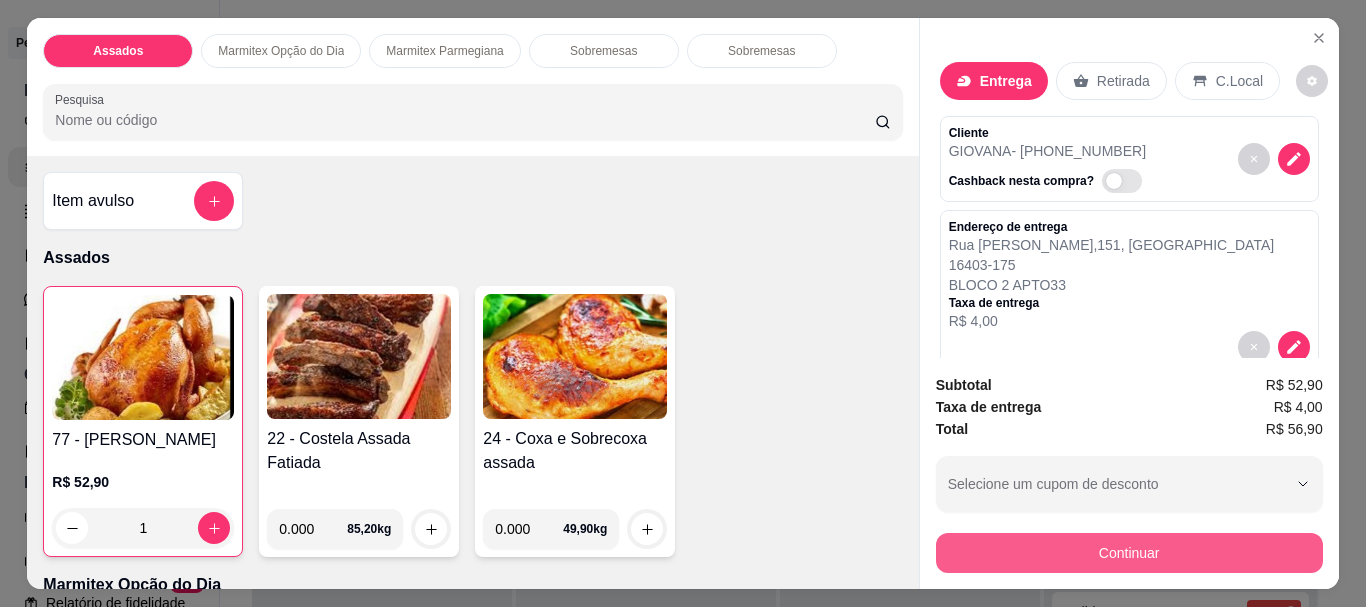 click on "Continuar" at bounding box center (1129, 553) 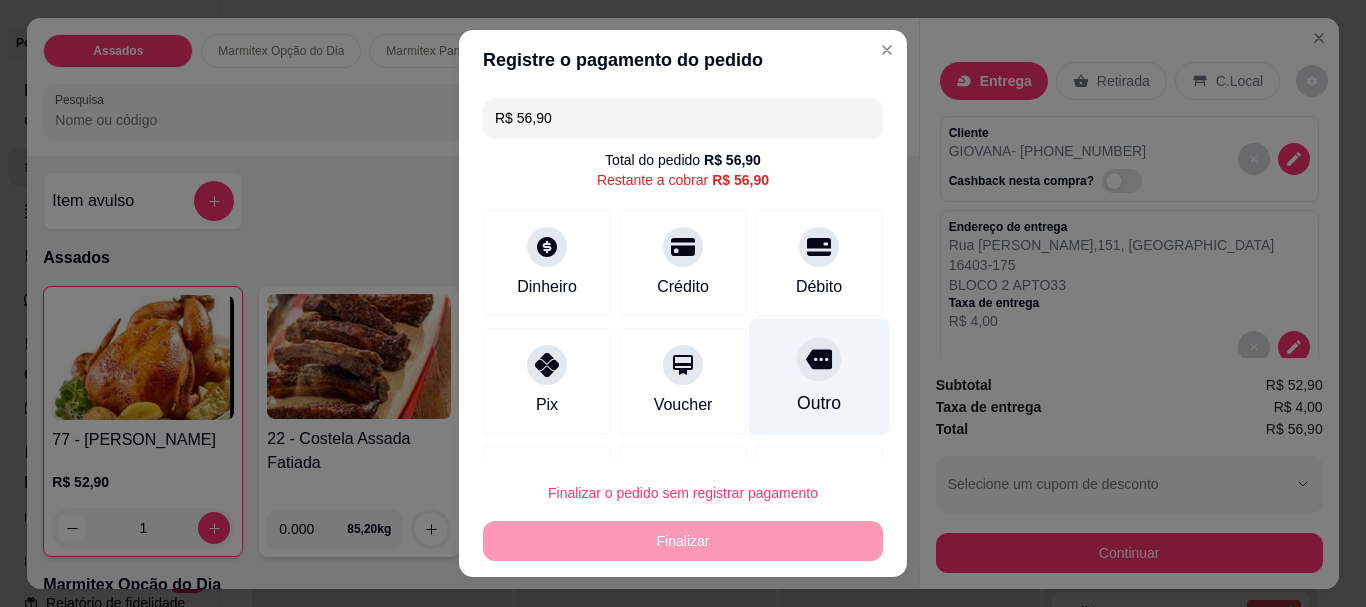 scroll, scrollTop: 103, scrollLeft: 0, axis: vertical 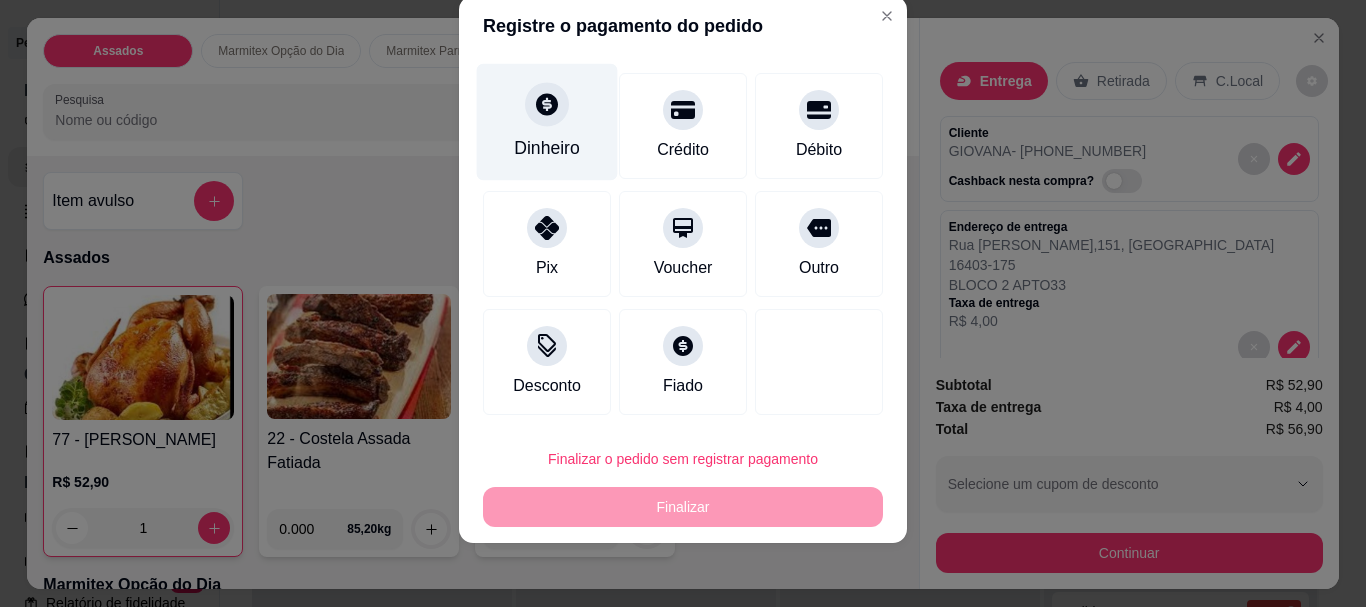 click 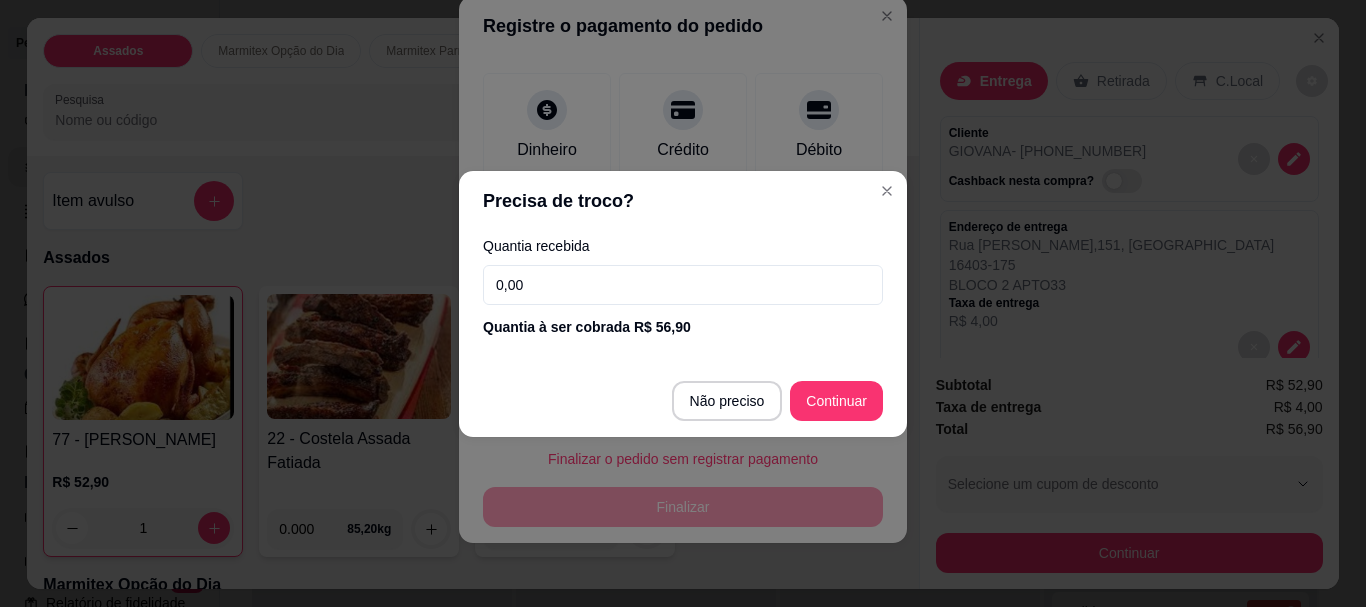 click on "0,00" at bounding box center [683, 285] 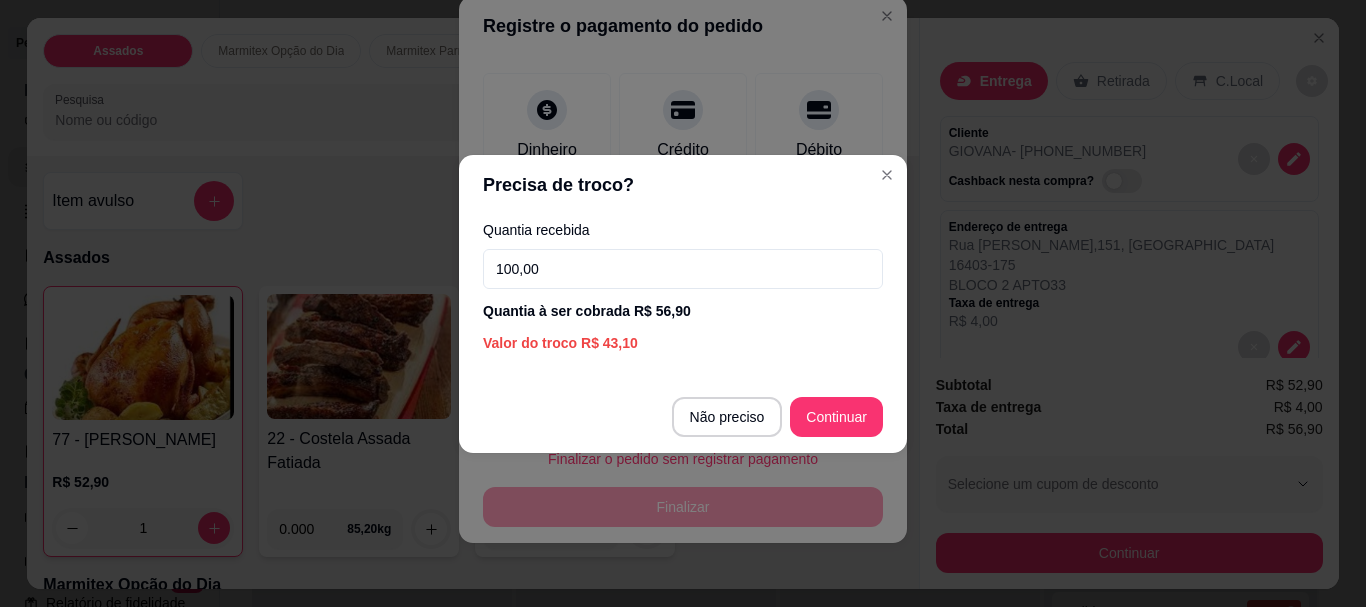 type on "100,00" 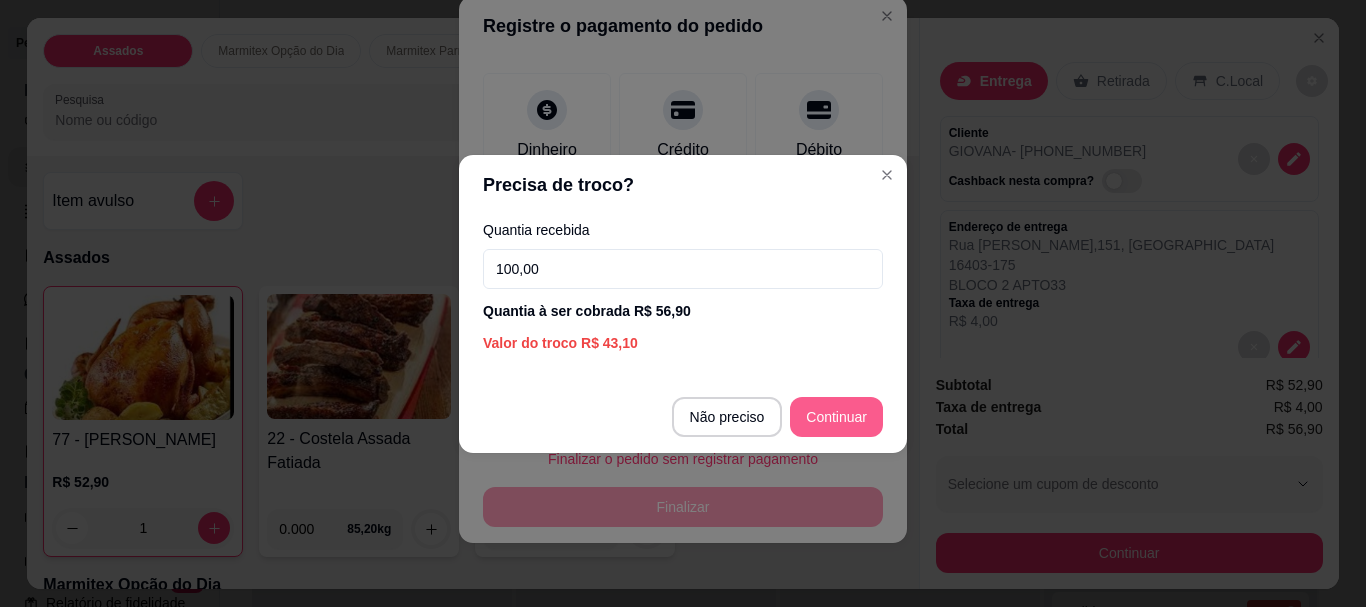 type on "R$ 0,00" 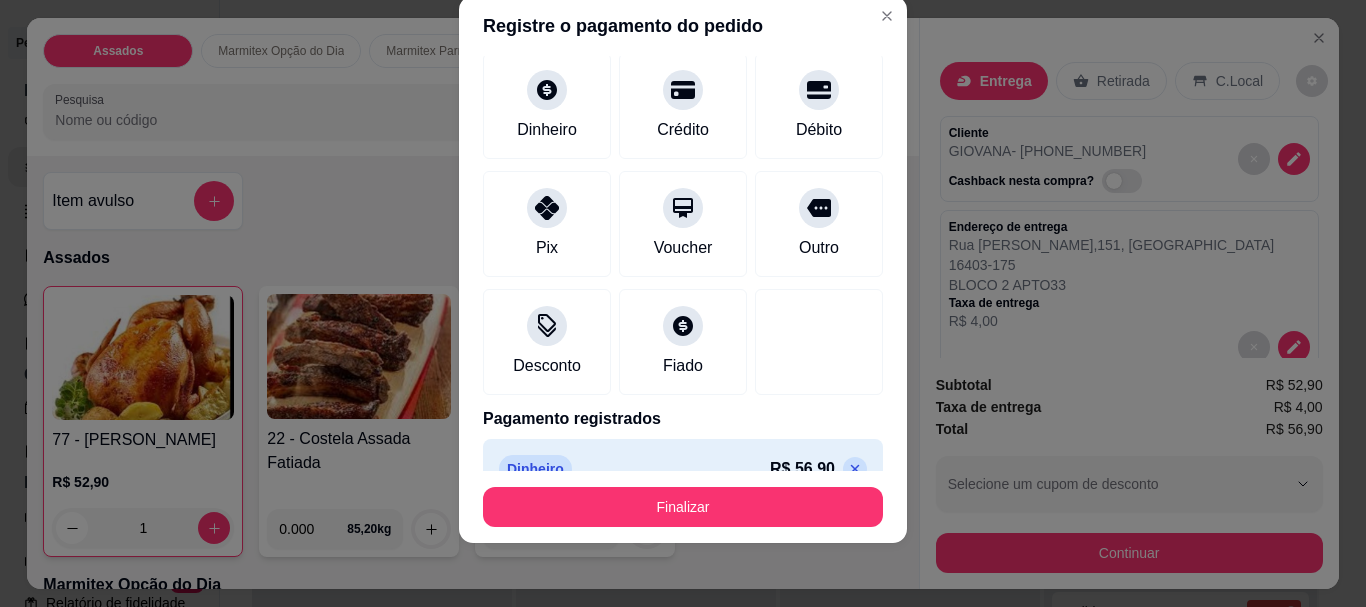 scroll, scrollTop: 83, scrollLeft: 0, axis: vertical 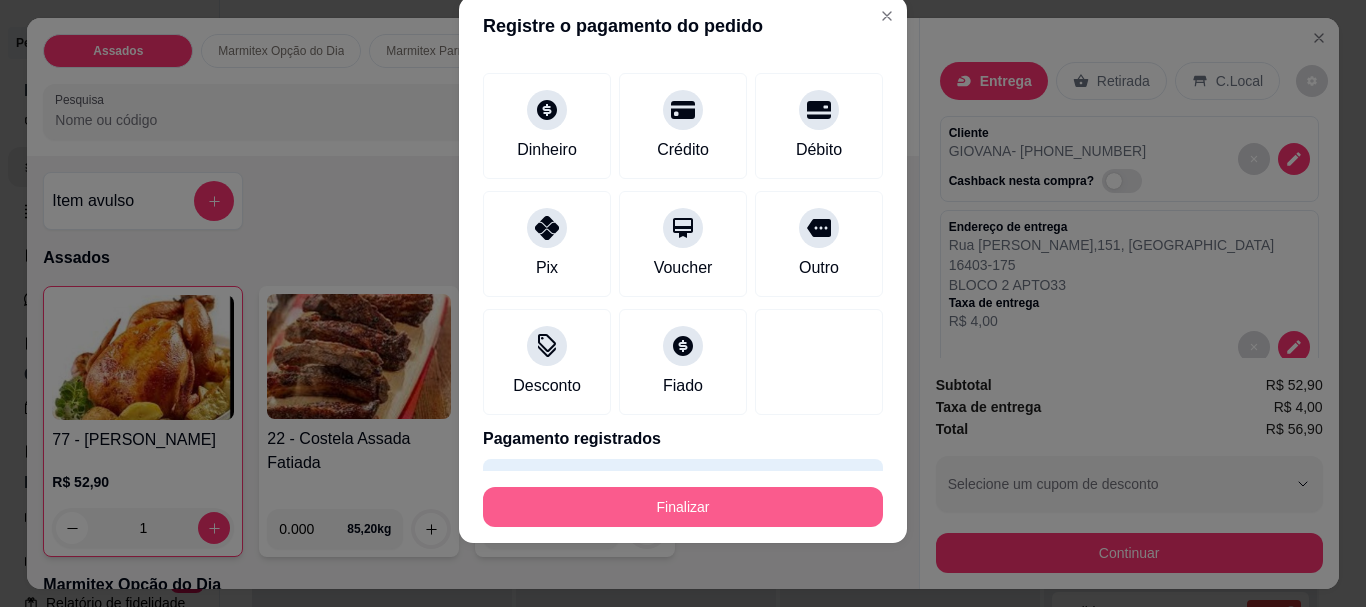click on "Finalizar" at bounding box center [683, 507] 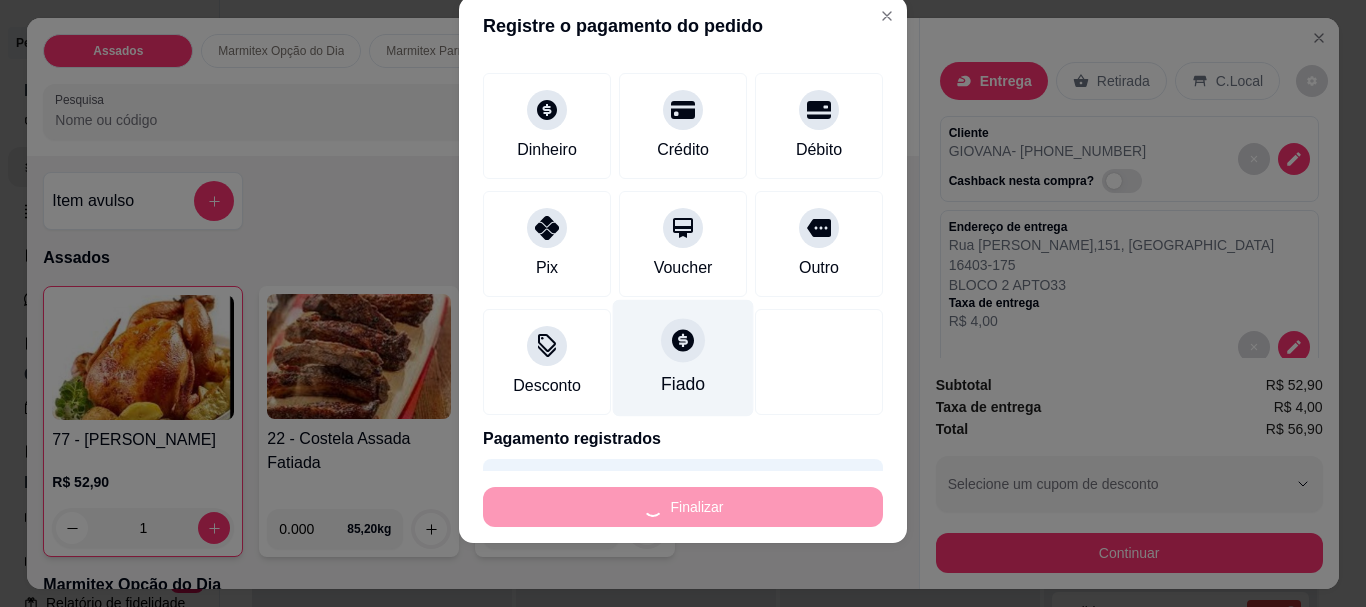scroll, scrollTop: 139, scrollLeft: 0, axis: vertical 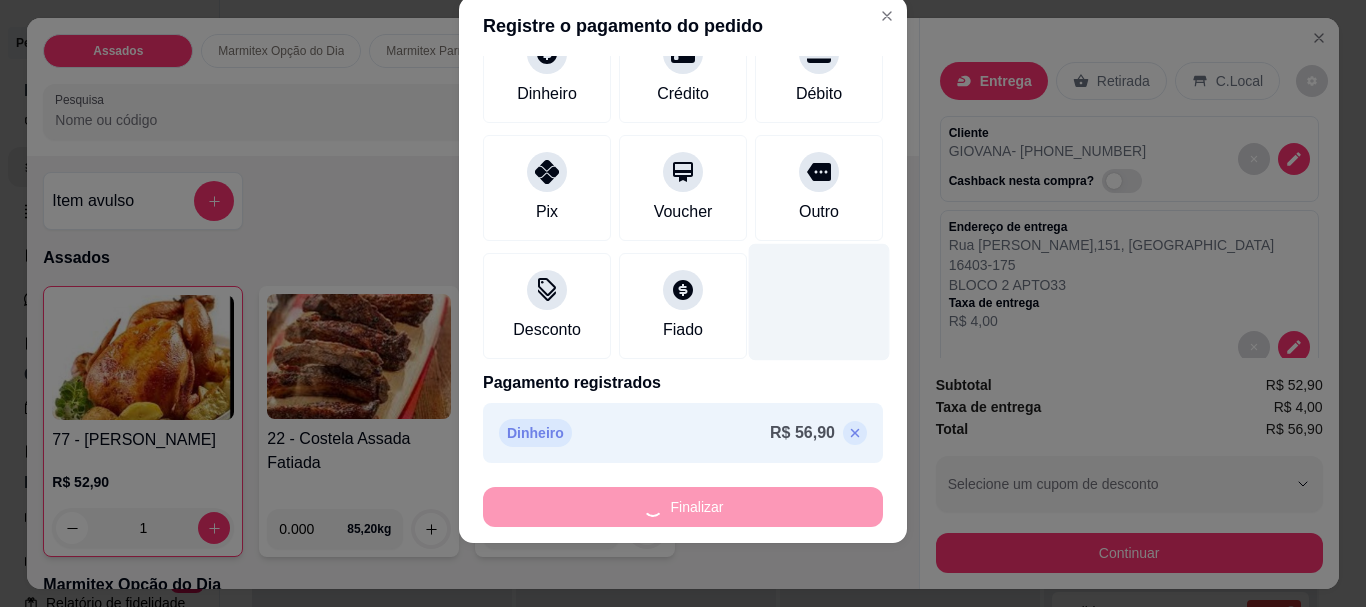 type on "0" 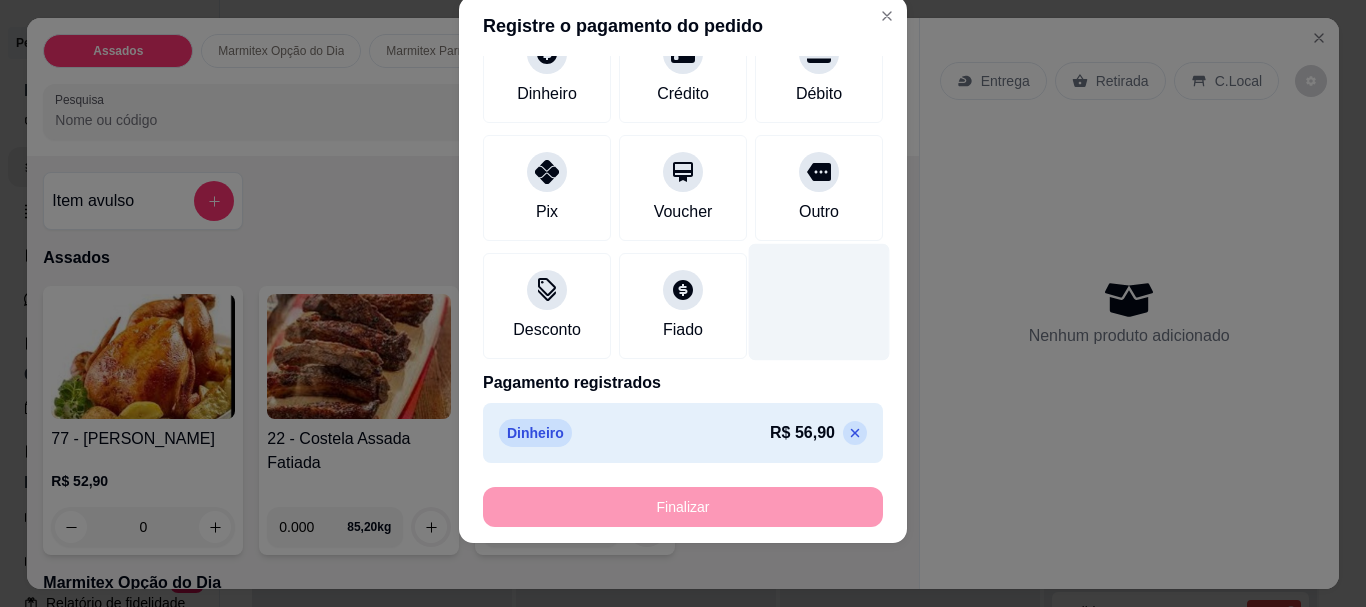 type on "-R$ 56,90" 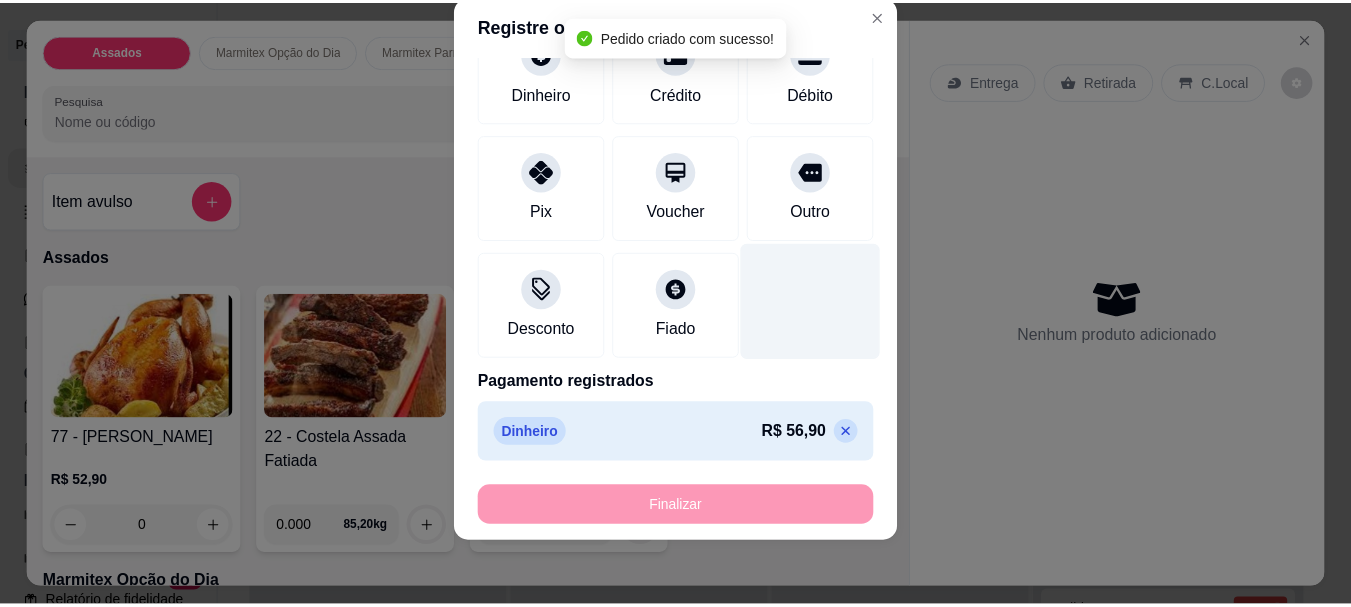 scroll, scrollTop: 0, scrollLeft: 0, axis: both 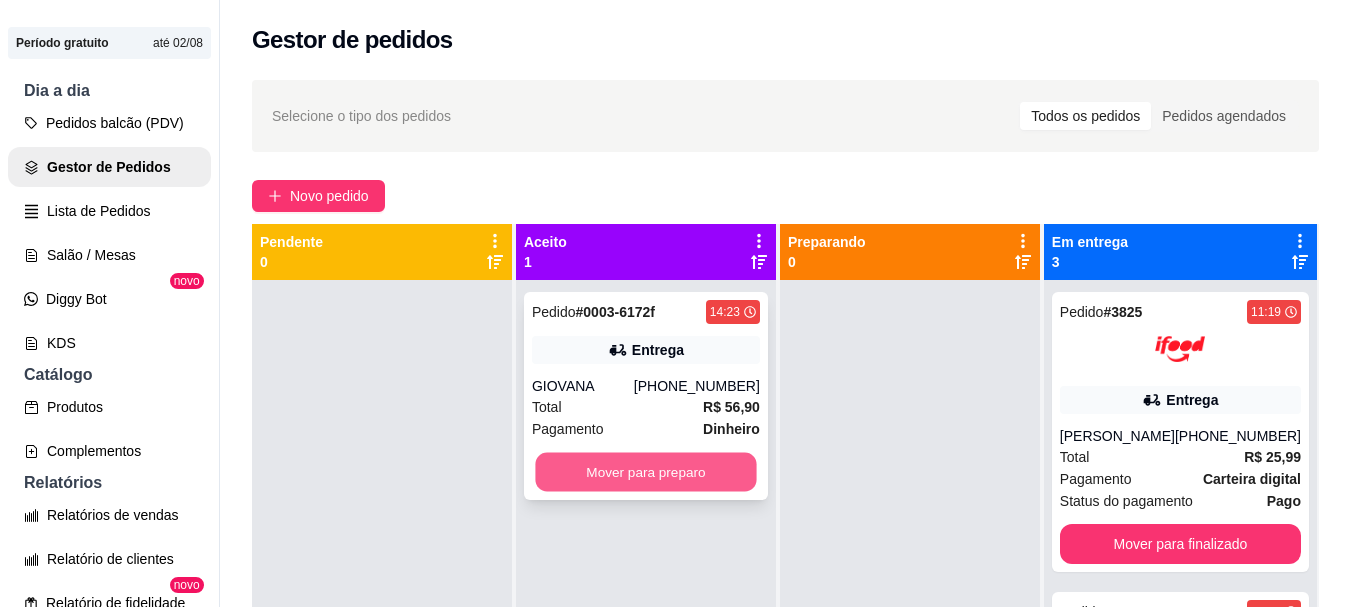 click on "Mover para preparo" at bounding box center [645, 472] 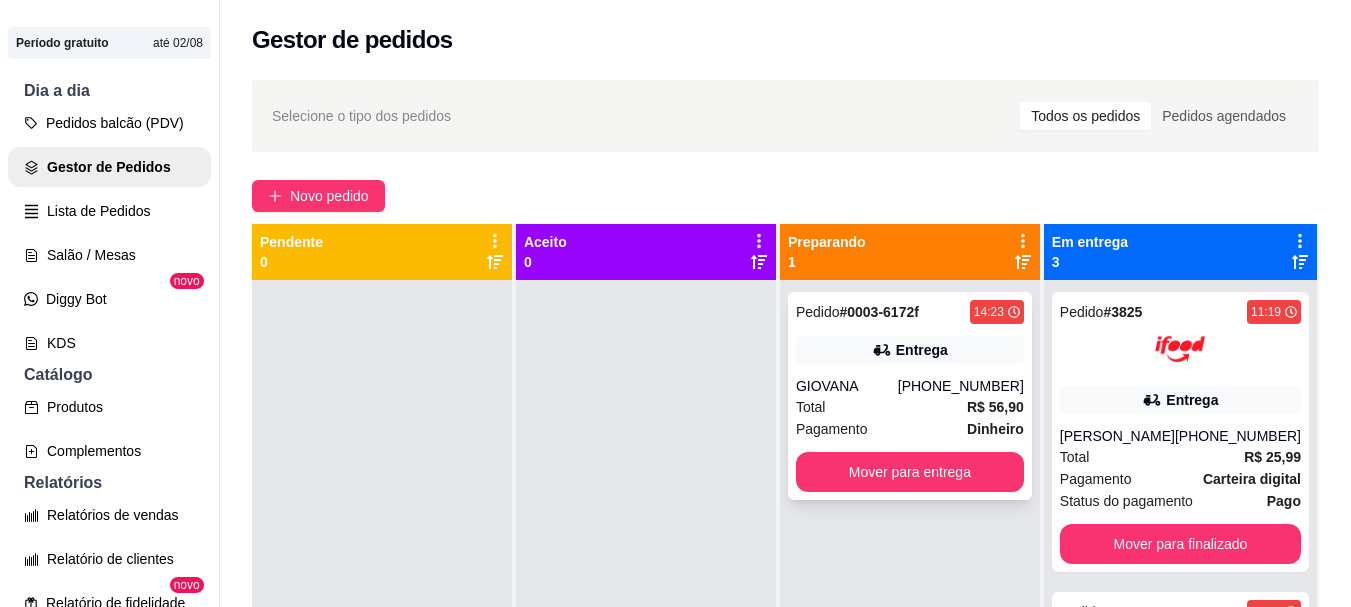 click on "Entrega" at bounding box center [922, 350] 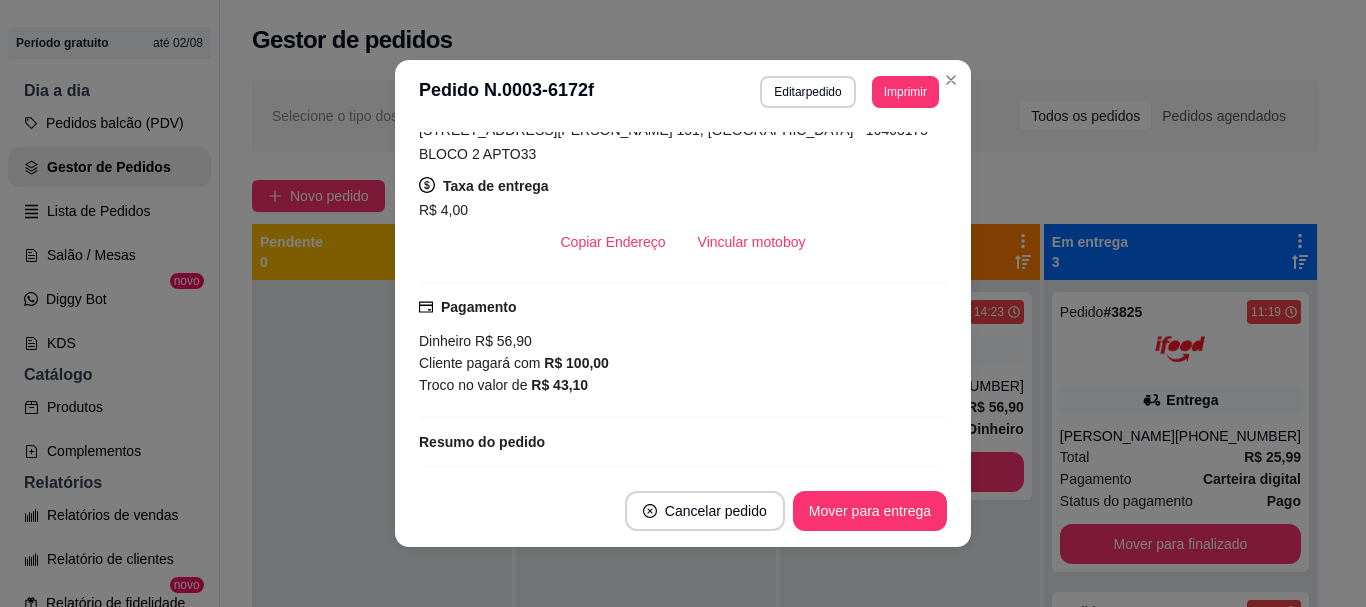 scroll, scrollTop: 548, scrollLeft: 0, axis: vertical 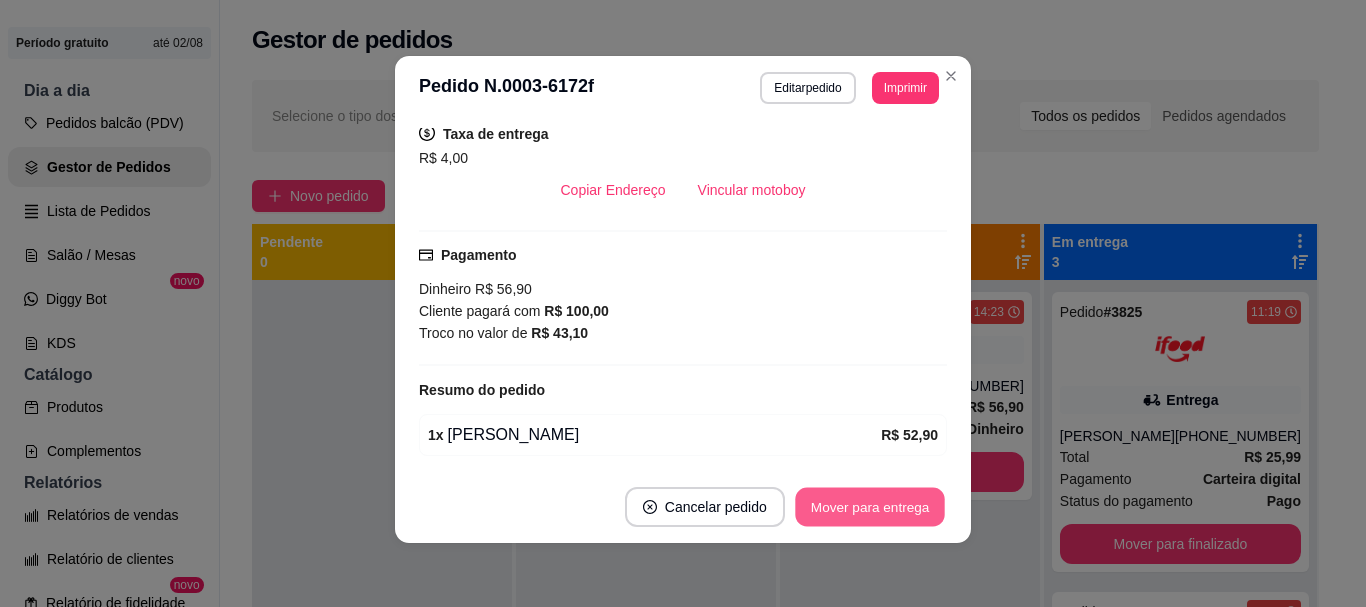 click on "Mover para entrega" at bounding box center (870, 507) 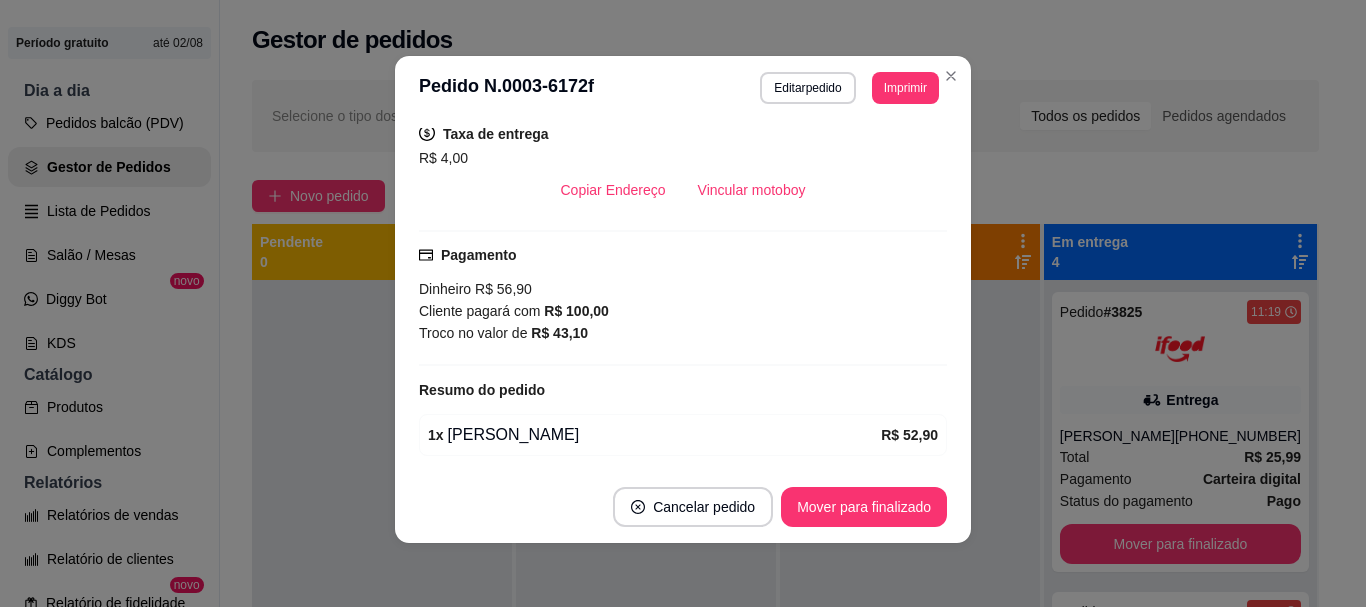 scroll, scrollTop: 0, scrollLeft: 0, axis: both 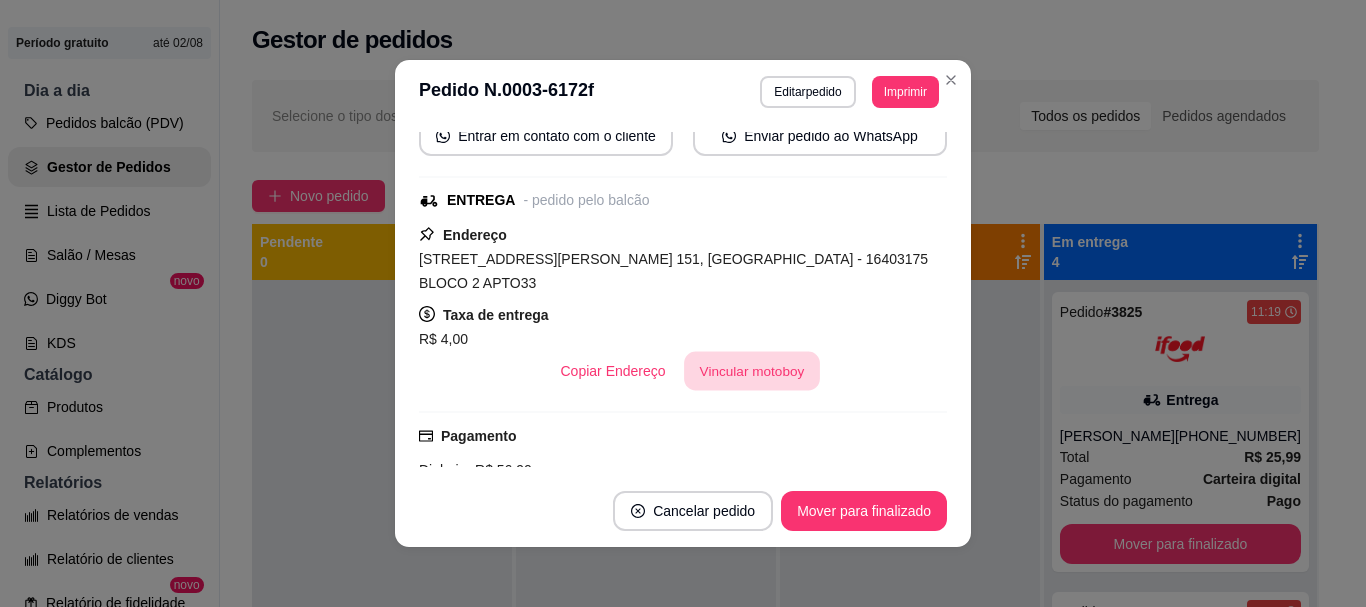 click on "Vincular motoboy" at bounding box center [752, 371] 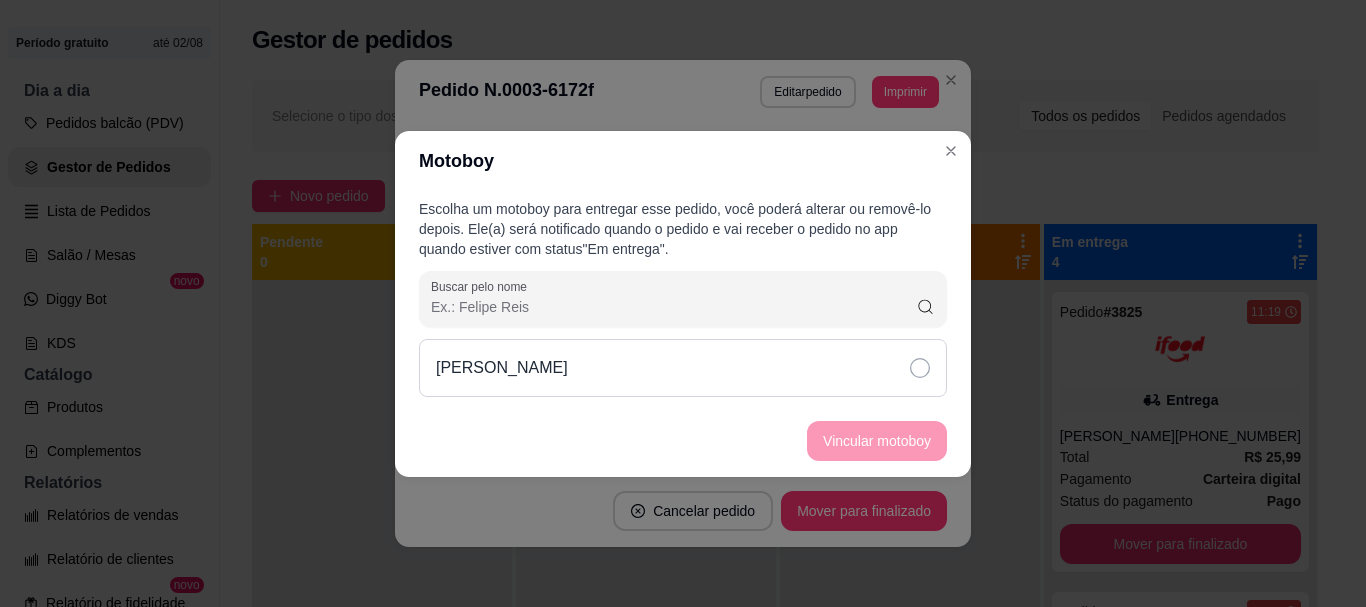 click on "Vanessa Lopes" at bounding box center [683, 368] 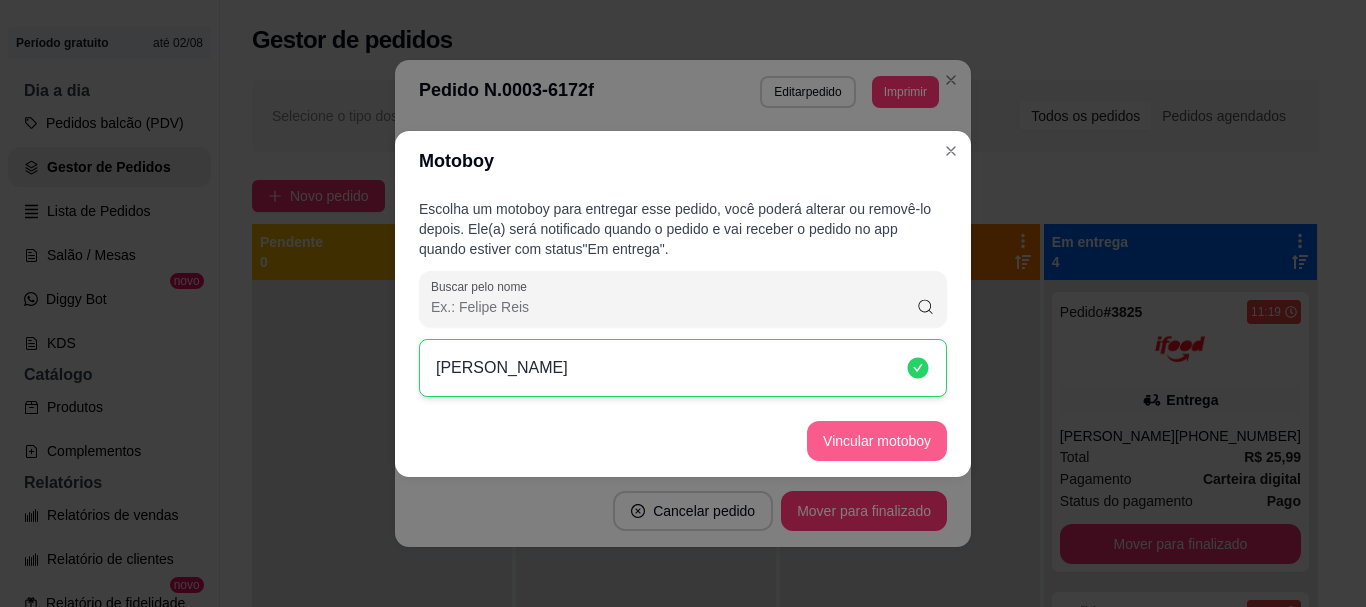 click on "Vincular motoboy" at bounding box center (877, 441) 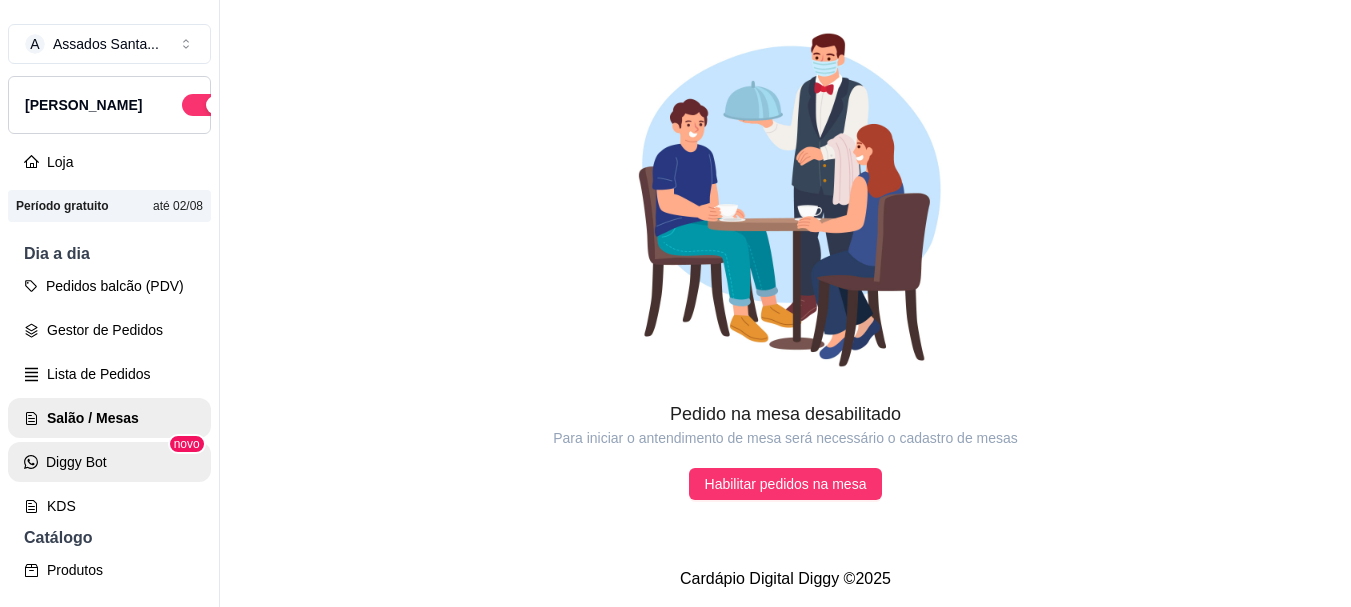 scroll, scrollTop: 0, scrollLeft: 0, axis: both 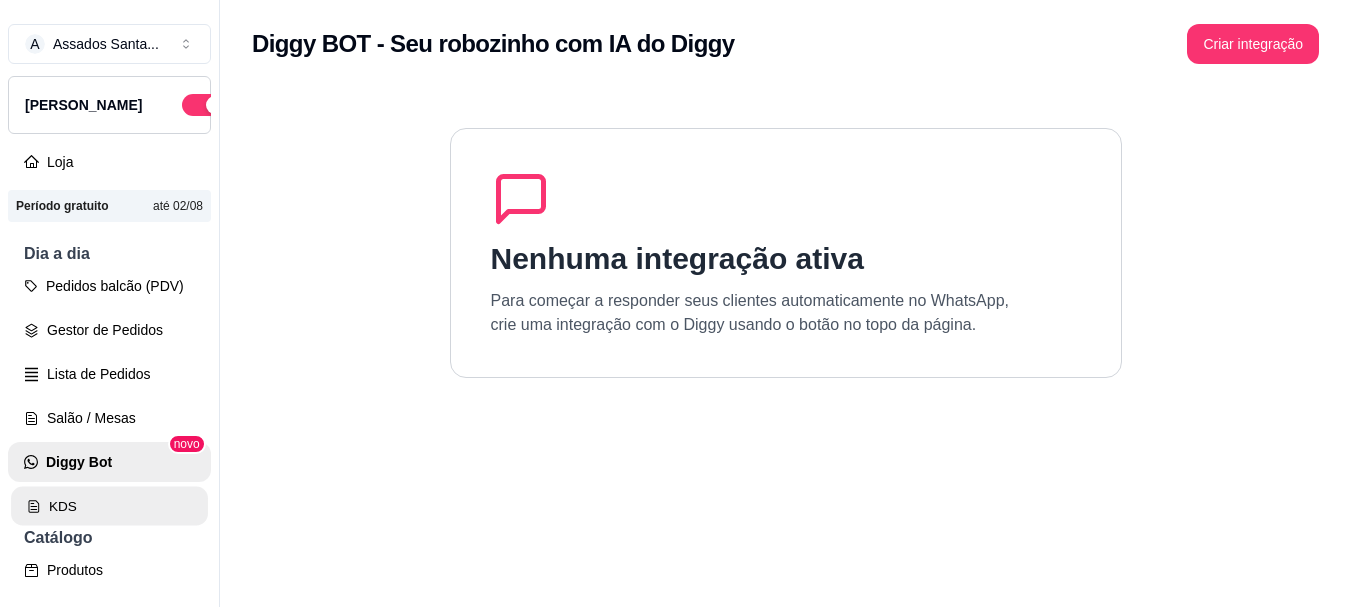 click on "KDS" at bounding box center (109, 506) 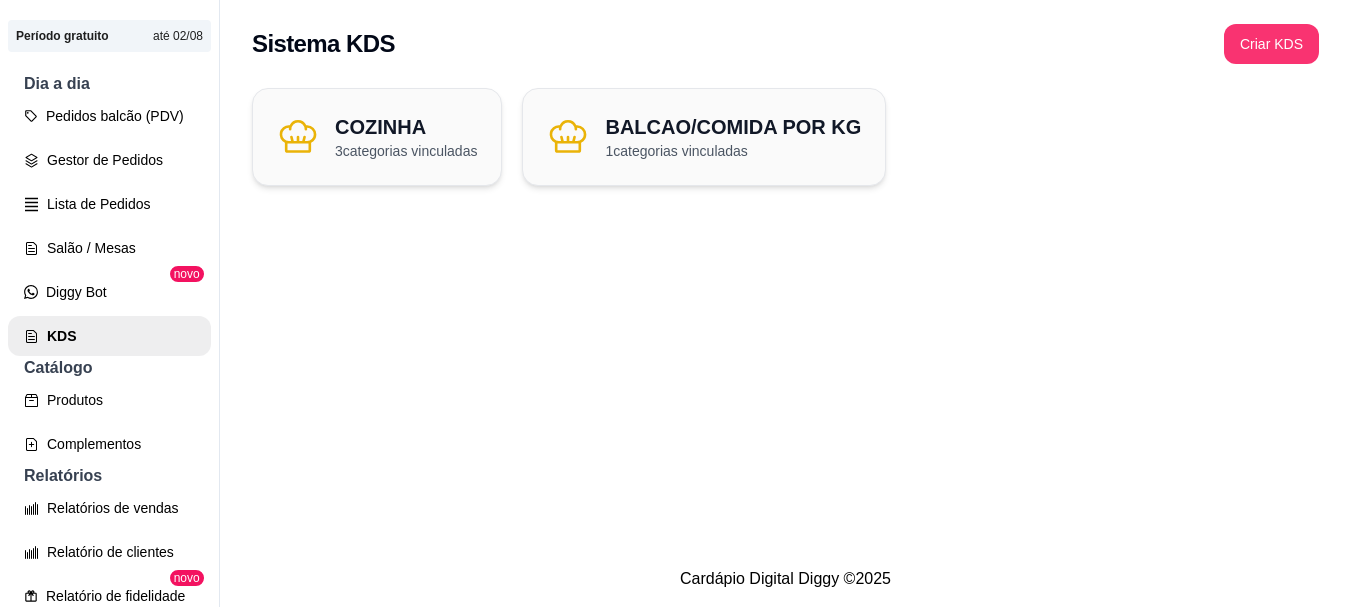 scroll, scrollTop: 200, scrollLeft: 0, axis: vertical 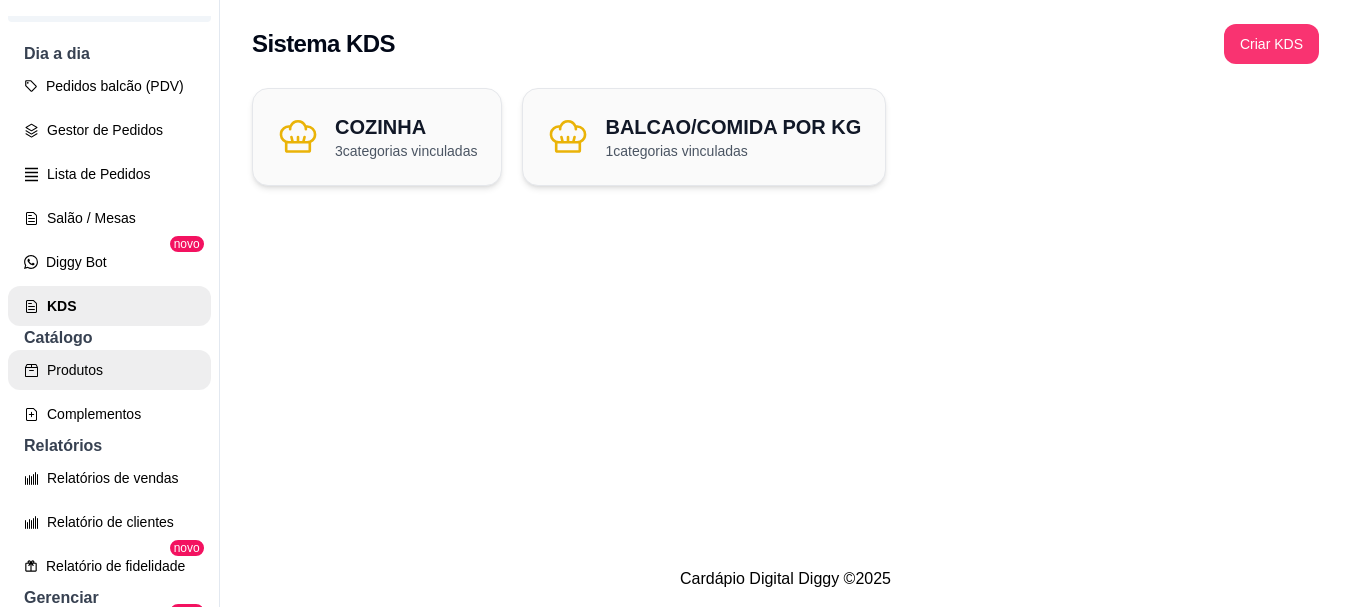 click on "Produtos" at bounding box center (109, 370) 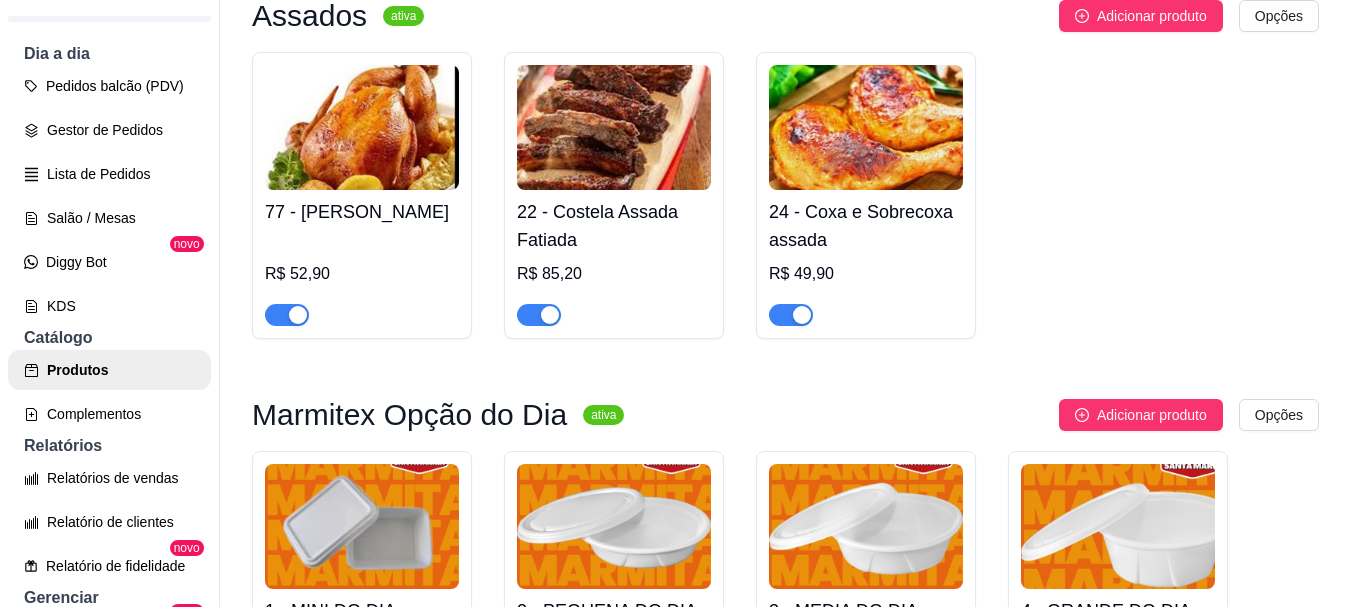 scroll, scrollTop: 0, scrollLeft: 0, axis: both 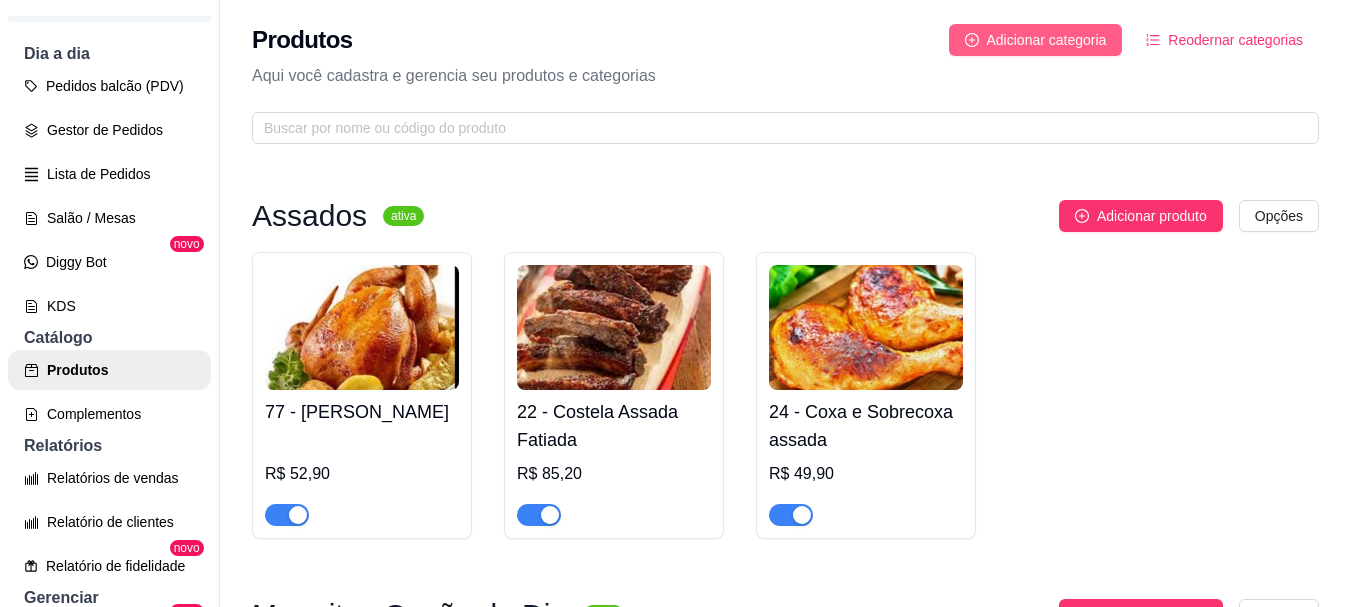 click on "Adicionar categoria" at bounding box center [1047, 40] 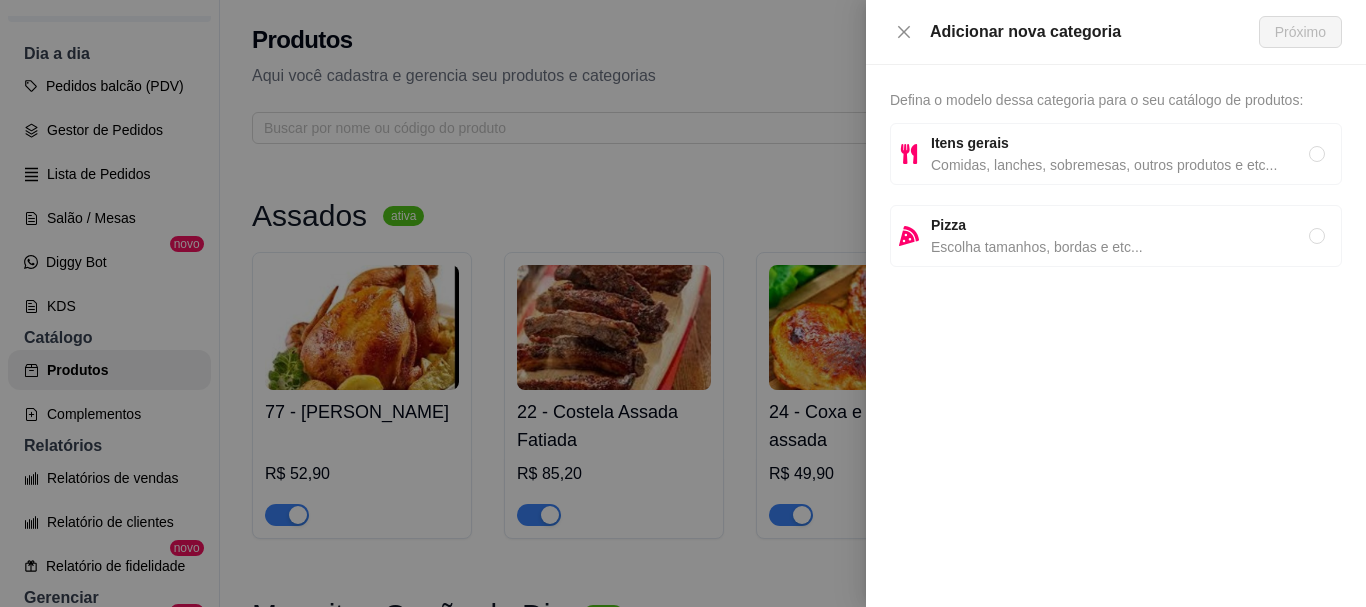 click on "Escolha tamanhos, bordas e etc..." at bounding box center [1120, 247] 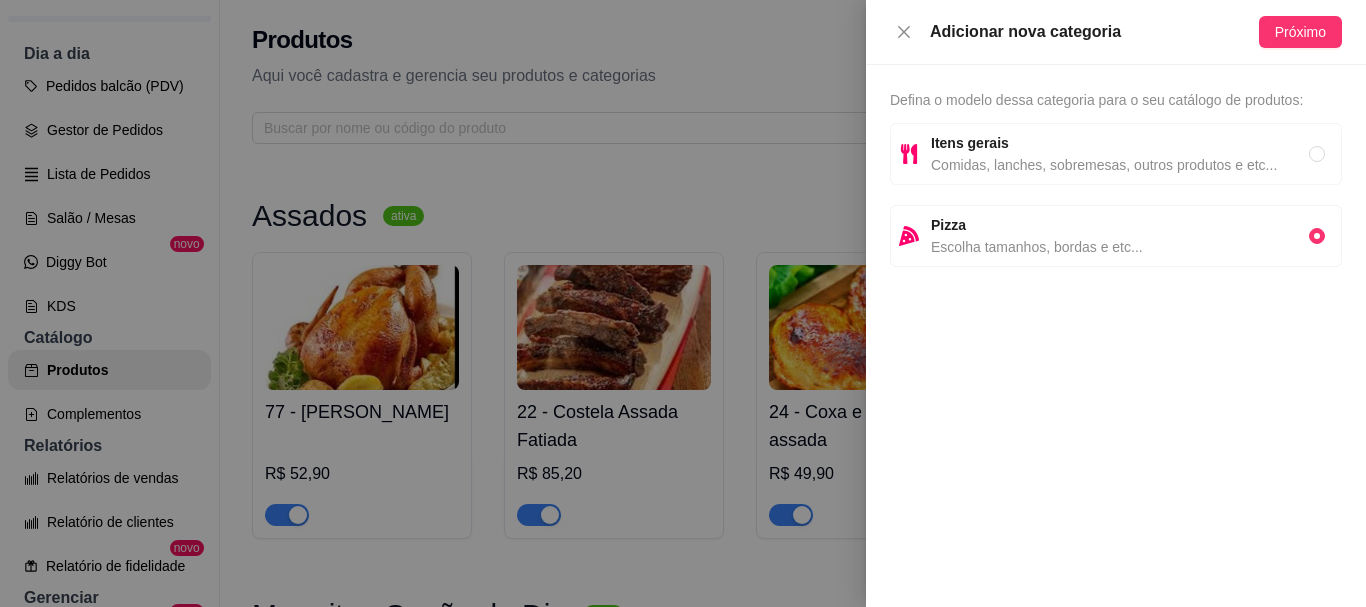 click on "Adicionar nova categoria Próximo" at bounding box center [1116, 32] 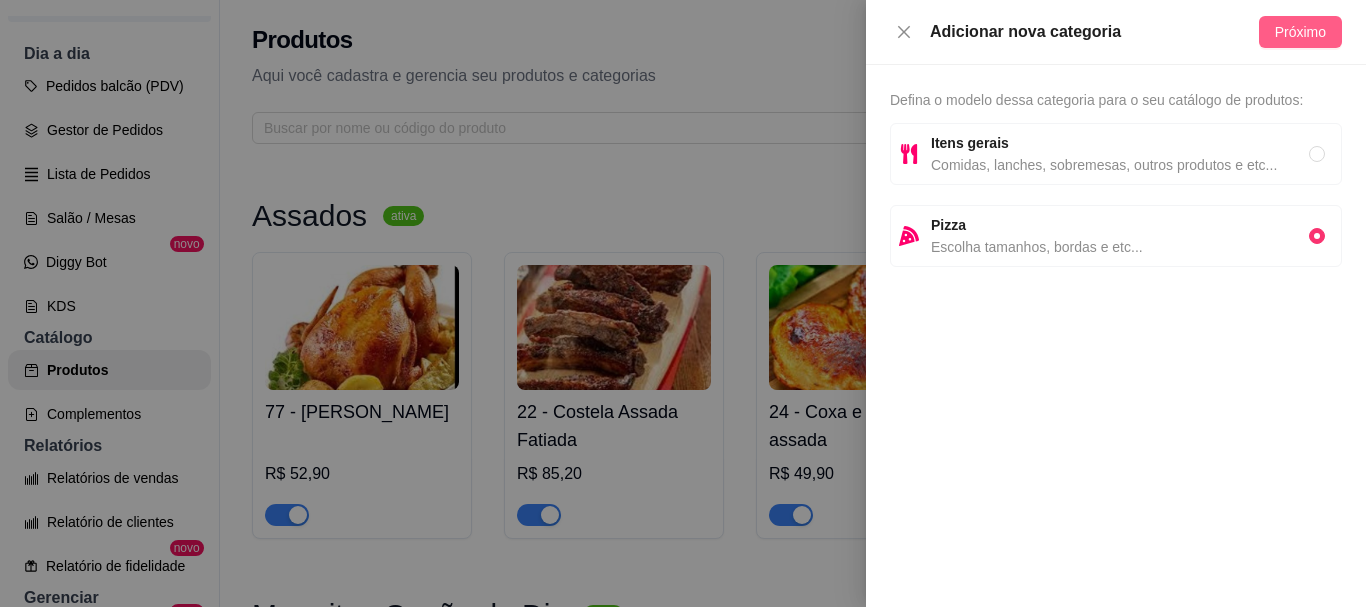 click on "Próximo" at bounding box center (1300, 32) 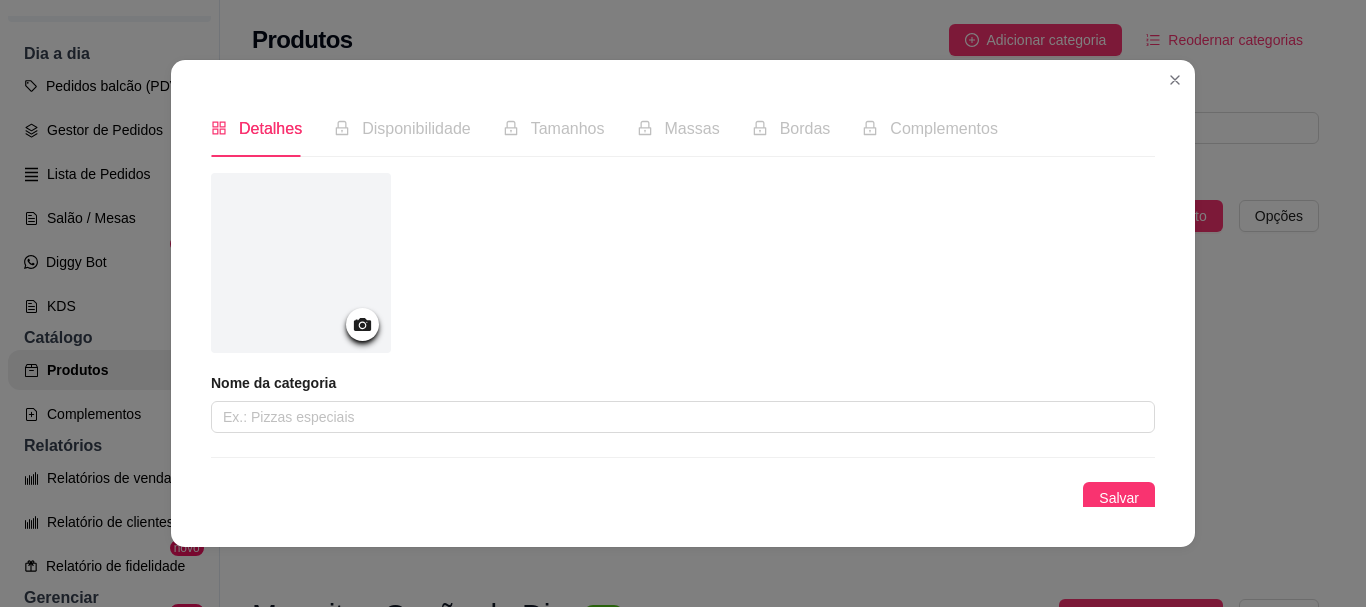 click 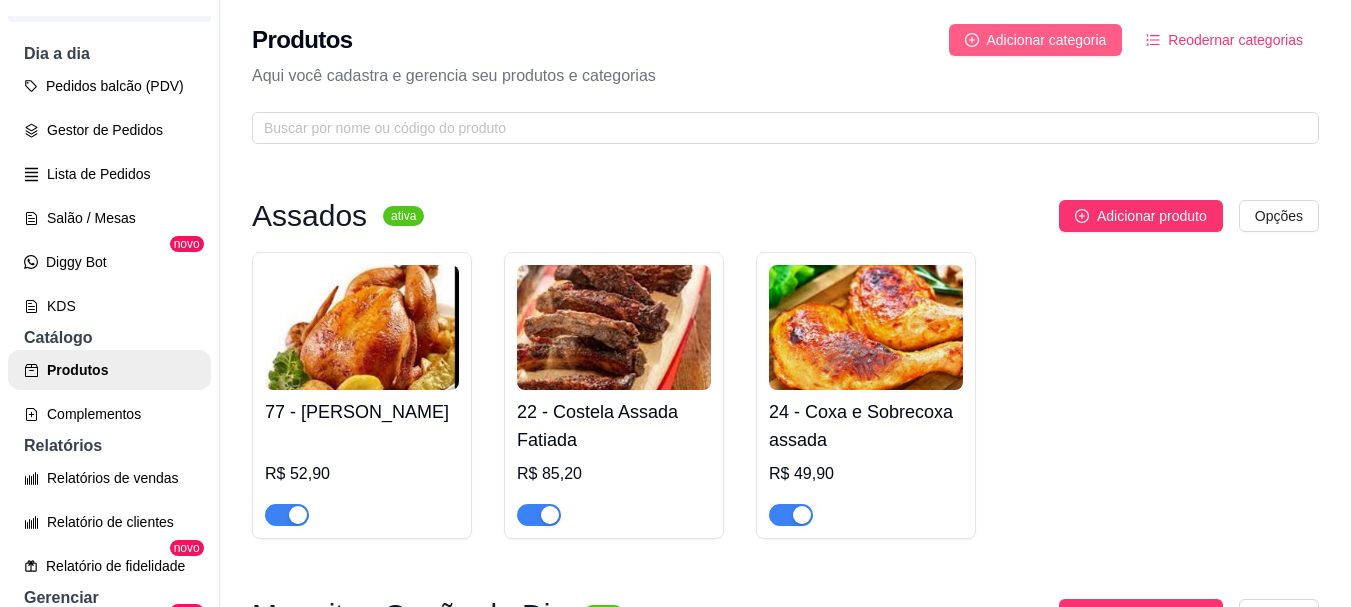 click on "Adicionar categoria" at bounding box center (1047, 40) 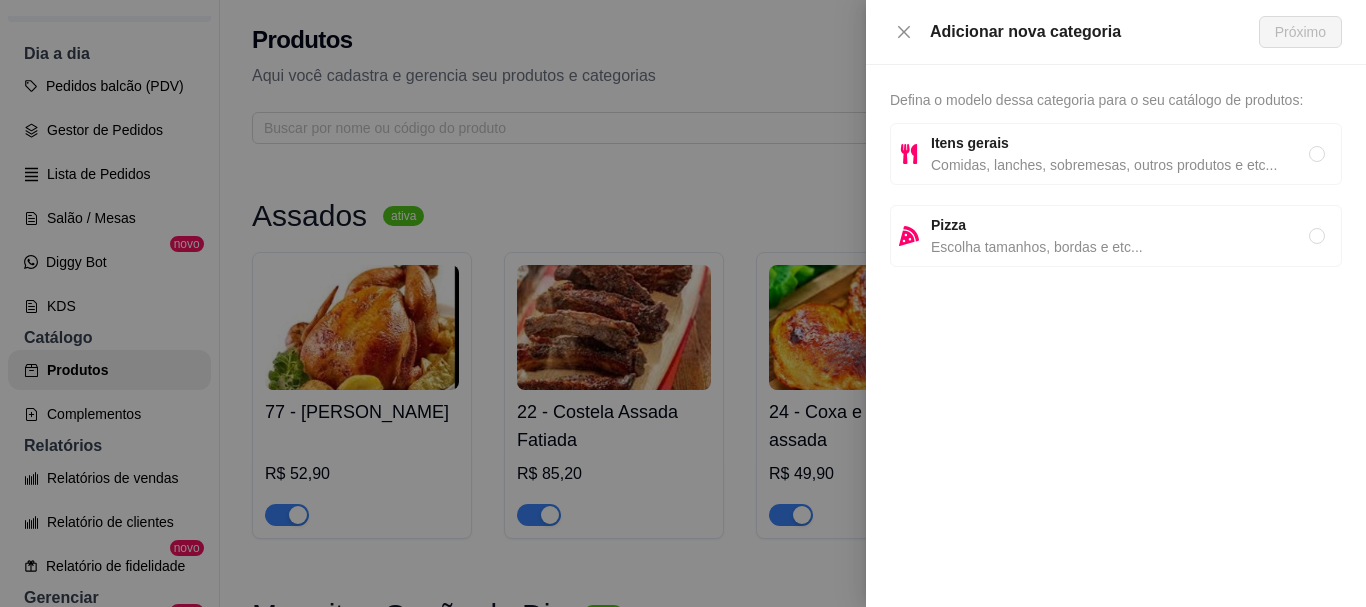 click on "Comidas, lanches, sobremesas, outros produtos e etc..." at bounding box center (1120, 165) 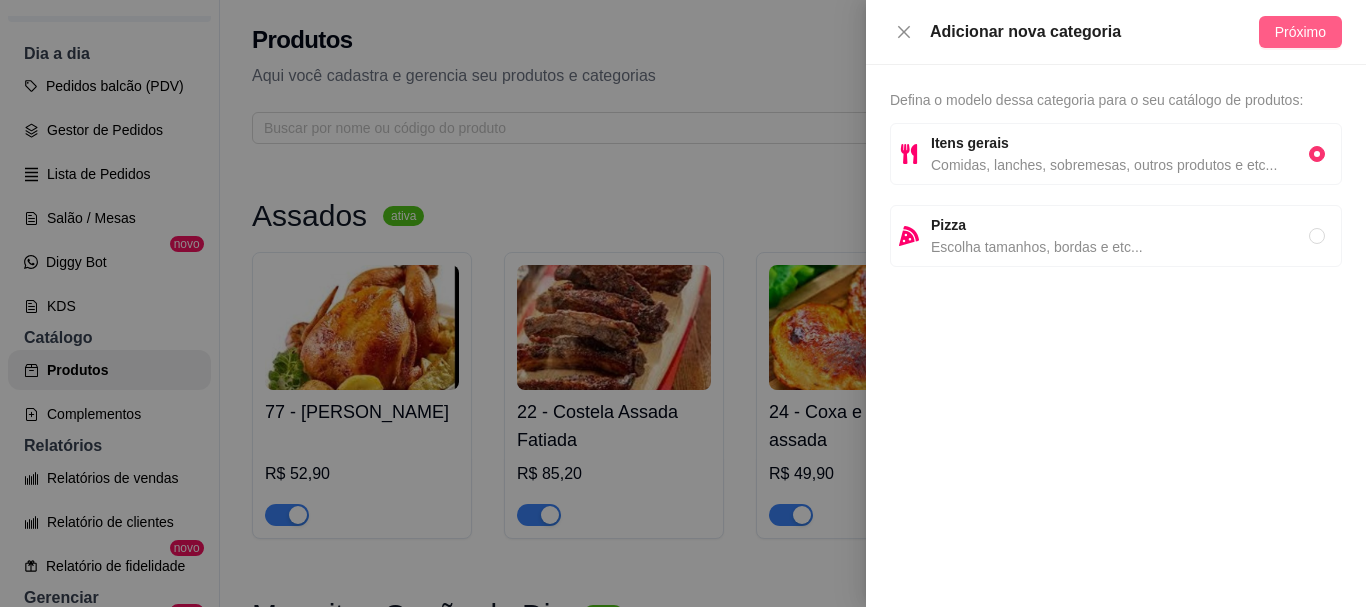 click on "Próximo" at bounding box center [1300, 32] 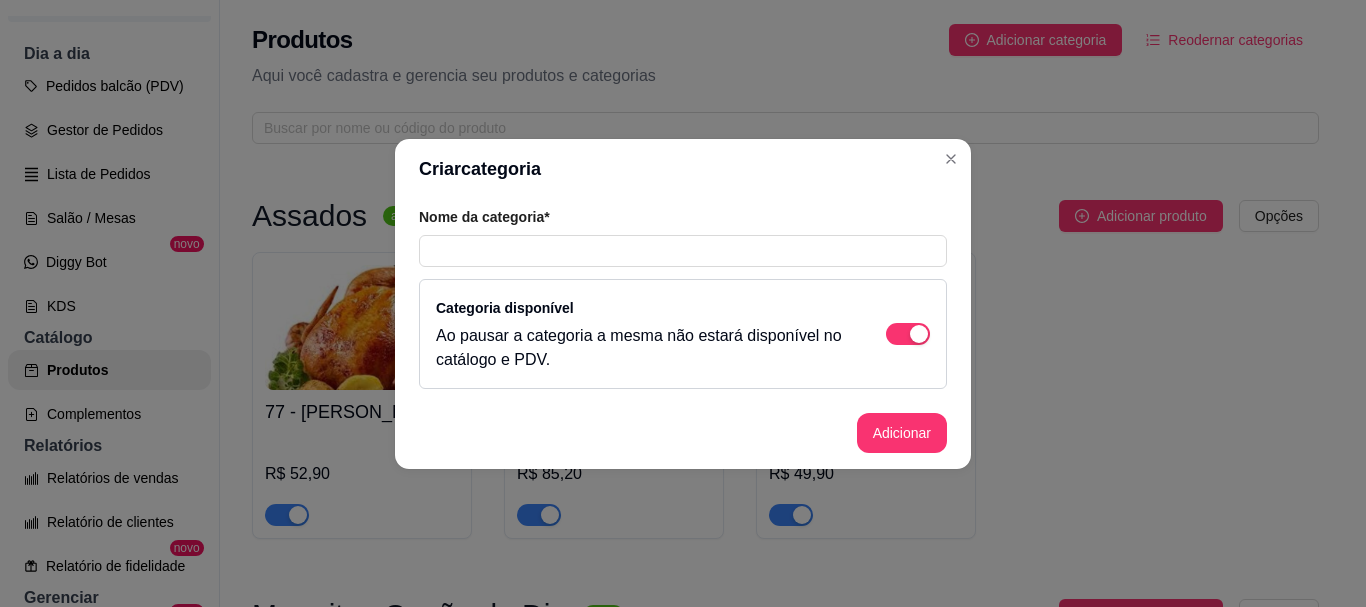 click on "Categoria disponível Ao pausar a categoria a mesma não estará disponível no catálogo e PDV." at bounding box center [683, 334] 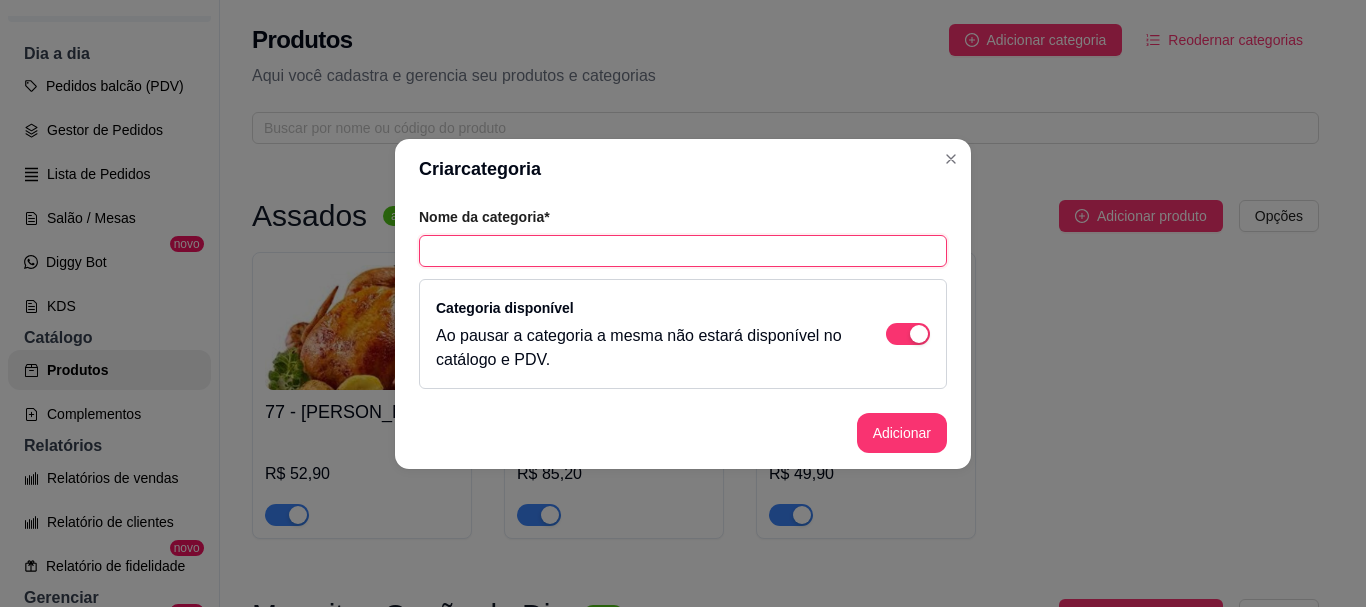 click at bounding box center [683, 251] 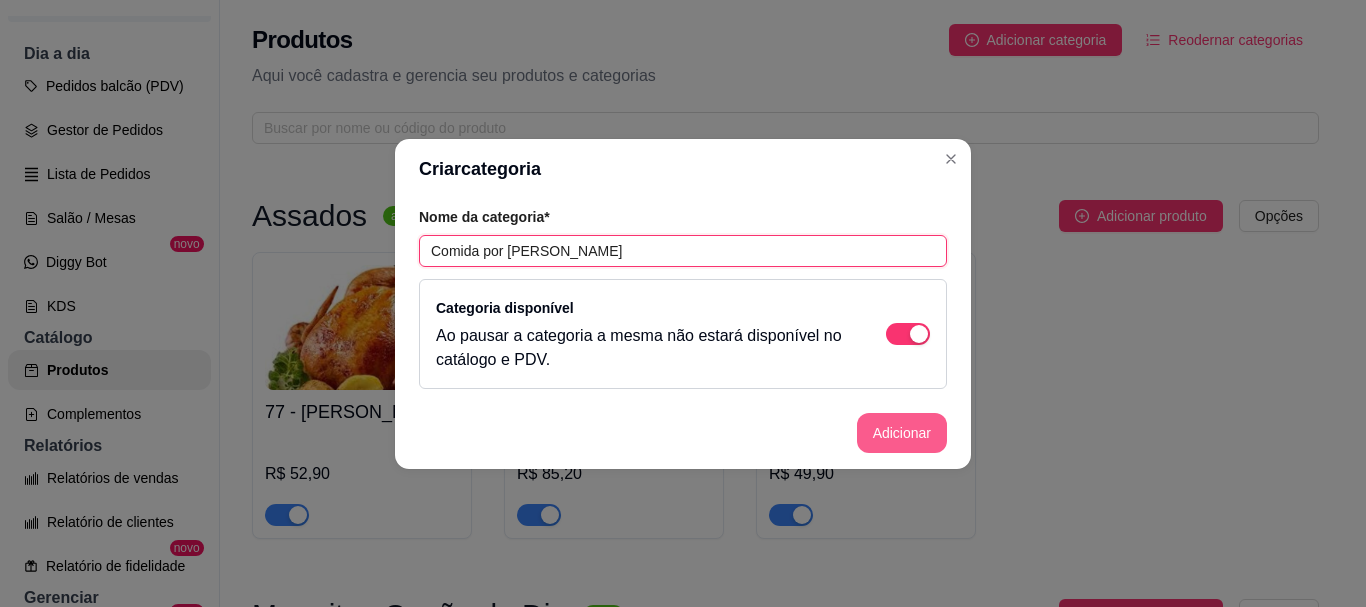 type on "Comida por [PERSON_NAME]" 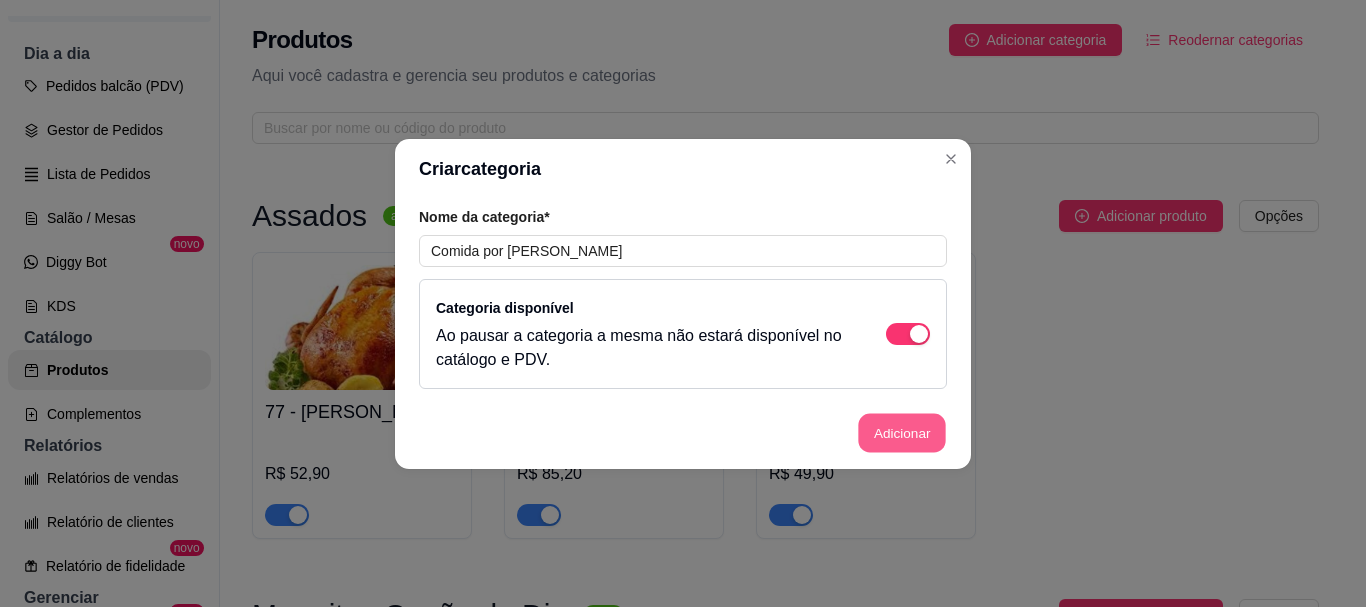 click on "Adicionar" at bounding box center [902, 432] 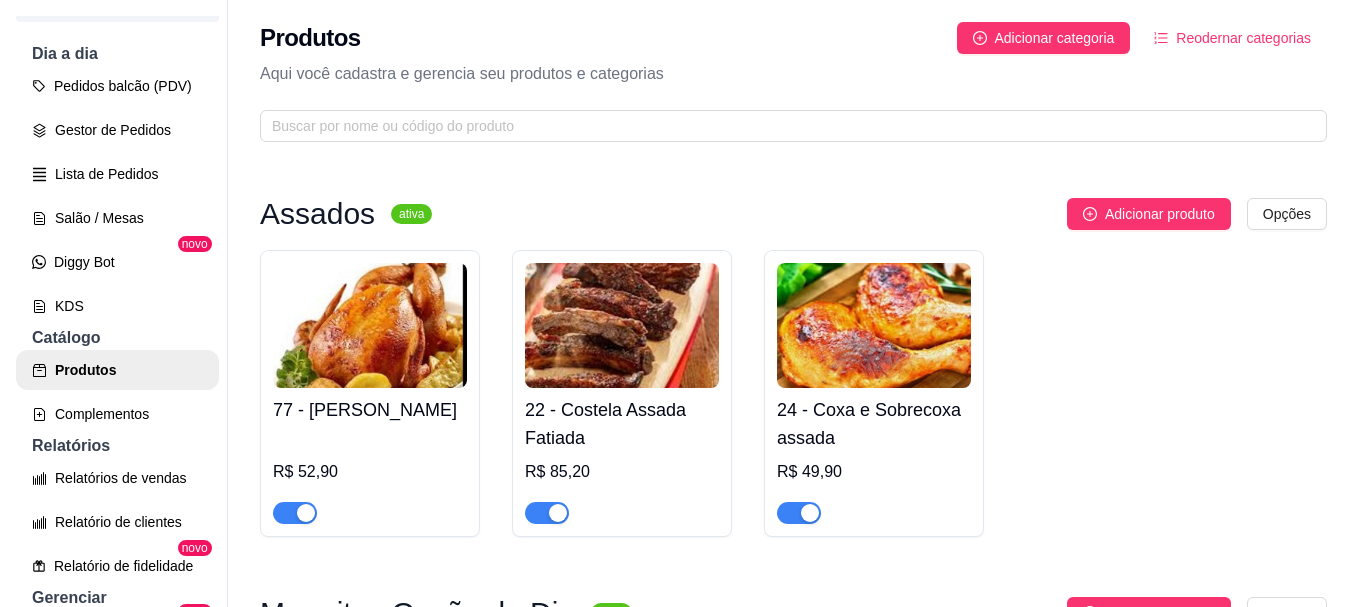 scroll, scrollTop: 0, scrollLeft: 0, axis: both 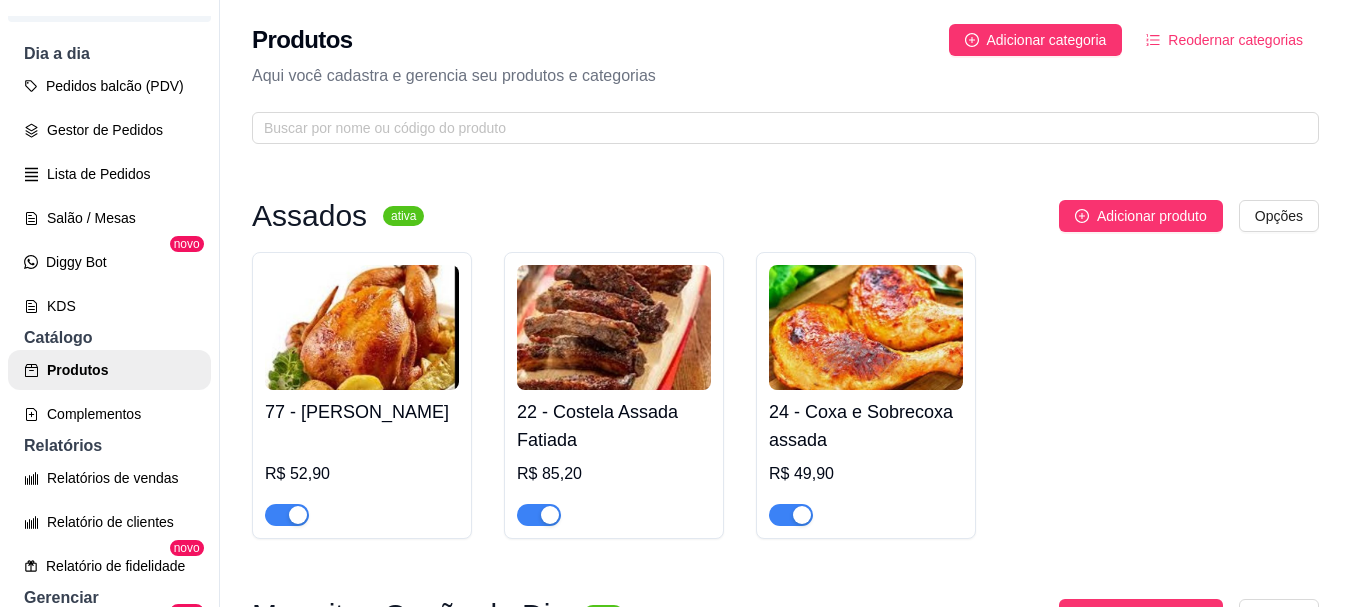 click on "Reodernar categorias" at bounding box center (1235, 40) 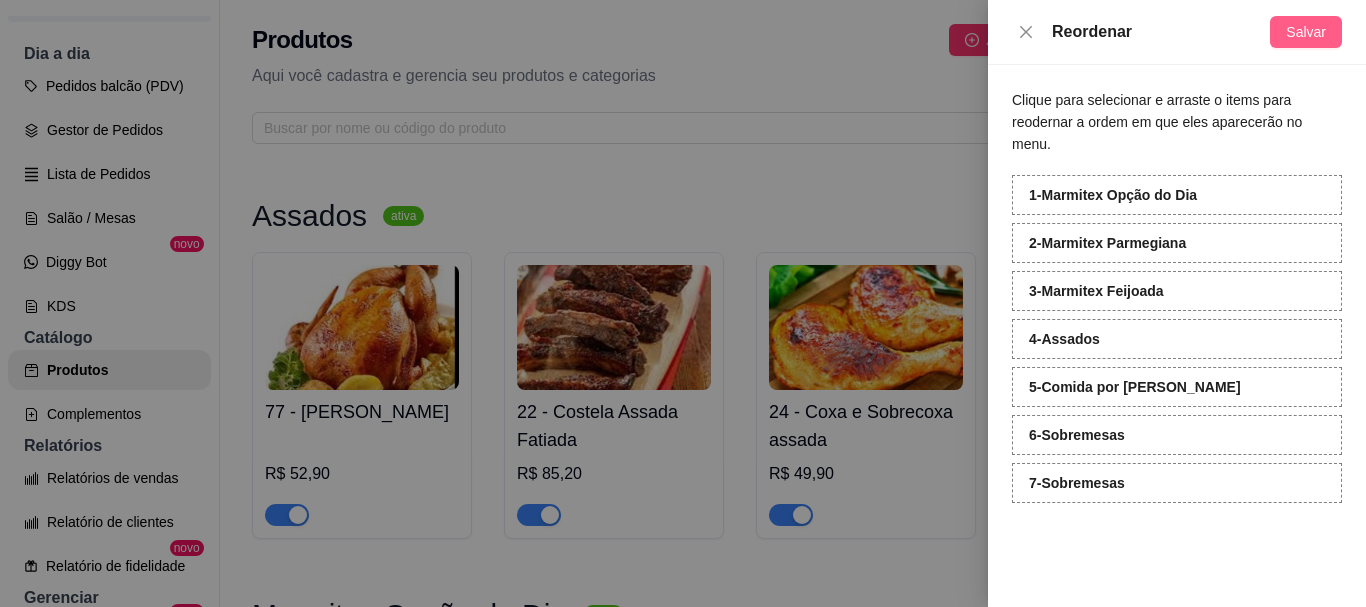 click on "Salvar" at bounding box center [1306, 32] 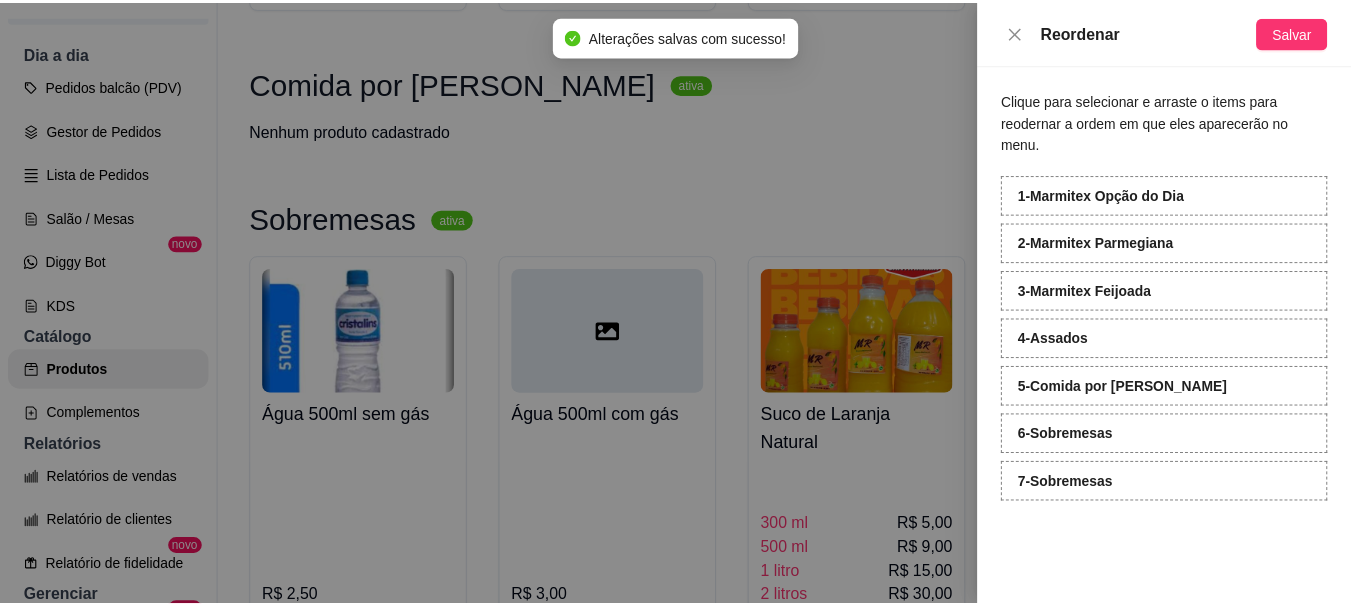 scroll, scrollTop: 1299, scrollLeft: 0, axis: vertical 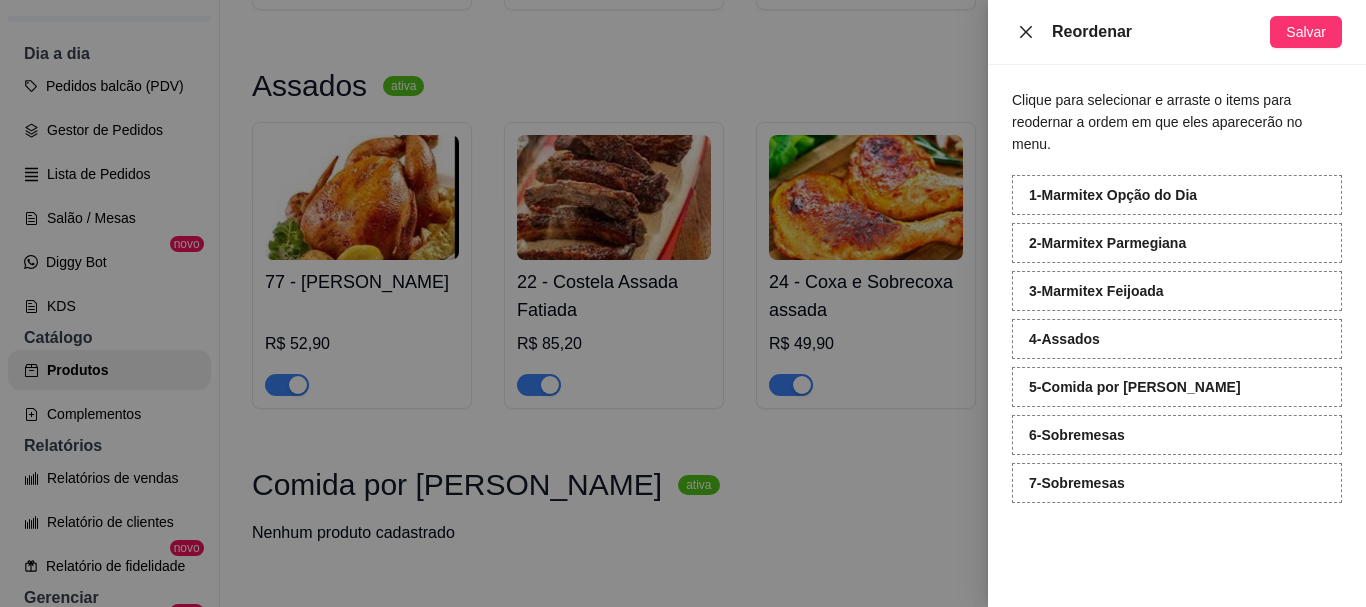 click 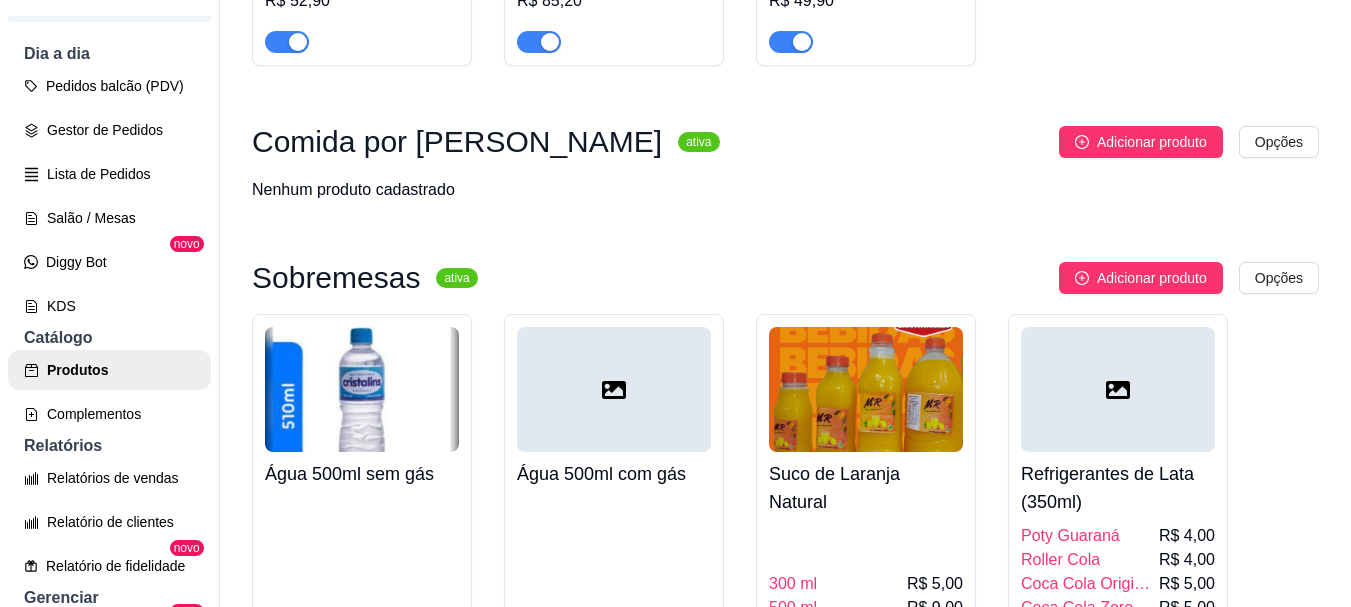 scroll, scrollTop: 1699, scrollLeft: 0, axis: vertical 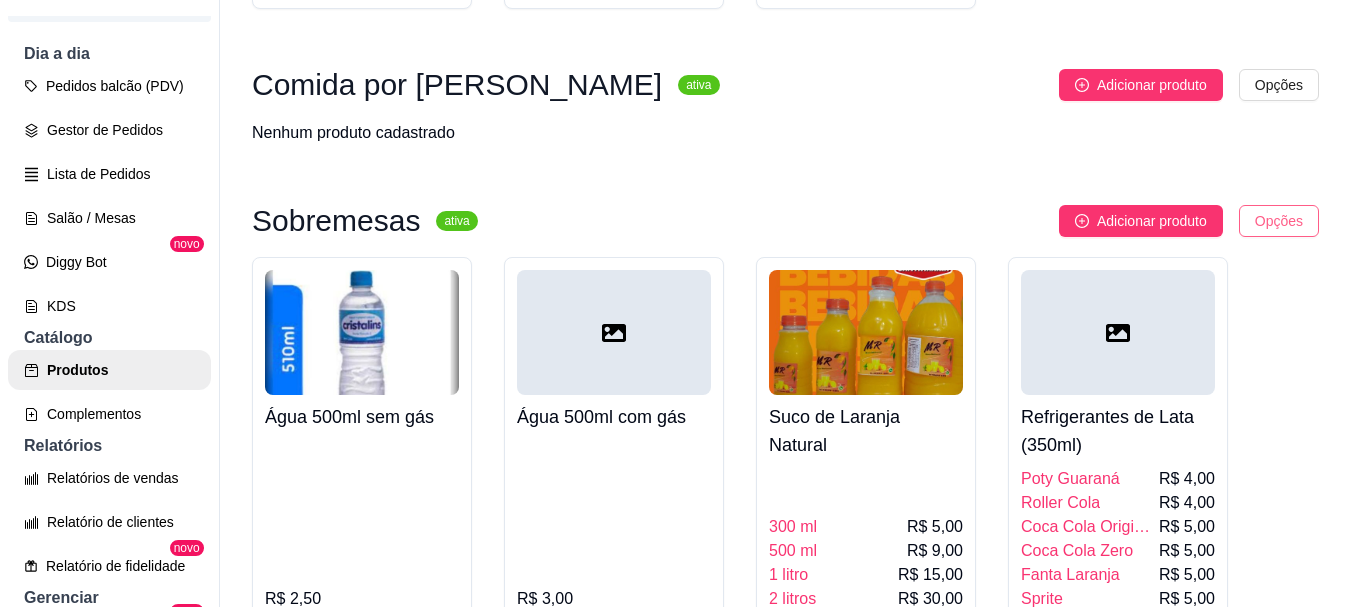 click on "A Assados Santa ... Loja Aberta Loja Período gratuito até 02/08   Dia a dia Pedidos balcão (PDV) Gestor de Pedidos Lista de Pedidos Salão / Mesas Diggy Bot novo KDS Catálogo Produtos Complementos Relatórios Relatórios de vendas Relatório de clientes Relatório de fidelidade novo Gerenciar Entregadores novo Nota Fiscal (NFC-e) Controle de caixa Controle de fiado Cupons Clientes Estoque Configurações Diggy Planos Precisa de ajuda? Sair Produtos Adicionar categoria Reodernar categorias Aqui você cadastra e gerencia seu produtos e categorias Marmitex Opção do Dia ativa Adicionar produto Opções 1 - MINI DO DIA   R$ 15,00 2 - PEQUENA DO DIA   R$ 17,00 3 - MEDIA DO DIA   R$ 23,00 4 - GRANDE DO DIA   R$ 24,00 Marmitex Parmegiana ativa Adicionar produto Opções 6 - MINI PARMEGIANA   R$ 15,00 7 - PEQUENA PARMEGIANA   R$ 19,00 8 - MEDIA PARMEGIANA   R$ 23,00 9 - GRANDE PARMEGIANA   R$ 24,00 Marmitex Feijoada pausada Adicionar produto Opções 11 - MINI FEIJOADA   R$ 17,00 12 - PEQUENA FEIJOADA" at bounding box center [675, 303] 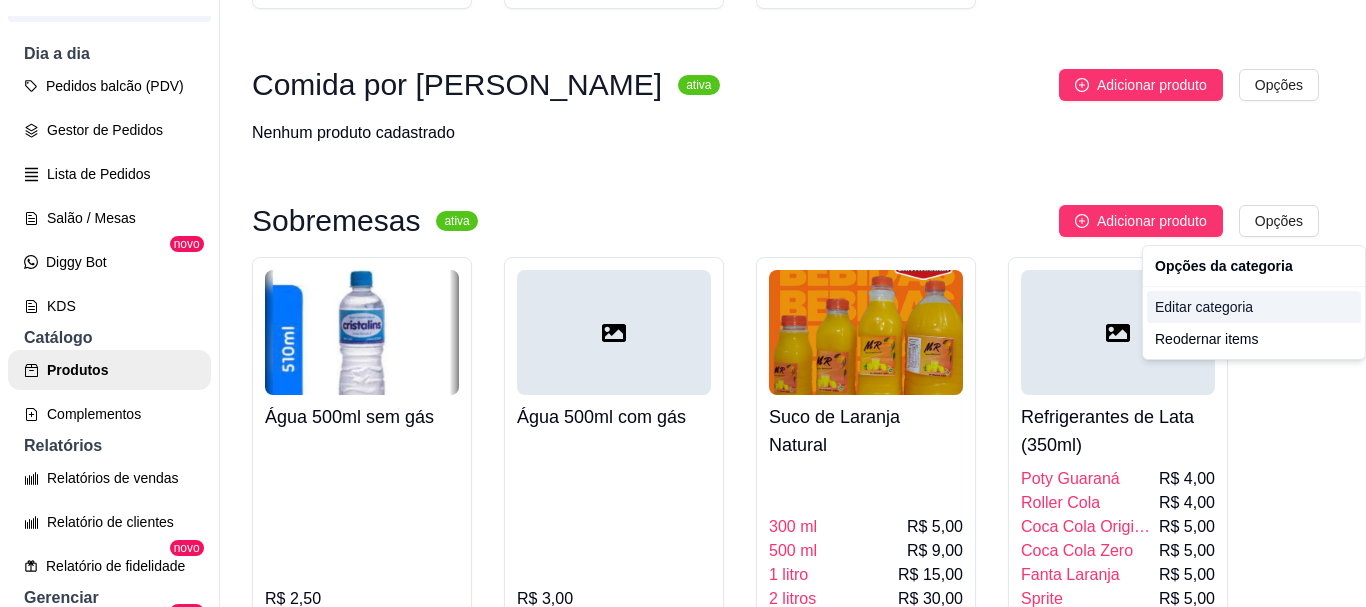 click on "Editar categoria" at bounding box center [1254, 307] 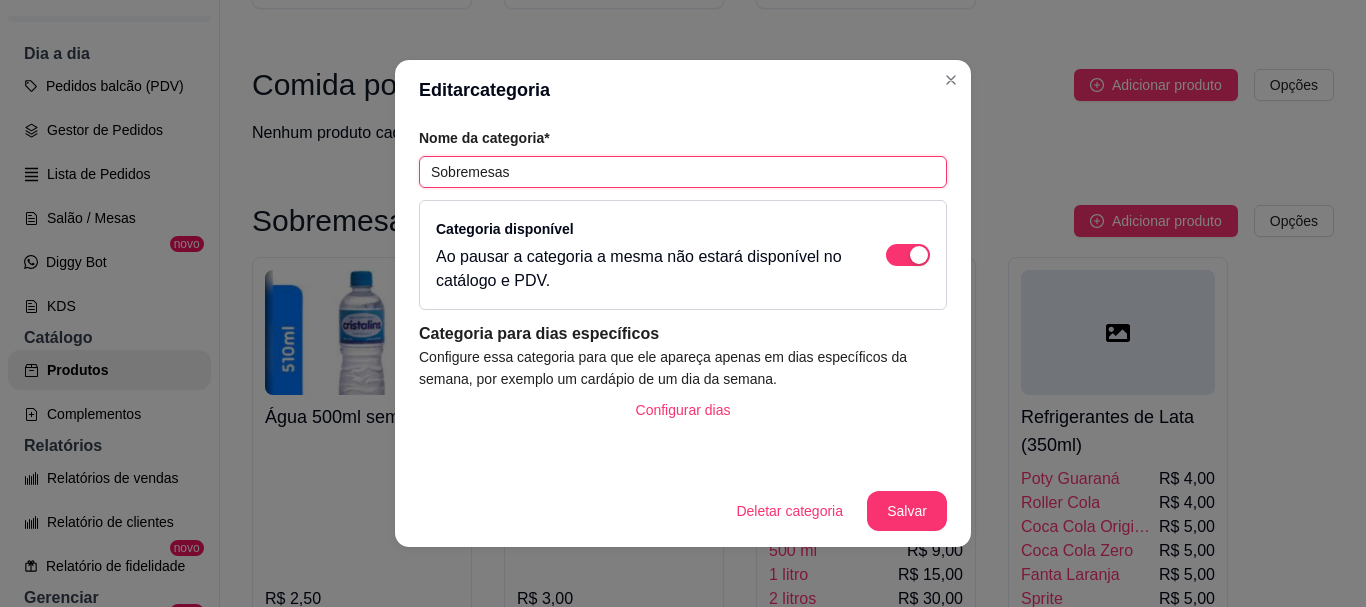 drag, startPoint x: 421, startPoint y: 169, endPoint x: 313, endPoint y: 161, distance: 108.29589 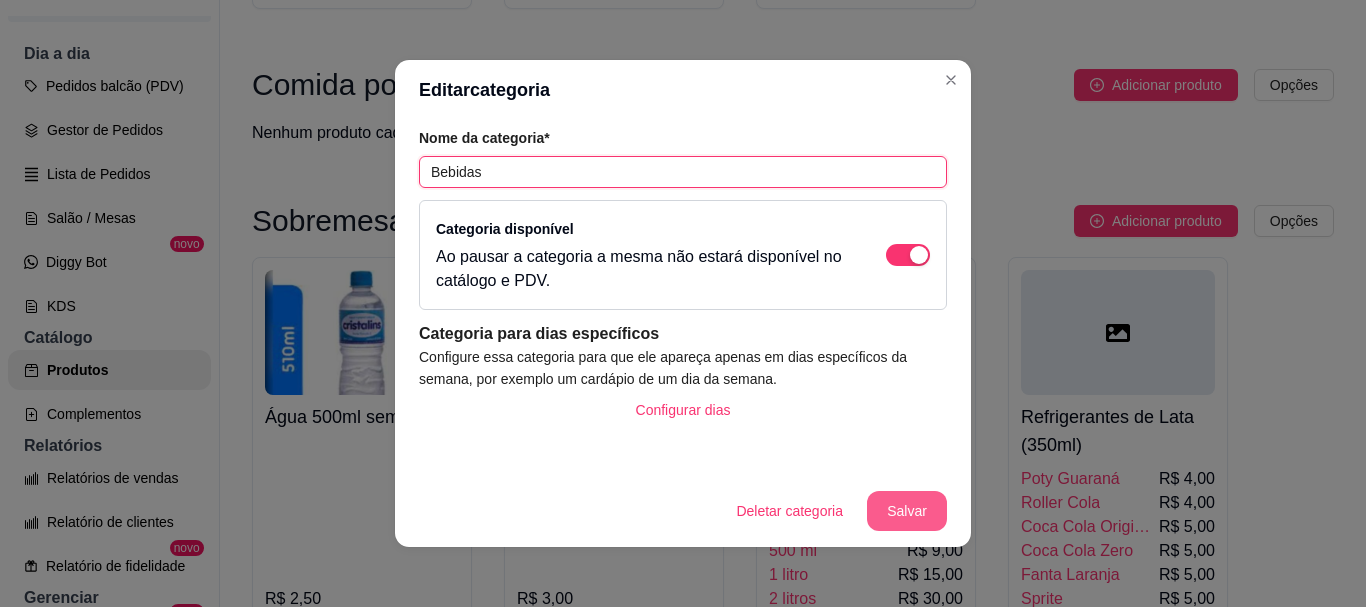 type on "Bebidas" 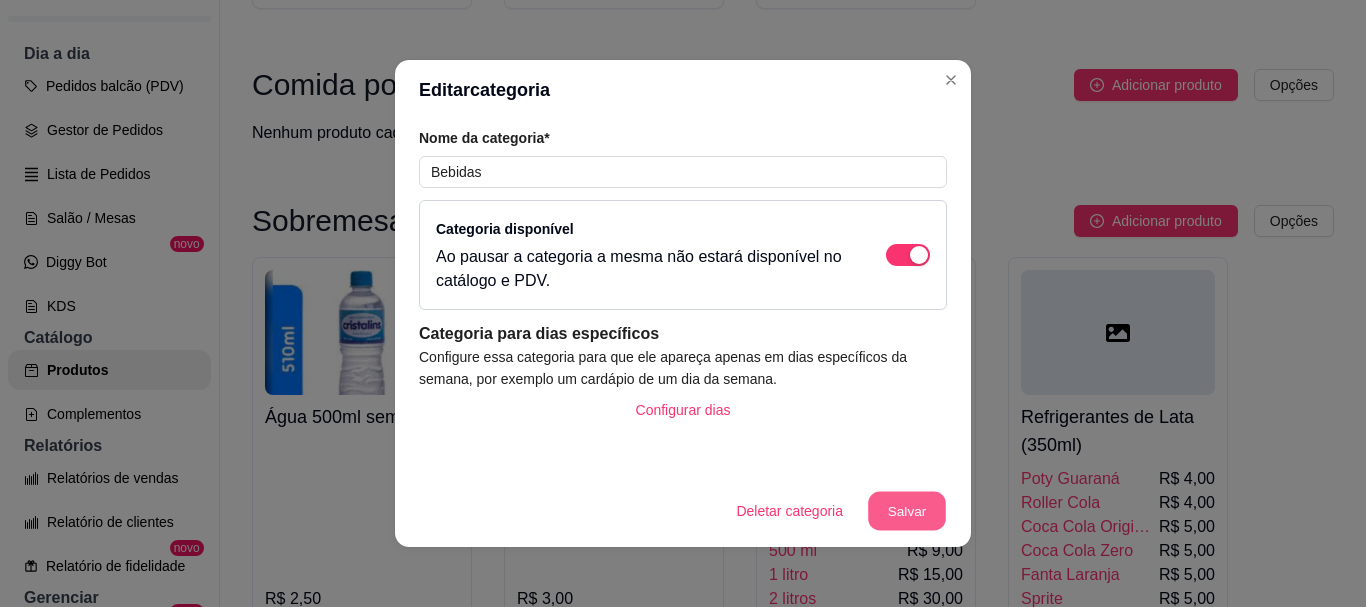 click on "Salvar" at bounding box center [907, 511] 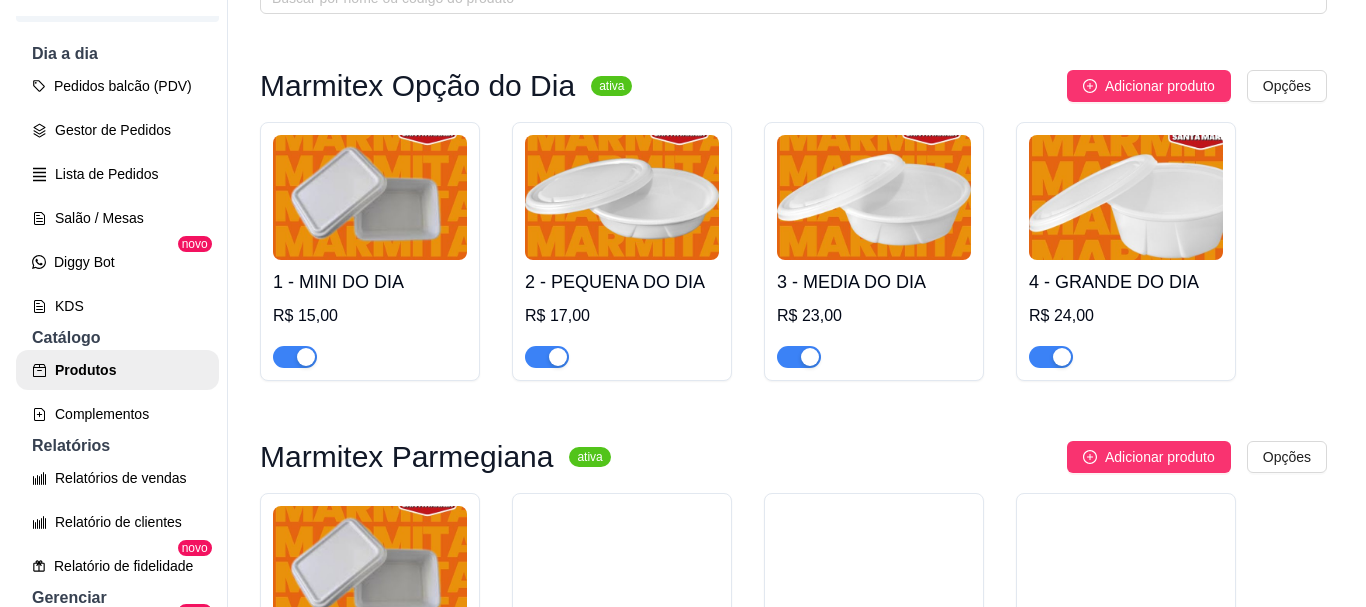 scroll, scrollTop: 99, scrollLeft: 0, axis: vertical 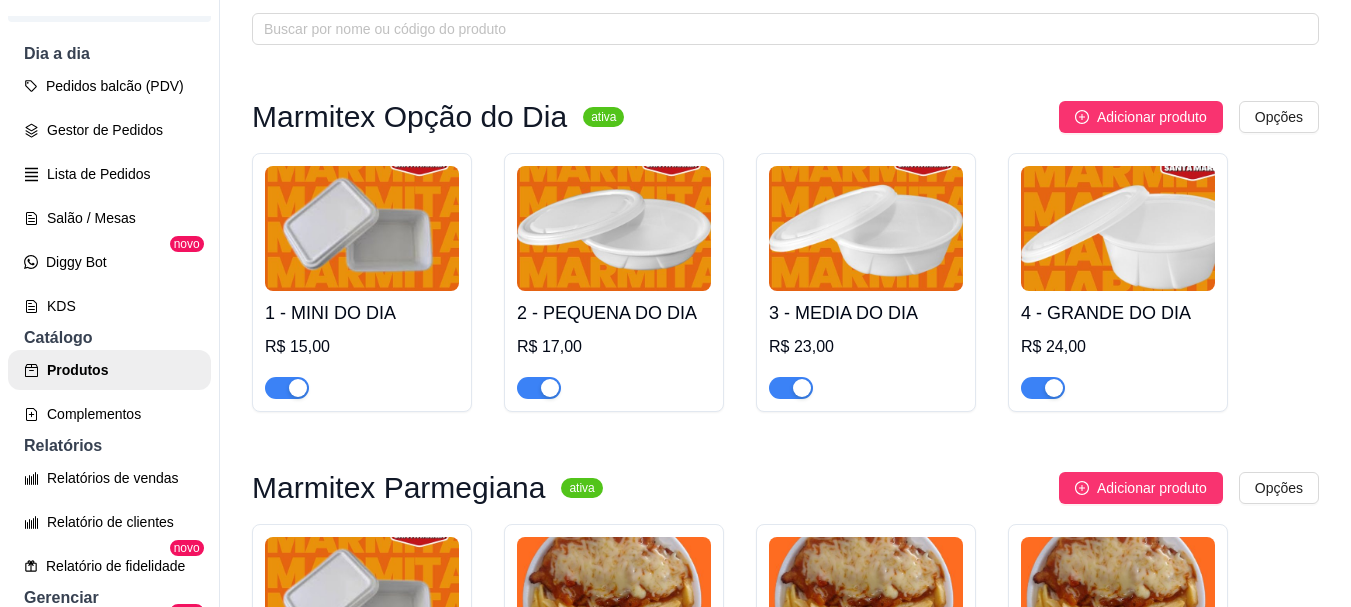 click at bounding box center (362, 228) 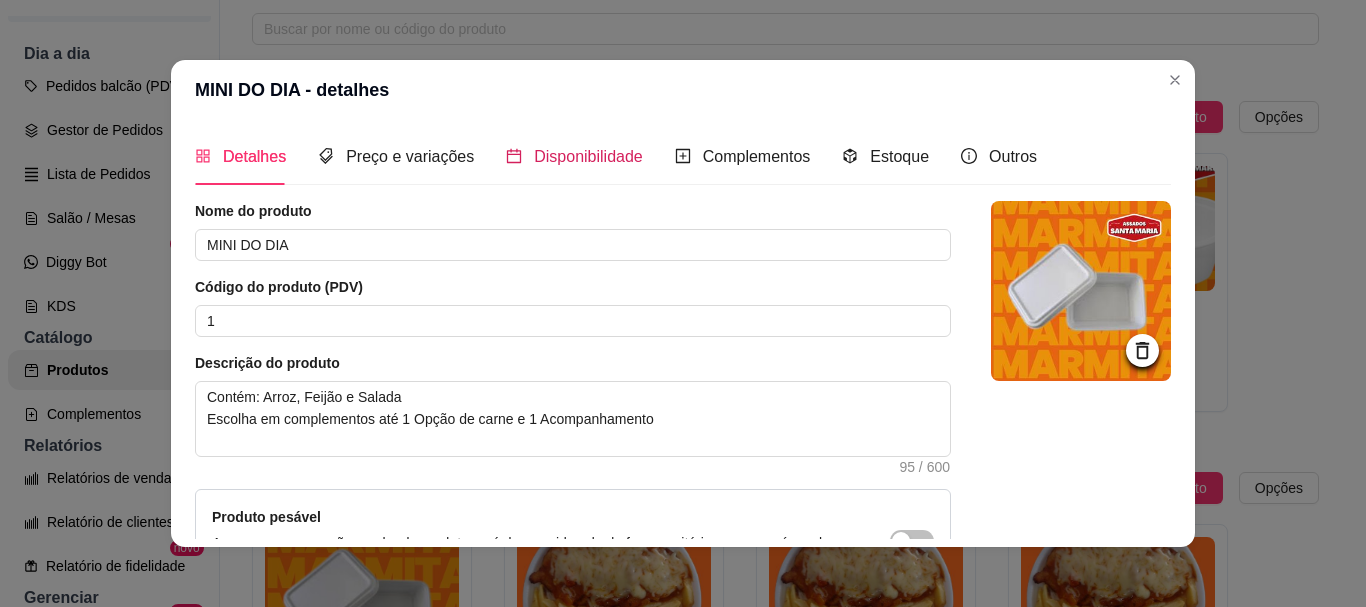 click on "Disponibilidade" at bounding box center [574, 156] 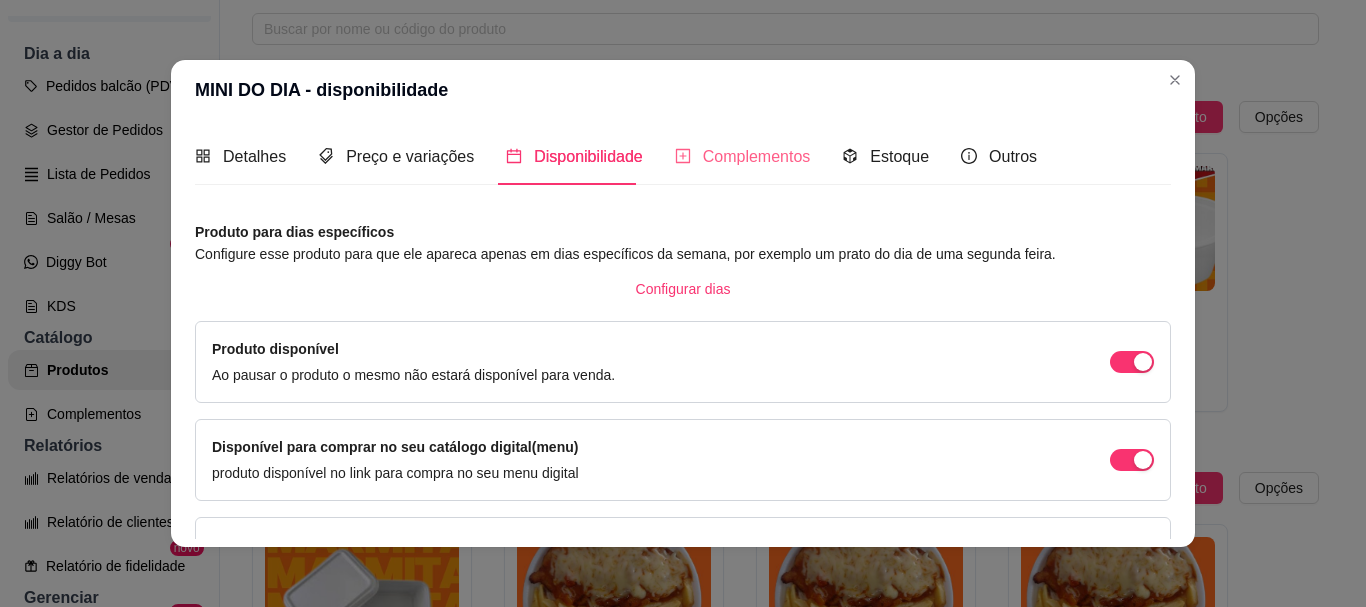 click on "Complementos" at bounding box center [743, 156] 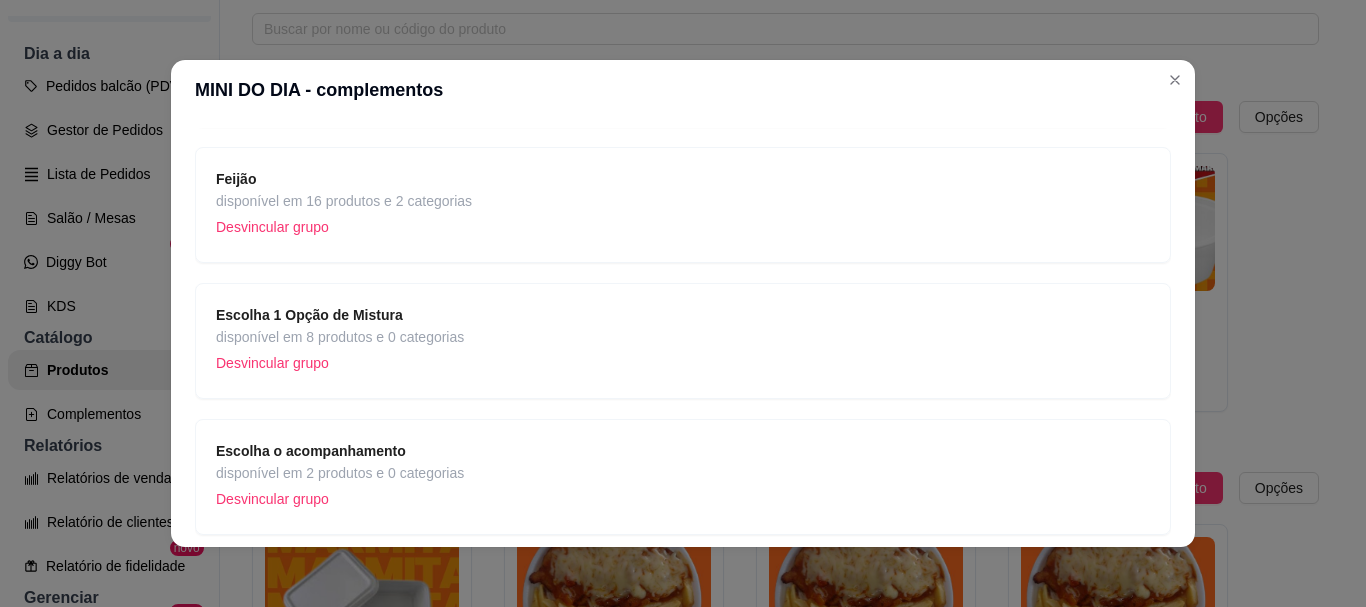 scroll, scrollTop: 400, scrollLeft: 0, axis: vertical 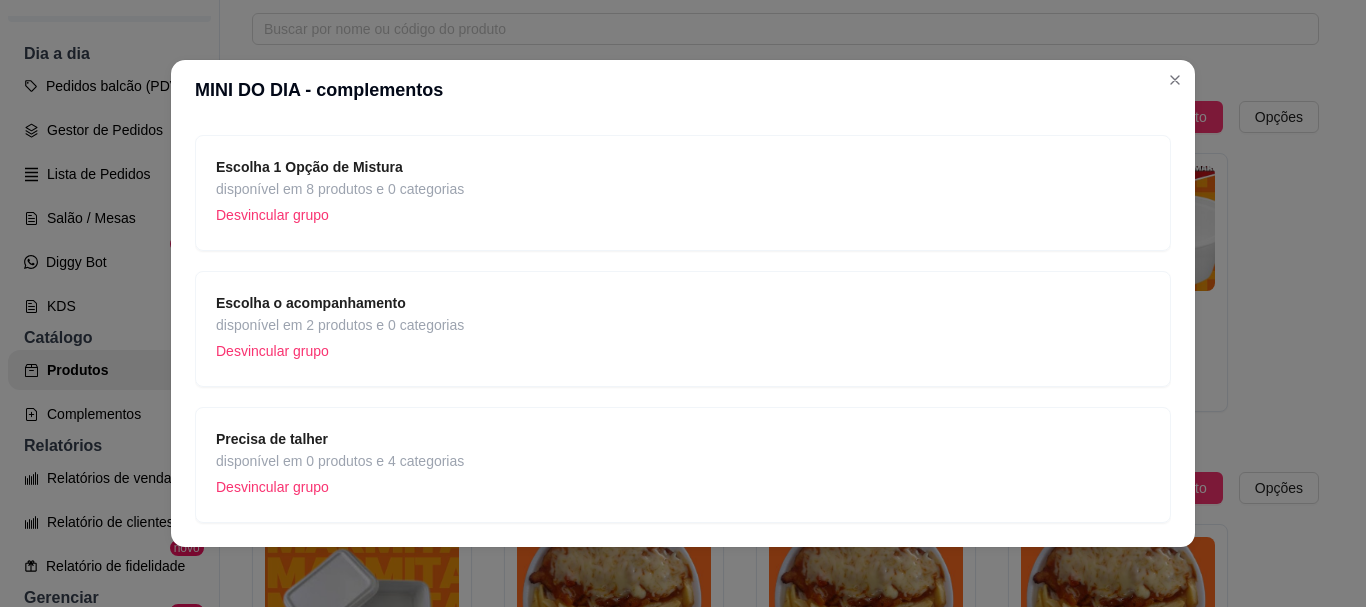 click on "disponível em 8 produtos e 0 categorias" at bounding box center (340, 189) 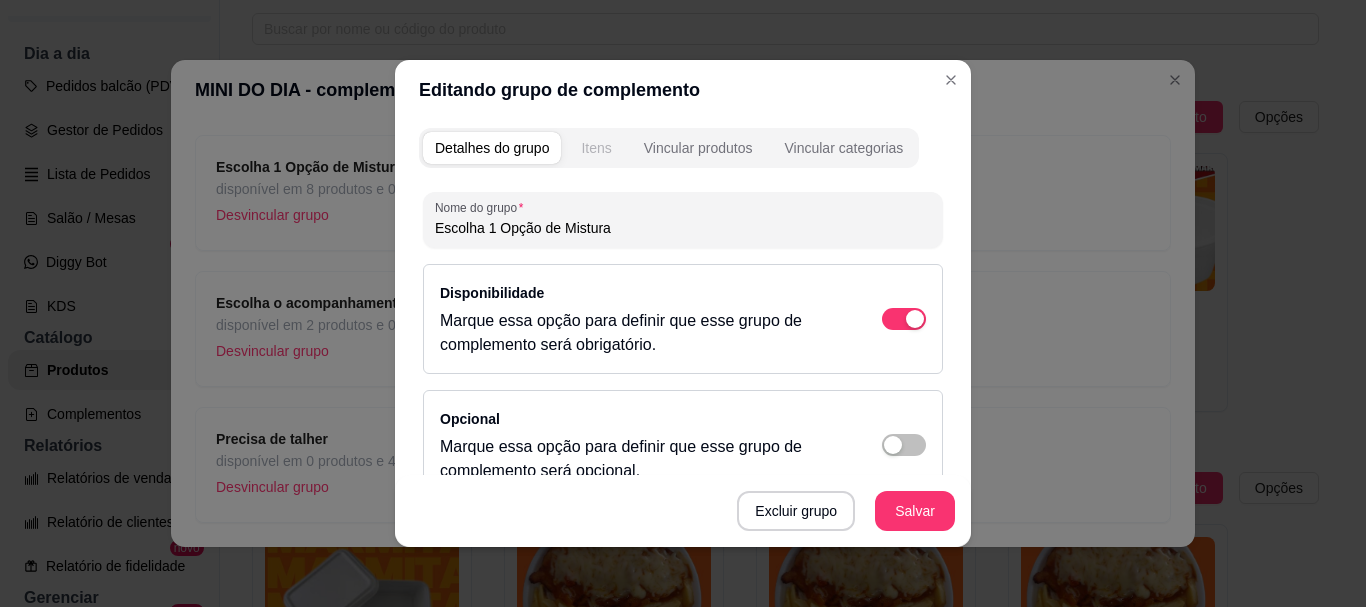 click on "Itens" at bounding box center [596, 148] 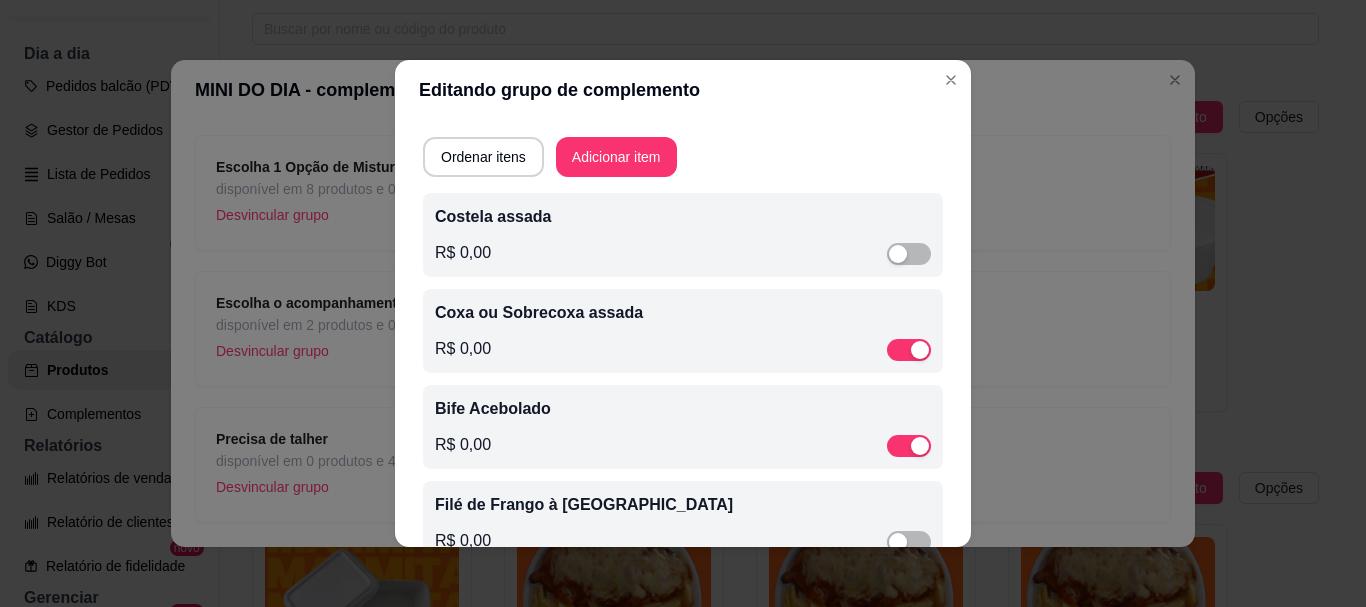 scroll, scrollTop: 100, scrollLeft: 0, axis: vertical 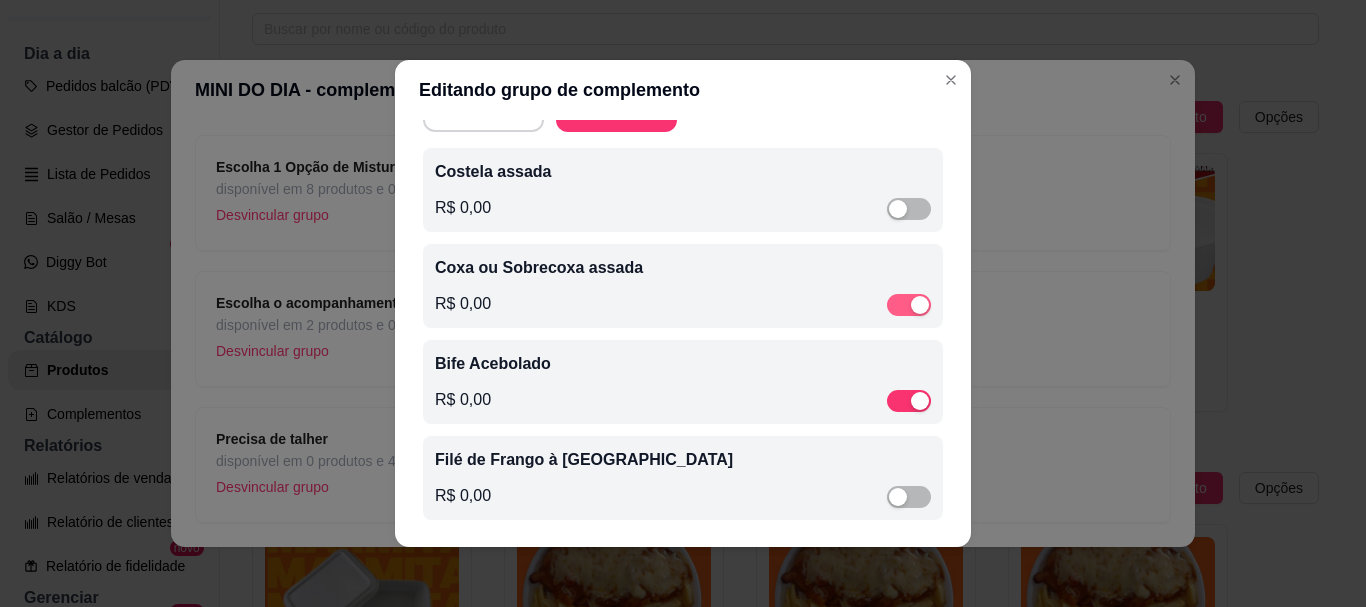 click at bounding box center [909, 305] 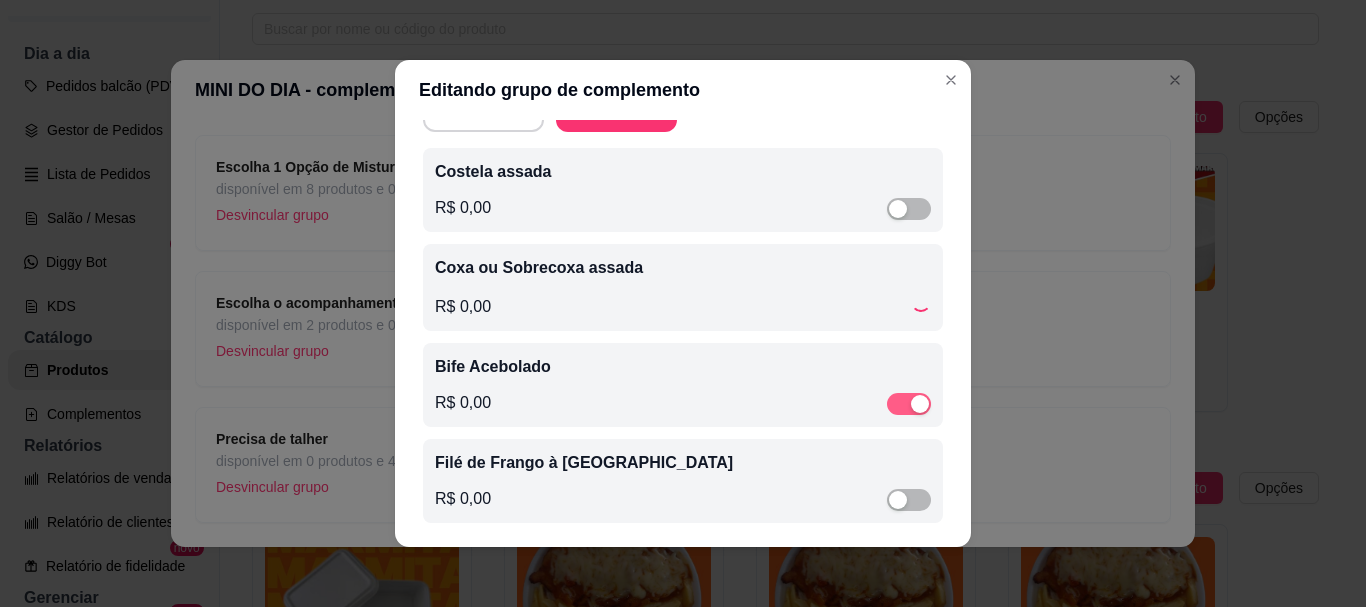 click at bounding box center (909, 404) 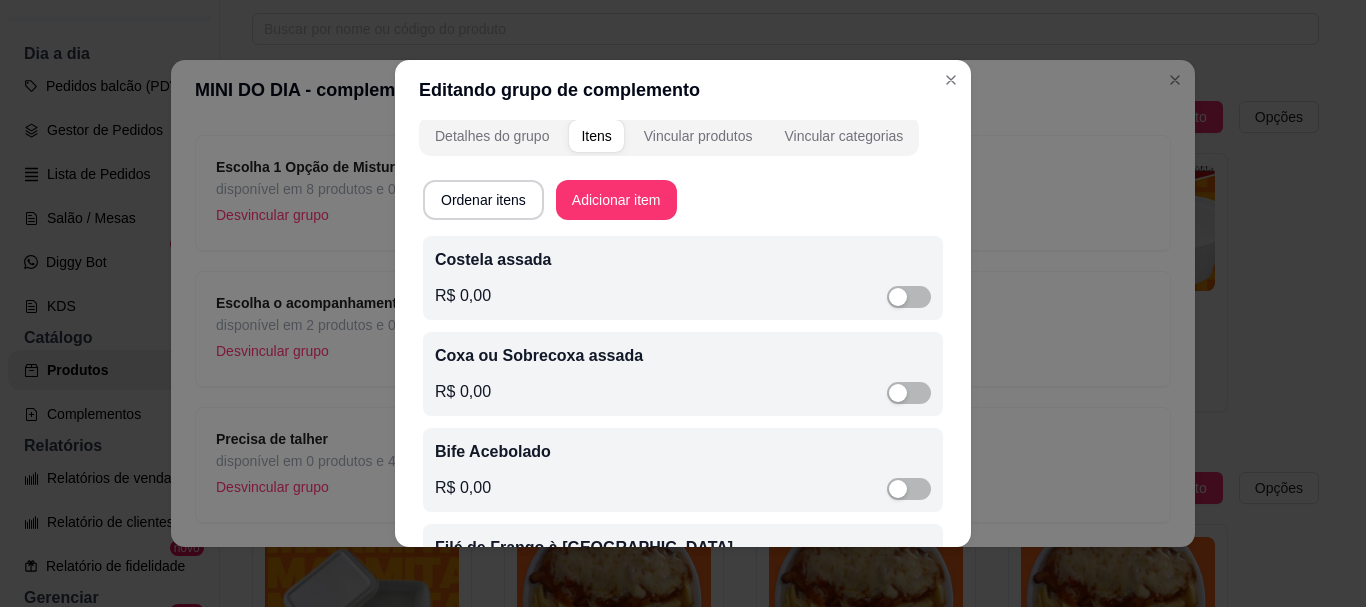 scroll, scrollTop: 0, scrollLeft: 0, axis: both 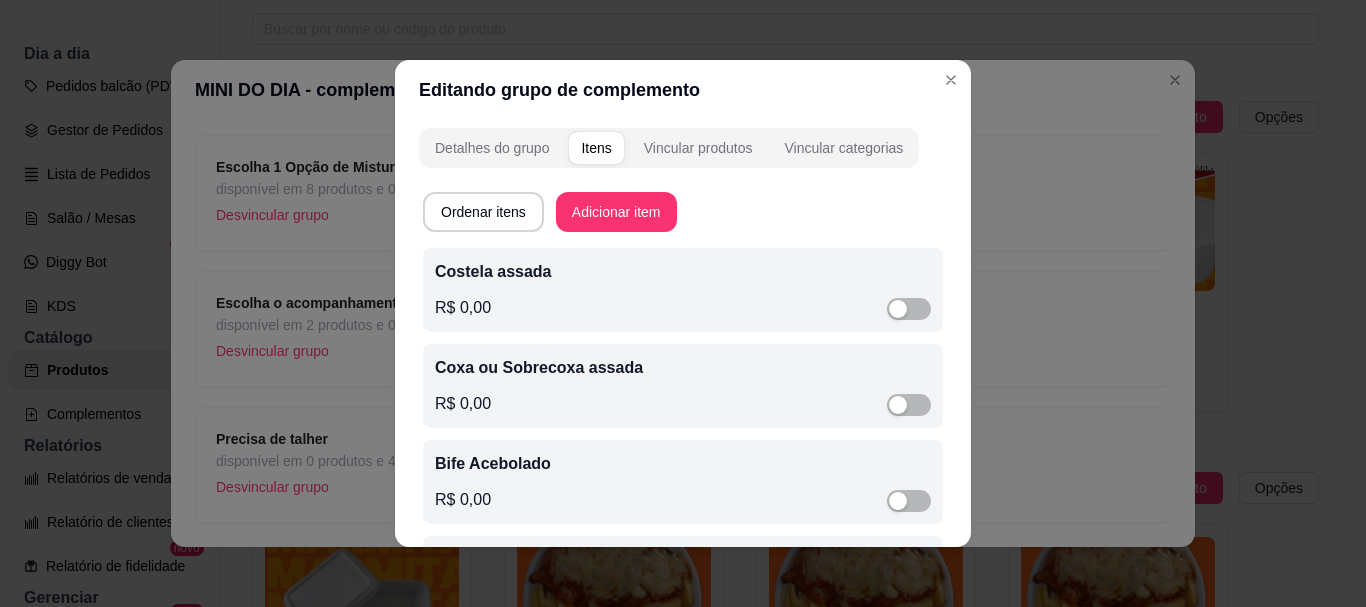 click on "Costela assada R$ 0,00" at bounding box center [683, 290] 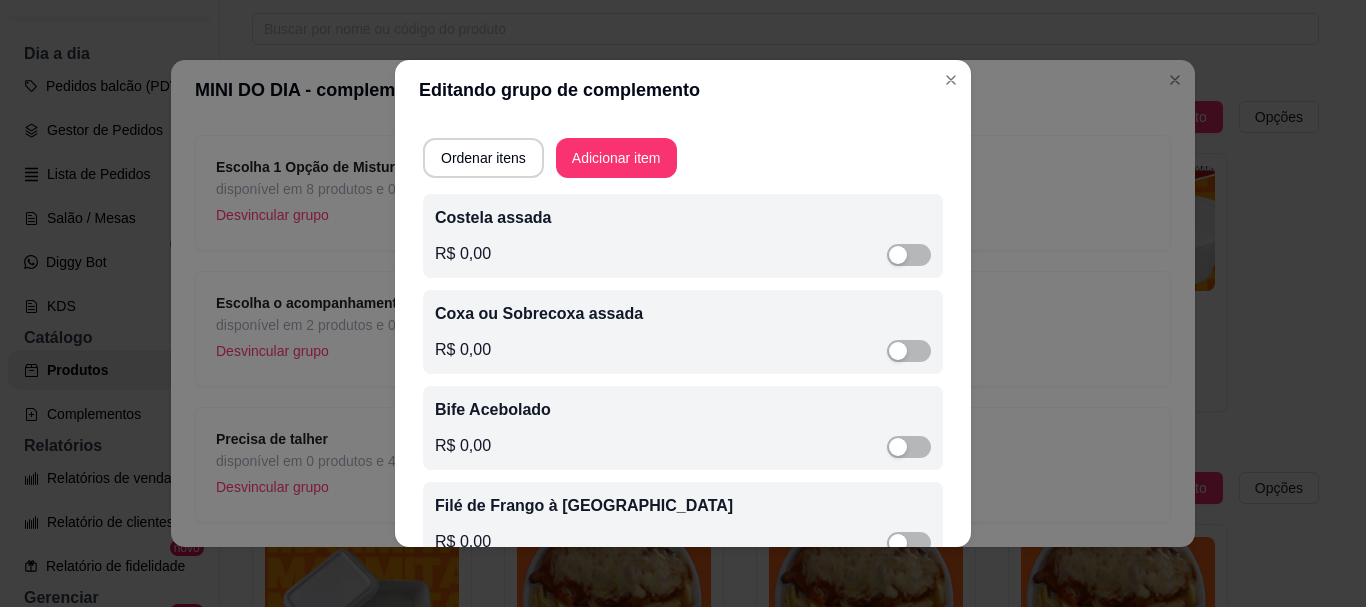 scroll, scrollTop: 100, scrollLeft: 0, axis: vertical 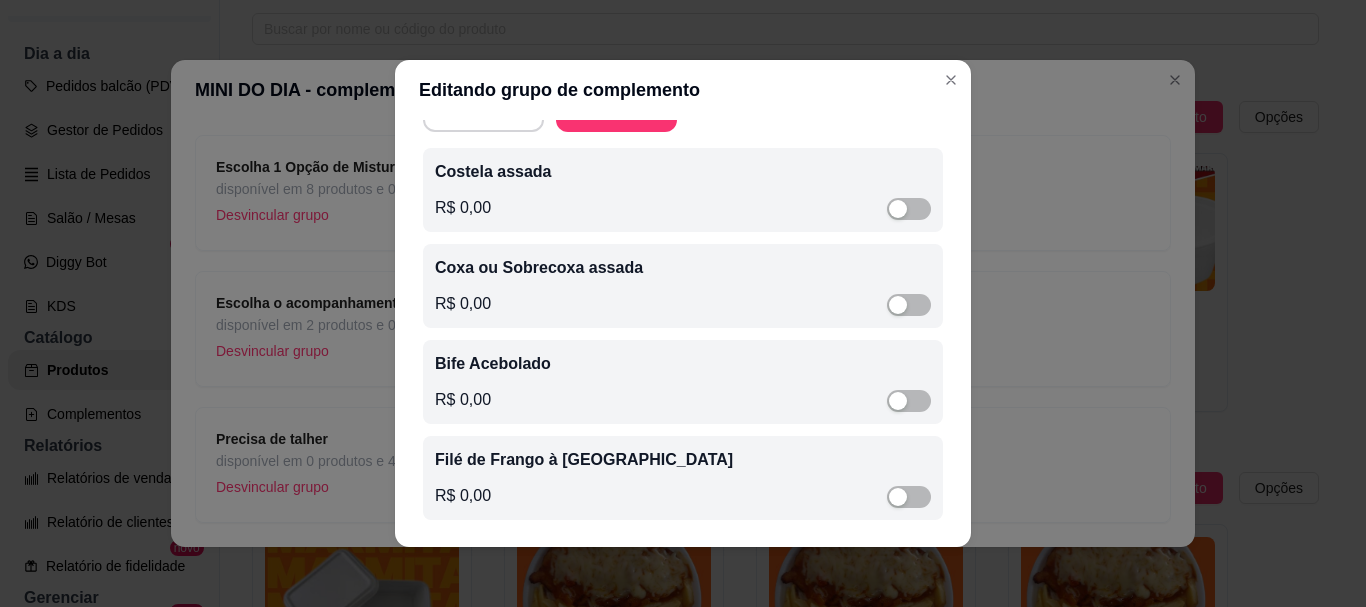 click on "Bife Acebolado" at bounding box center (683, 364) 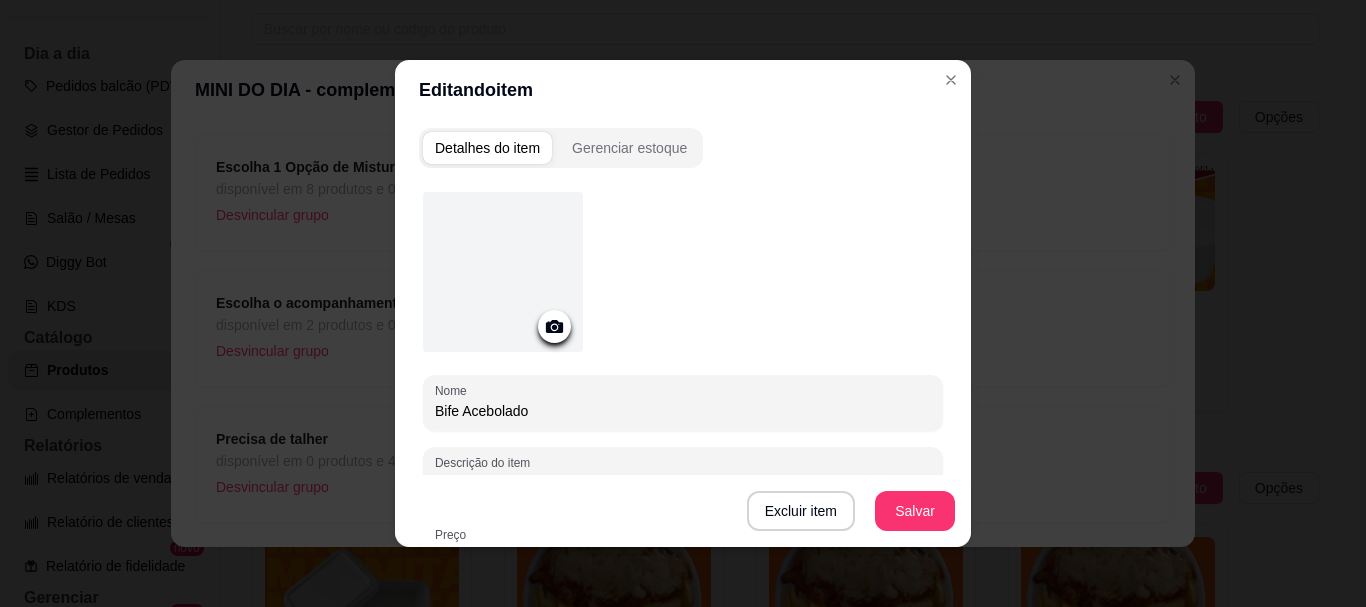 drag, startPoint x: 543, startPoint y: 408, endPoint x: 370, endPoint y: 386, distance: 174.39323 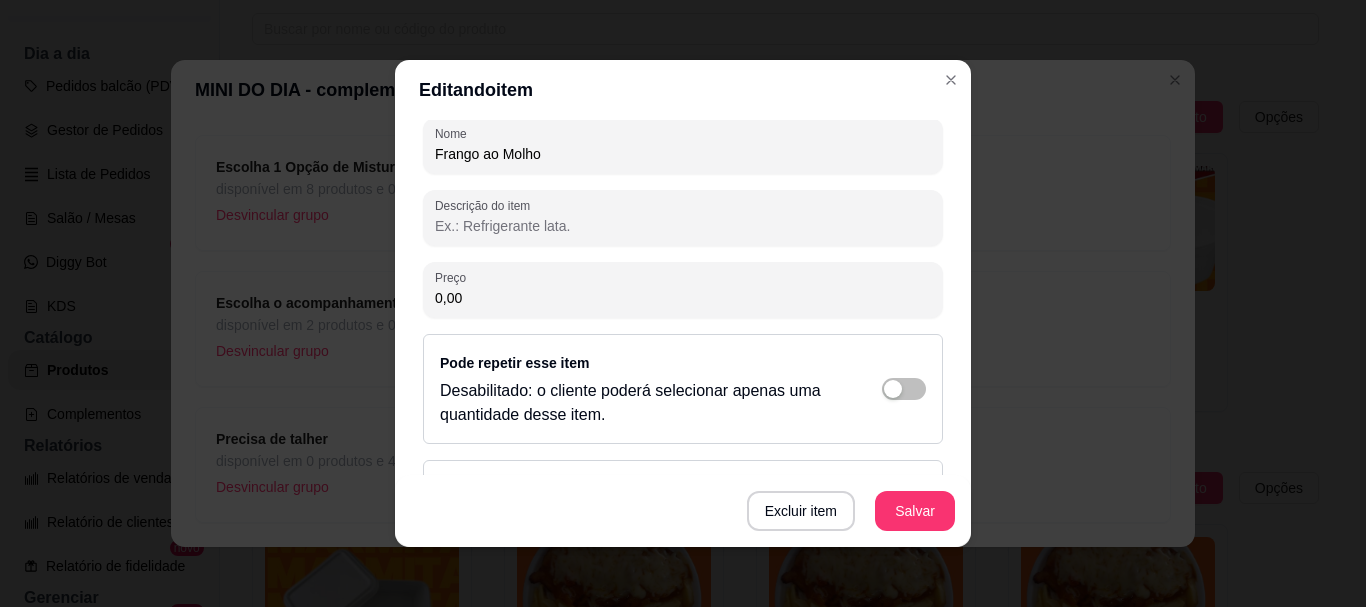 scroll, scrollTop: 363, scrollLeft: 0, axis: vertical 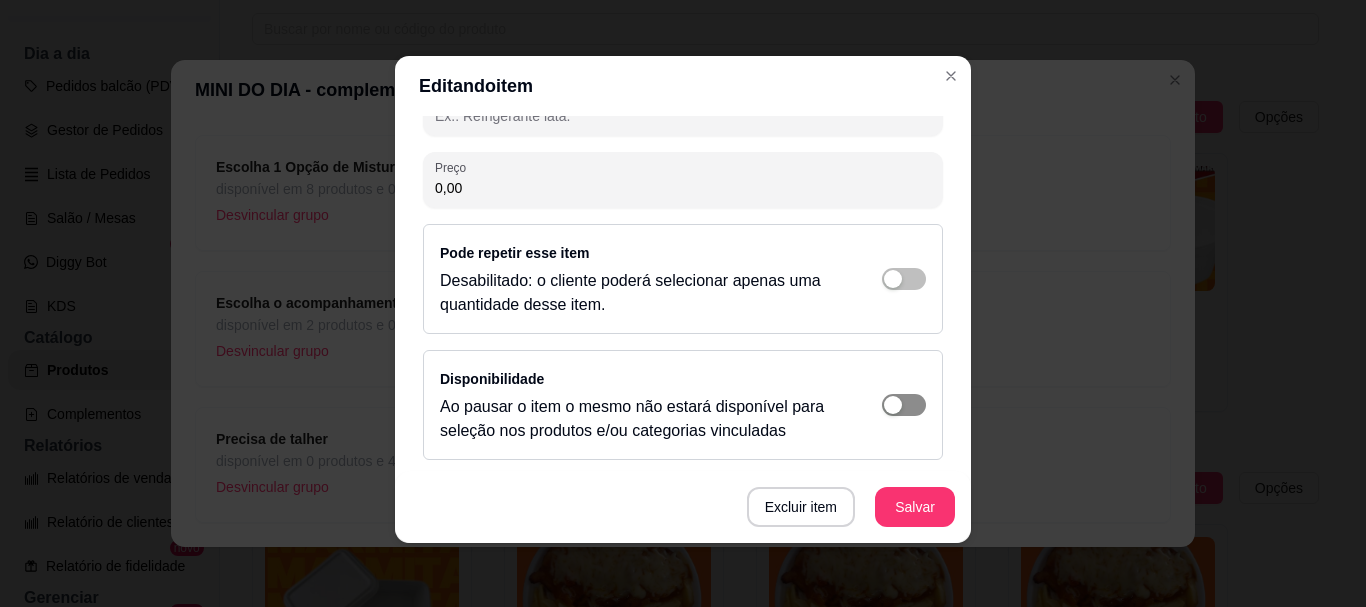 type on "Frango ao Molho" 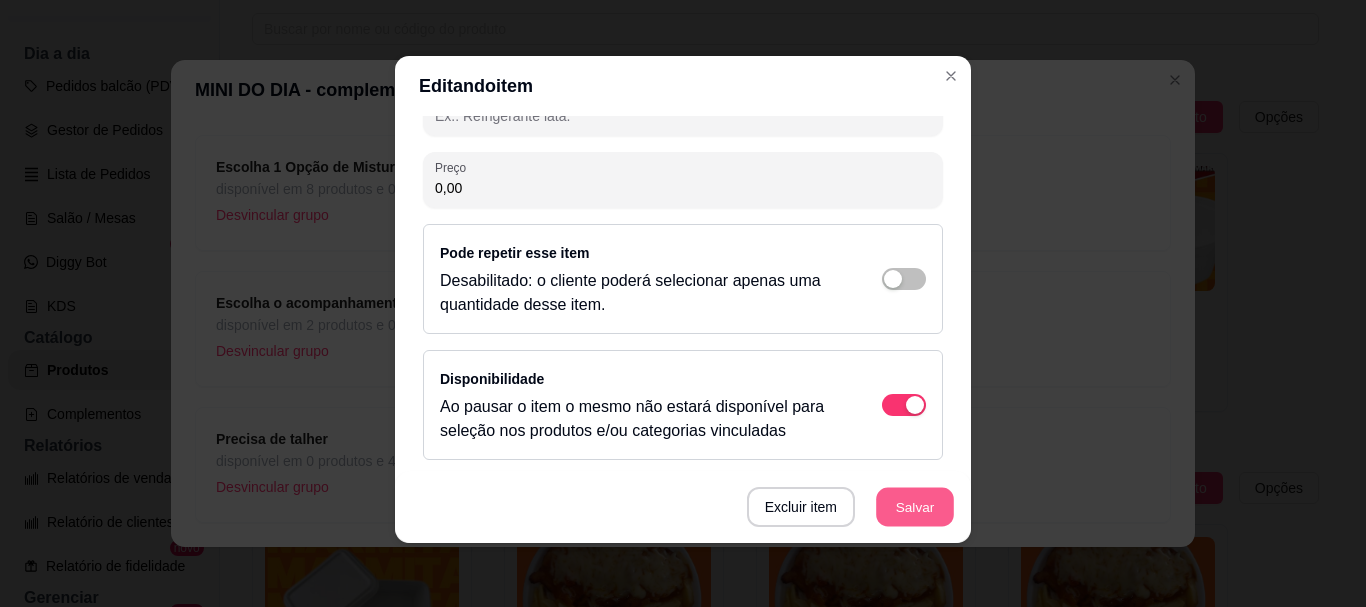 click on "Salvar" at bounding box center [915, 507] 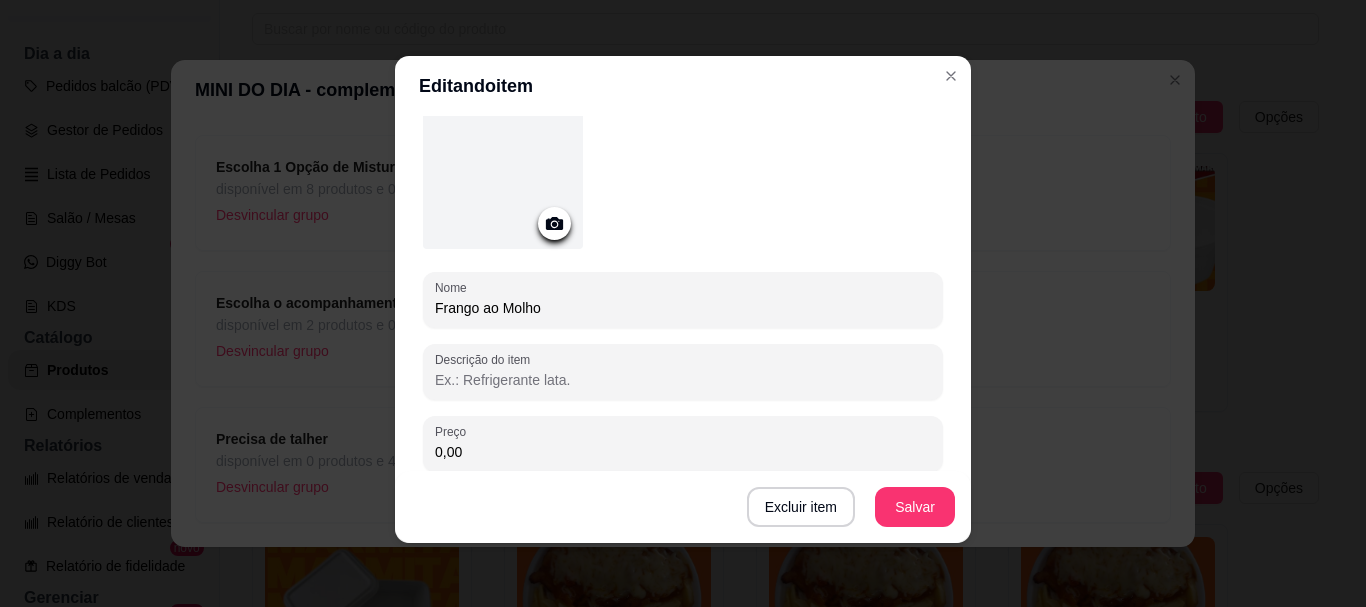 scroll, scrollTop: 363, scrollLeft: 0, axis: vertical 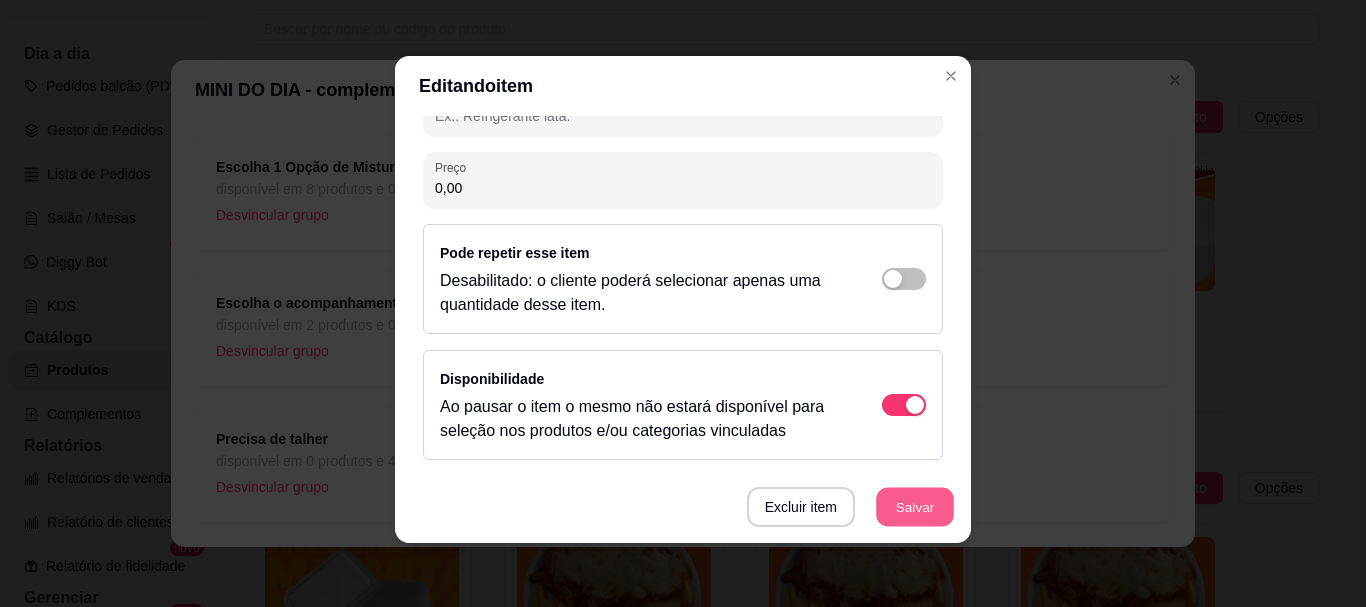 click on "Salvar" at bounding box center [915, 507] 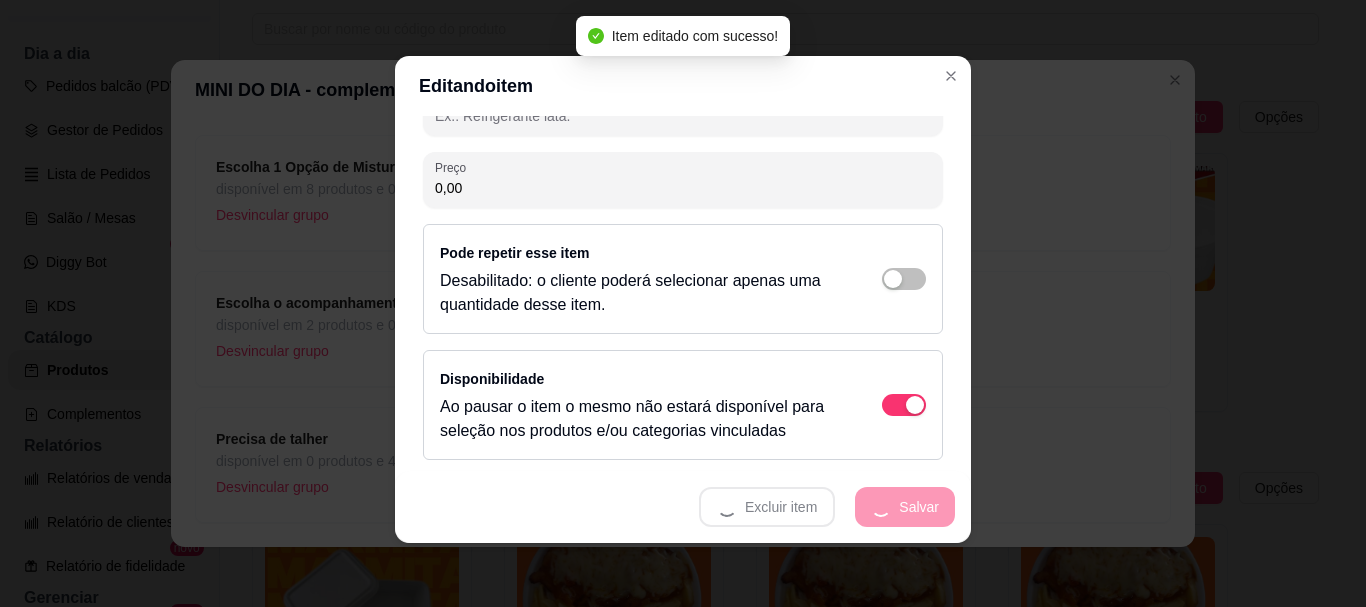 scroll, scrollTop: 0, scrollLeft: 0, axis: both 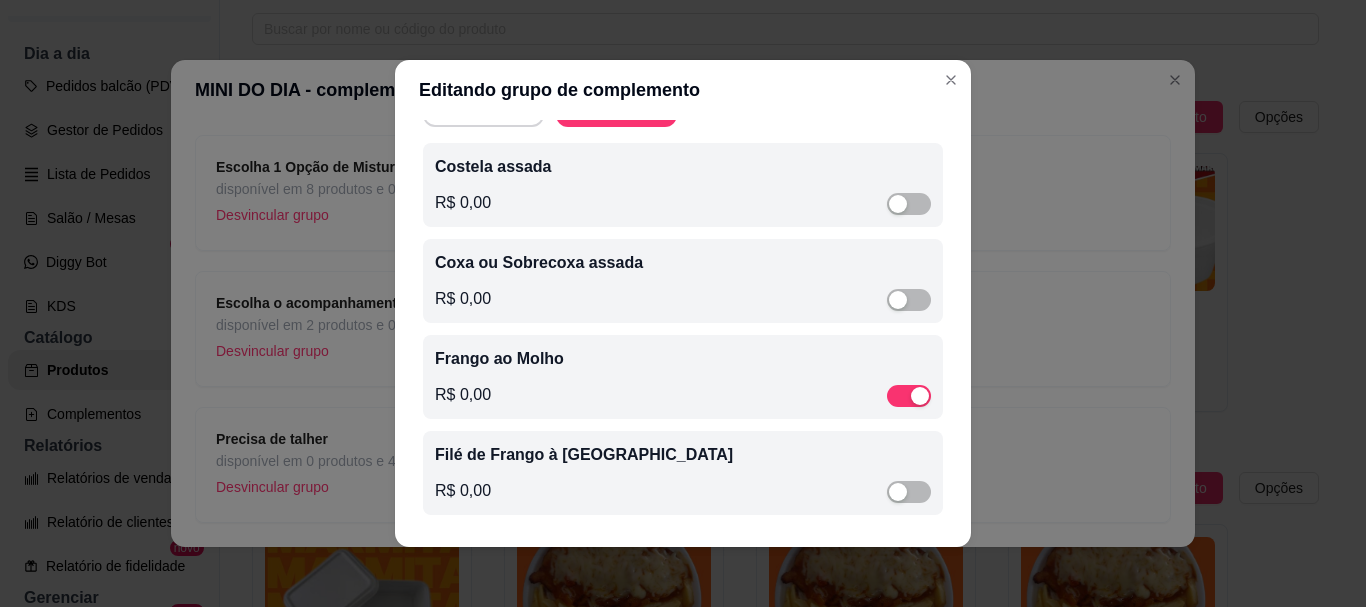 click on "Filé de Frango à Milanesa R$ 0,00" at bounding box center [683, 473] 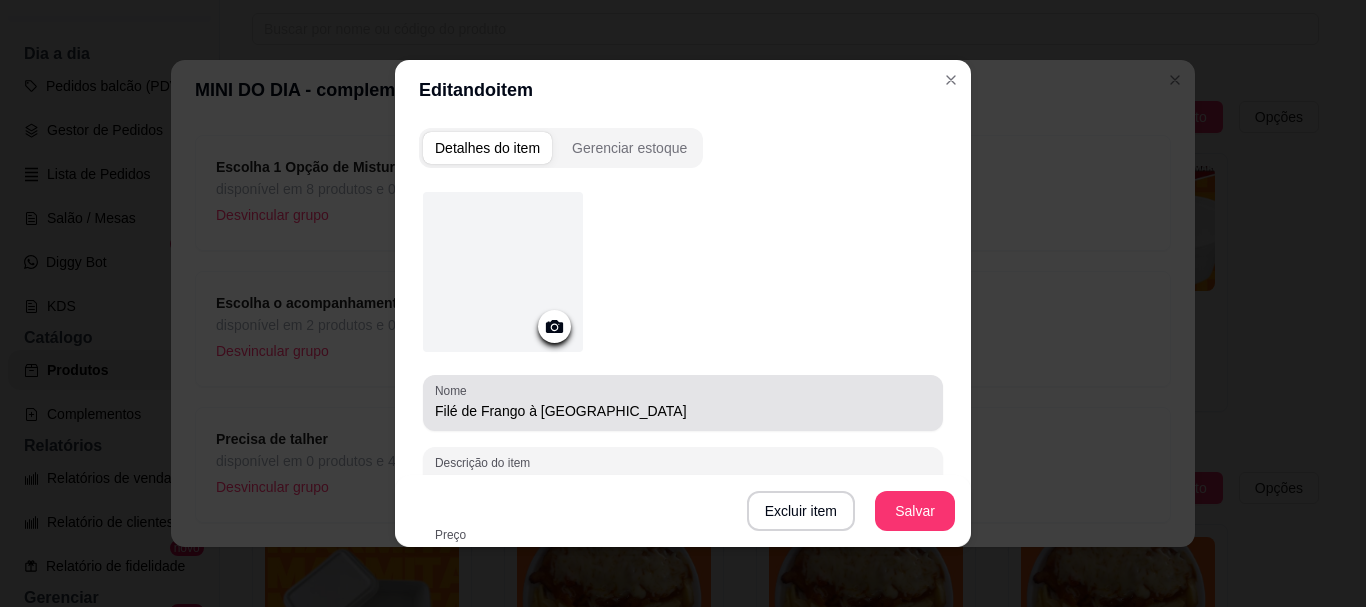 click on "Filé de Frango à [GEOGRAPHIC_DATA]" at bounding box center [683, 411] 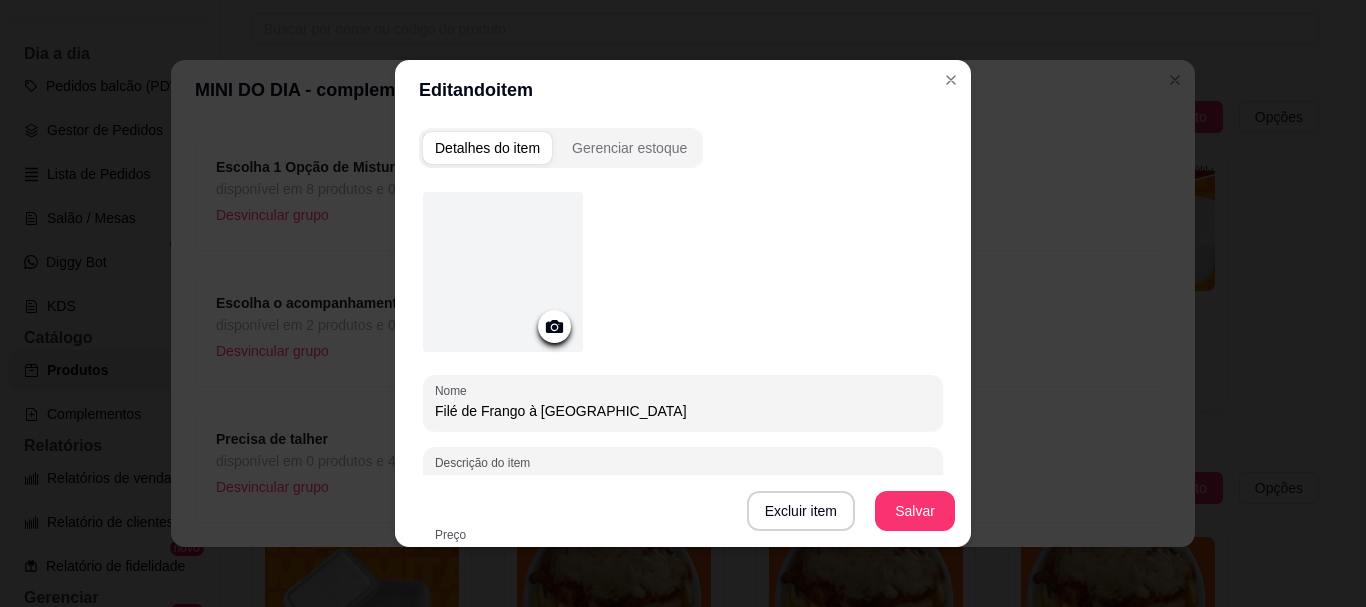 click on "Filé de Frango à [GEOGRAPHIC_DATA]" at bounding box center (683, 411) 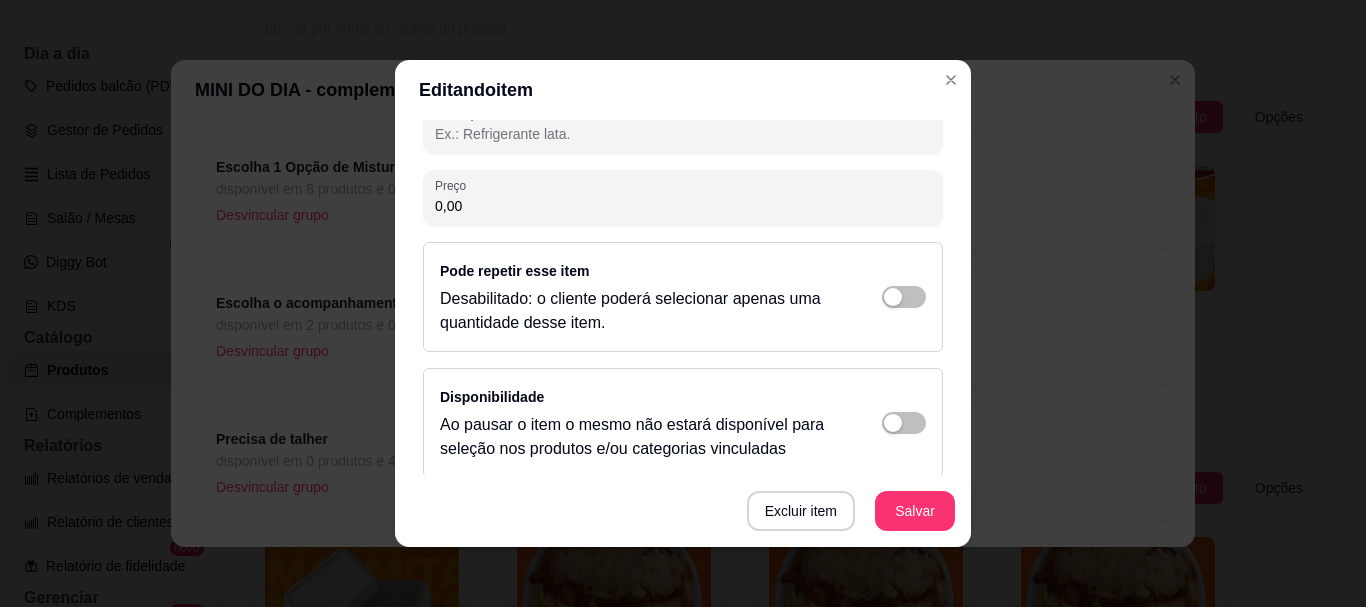 scroll, scrollTop: 363, scrollLeft: 0, axis: vertical 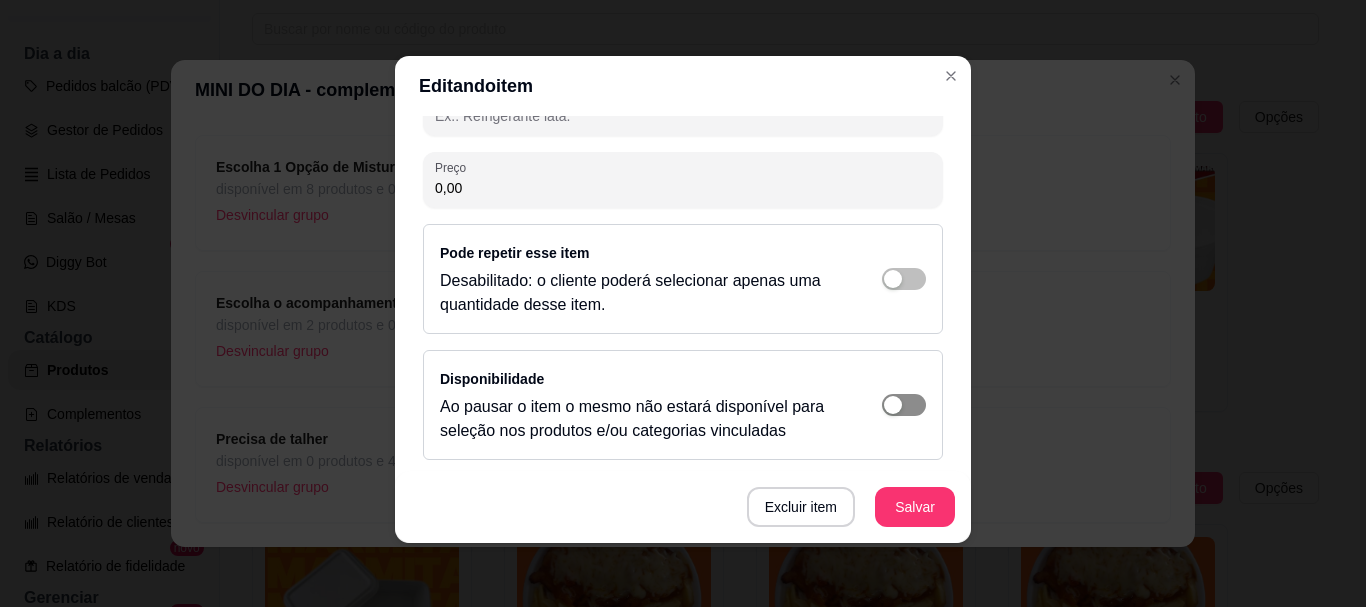 type on "Bisteca suína grelhada" 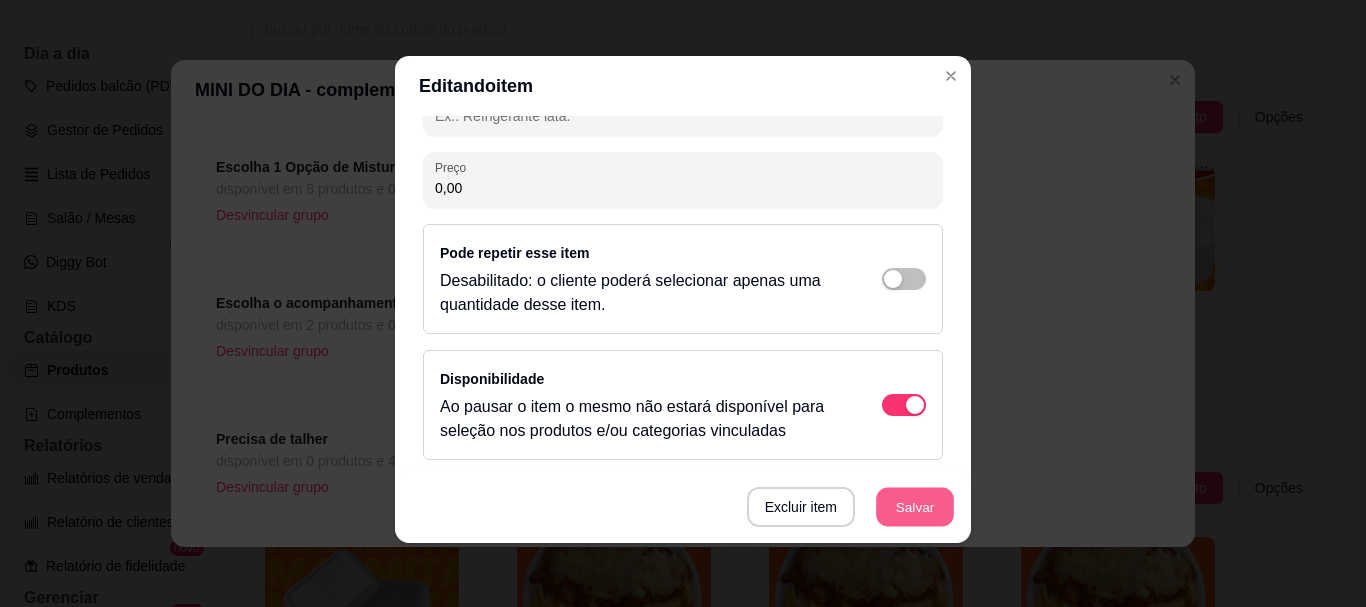 click on "Salvar" at bounding box center [915, 507] 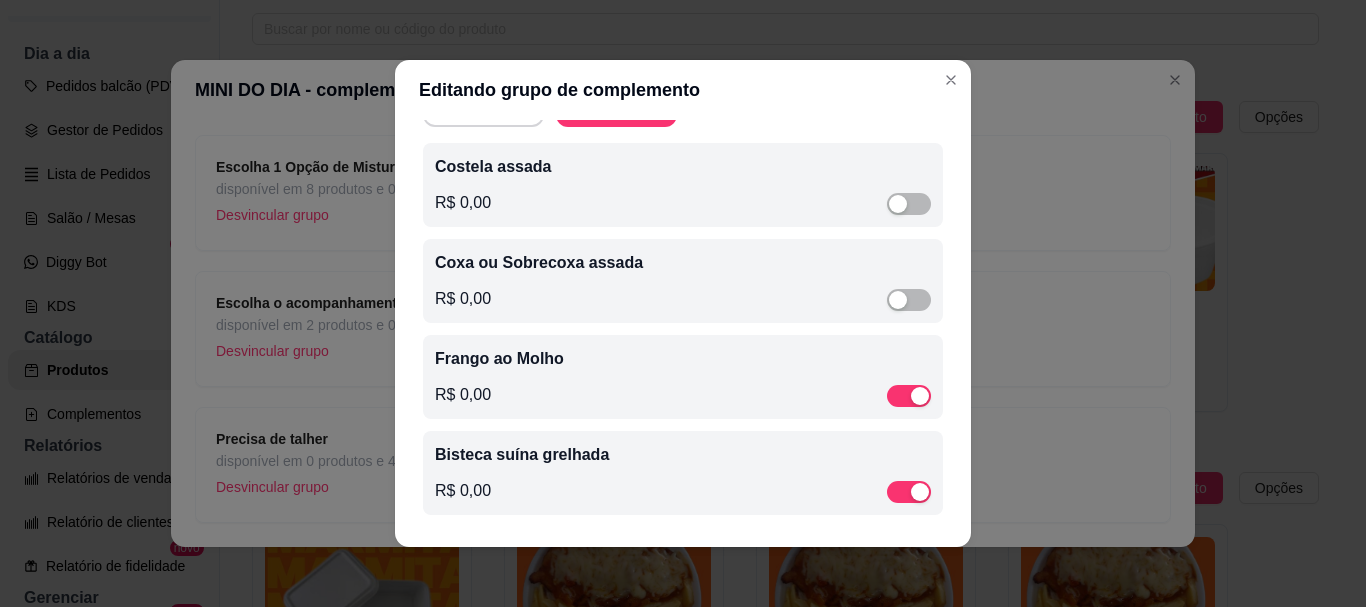 scroll, scrollTop: 4, scrollLeft: 0, axis: vertical 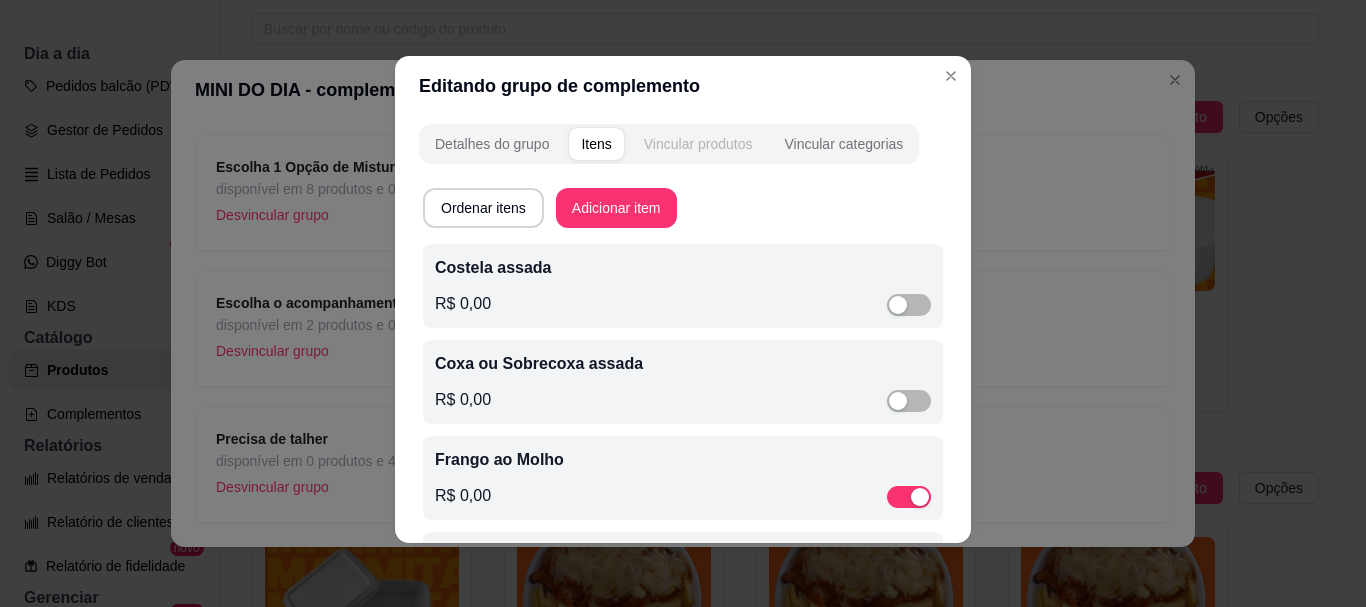 click on "Vincular produtos" at bounding box center (698, 144) 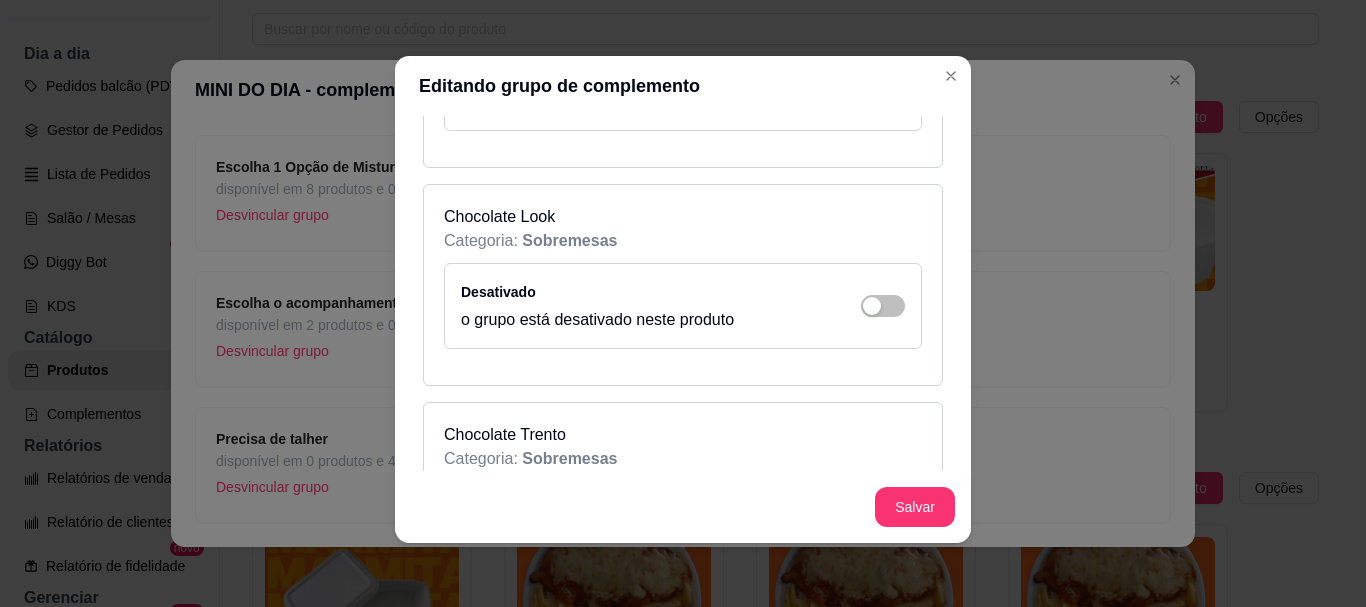 scroll, scrollTop: 5959, scrollLeft: 0, axis: vertical 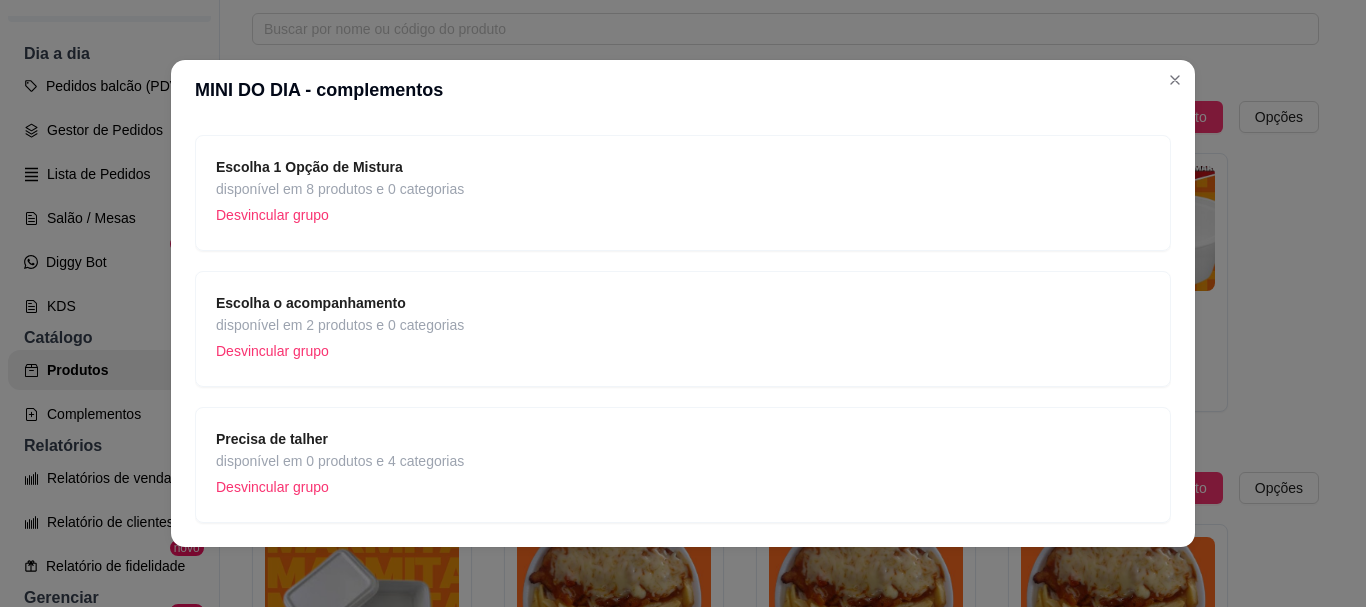 click on "Escolha o acompanhamento" at bounding box center [311, 303] 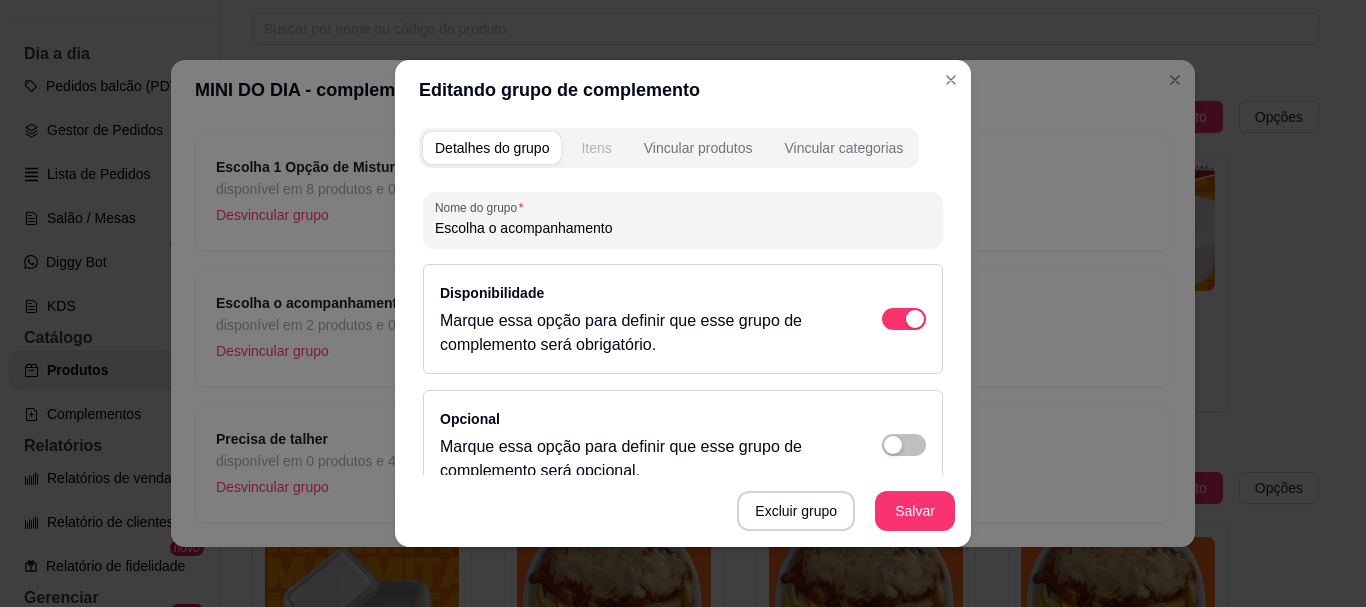 click on "Itens" at bounding box center [596, 148] 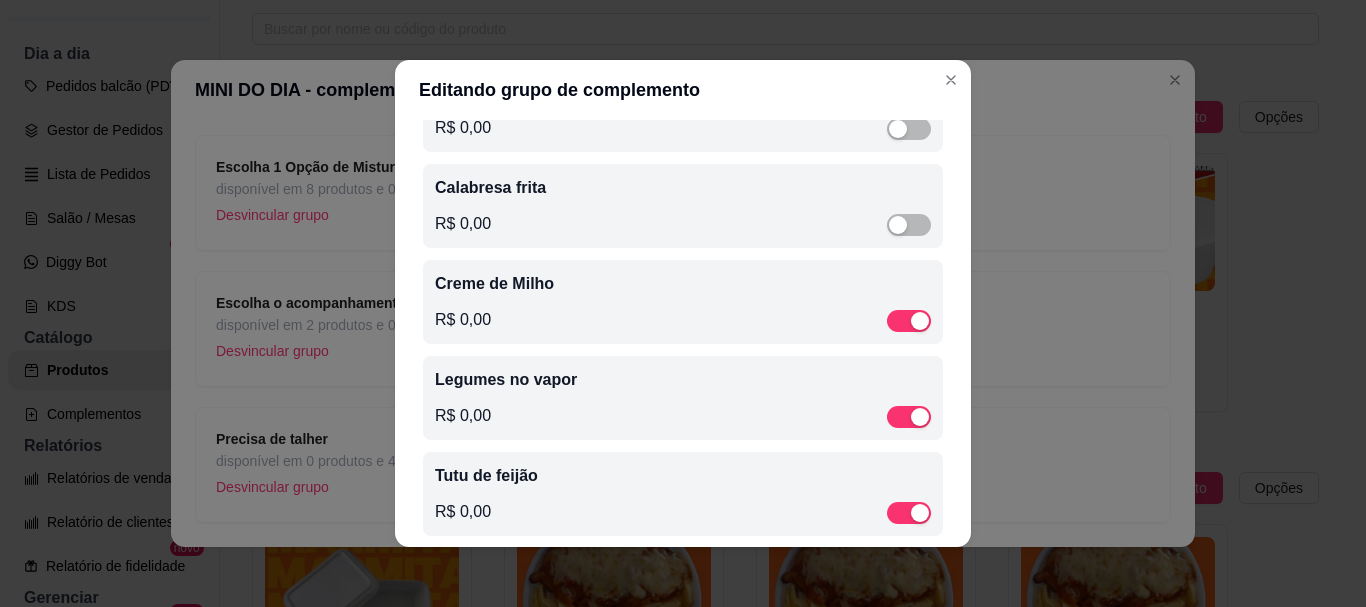 scroll, scrollTop: 400, scrollLeft: 0, axis: vertical 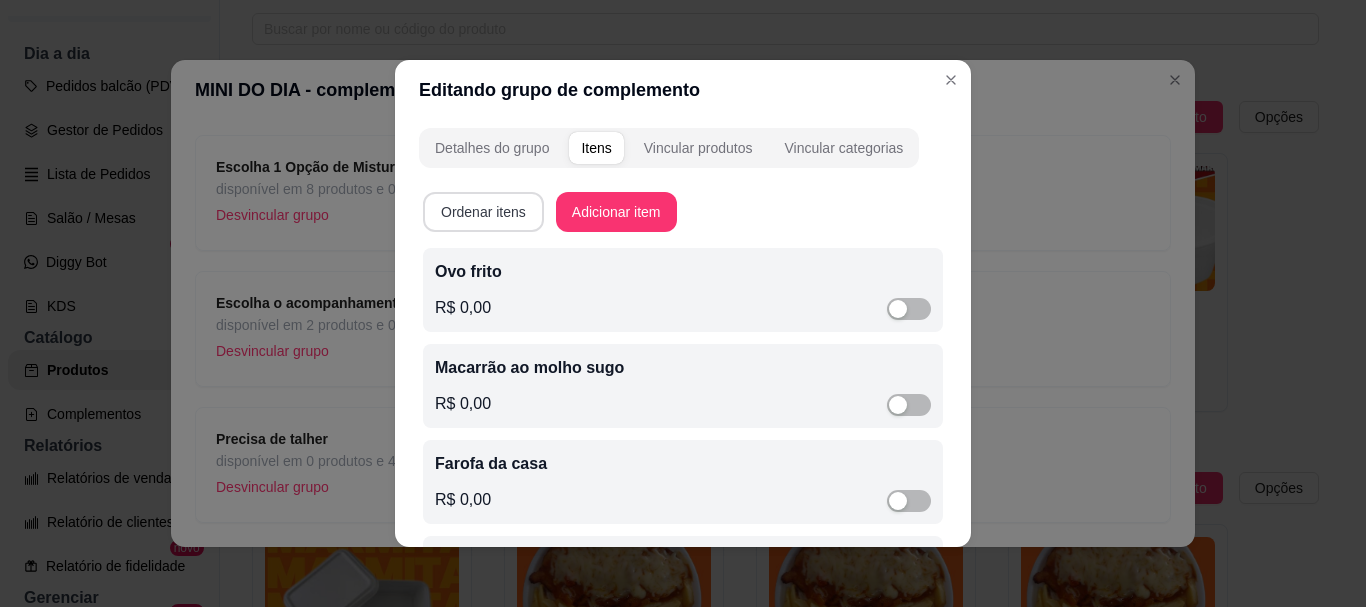 click on "Ordenar itens" at bounding box center [483, 212] 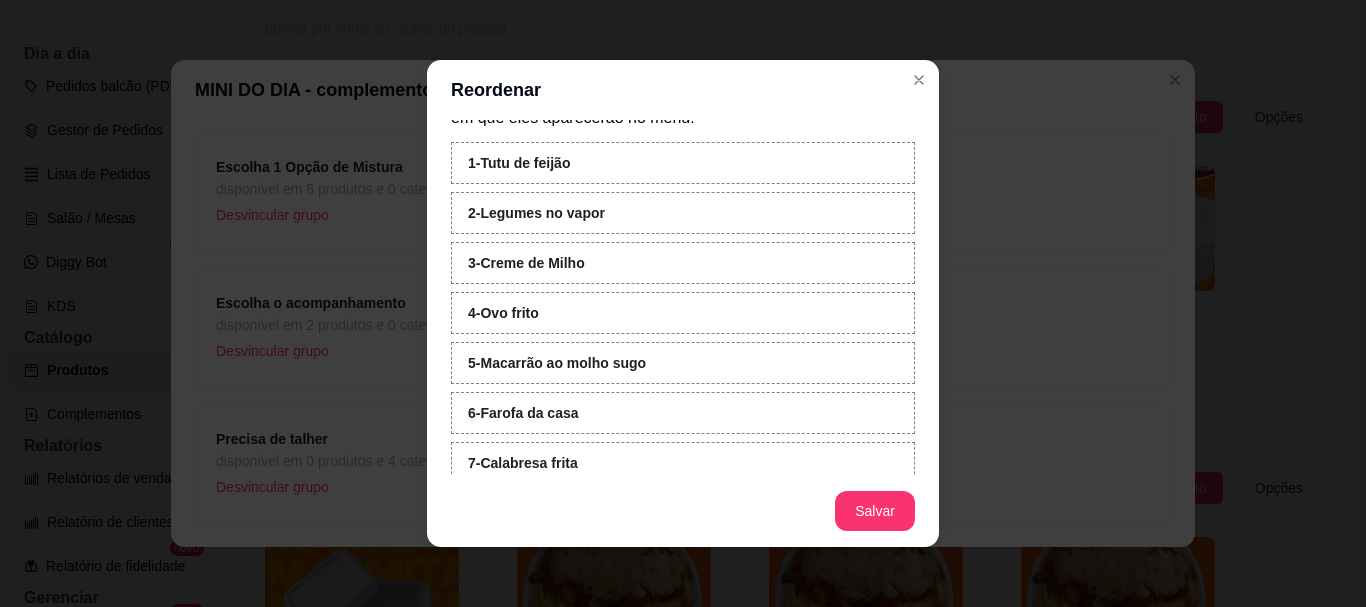 scroll, scrollTop: 71, scrollLeft: 0, axis: vertical 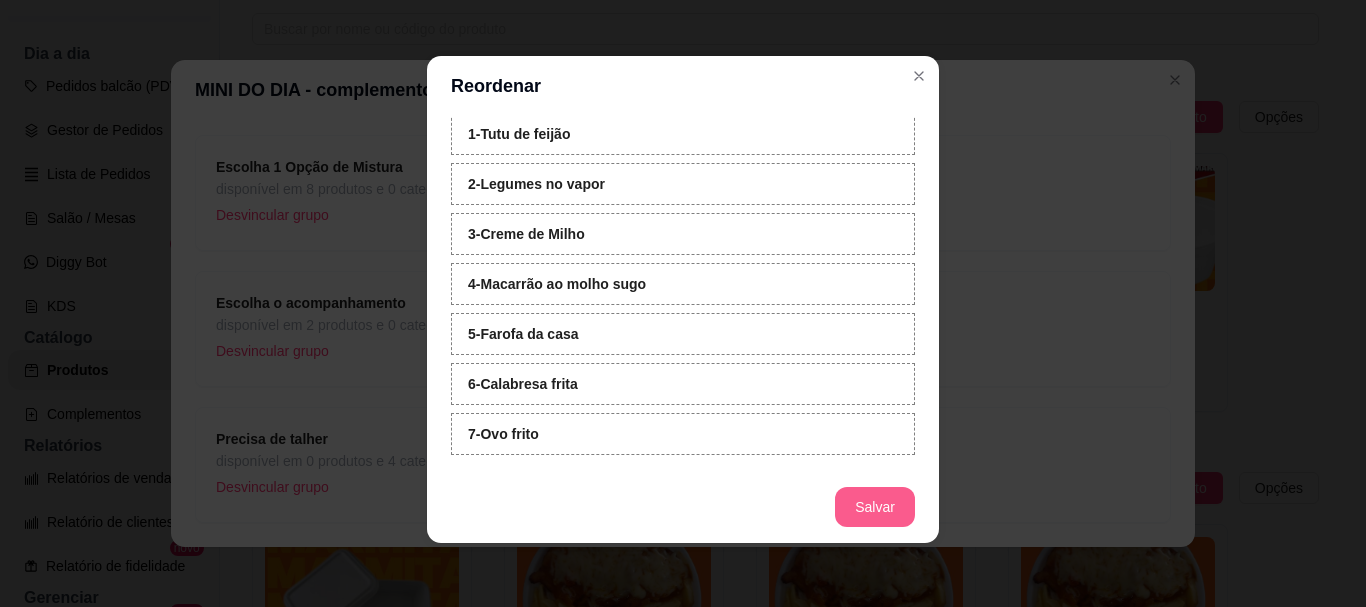 click on "Salvar" at bounding box center [875, 507] 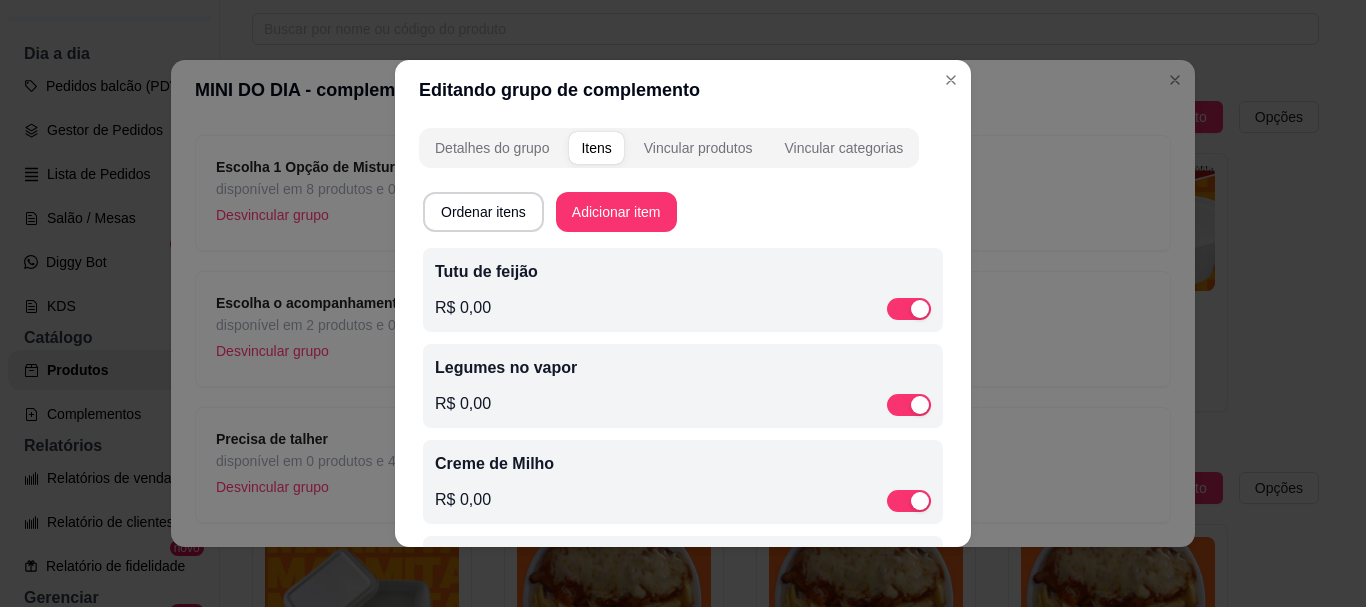 click on "Tutu de feijão" at bounding box center (683, 272) 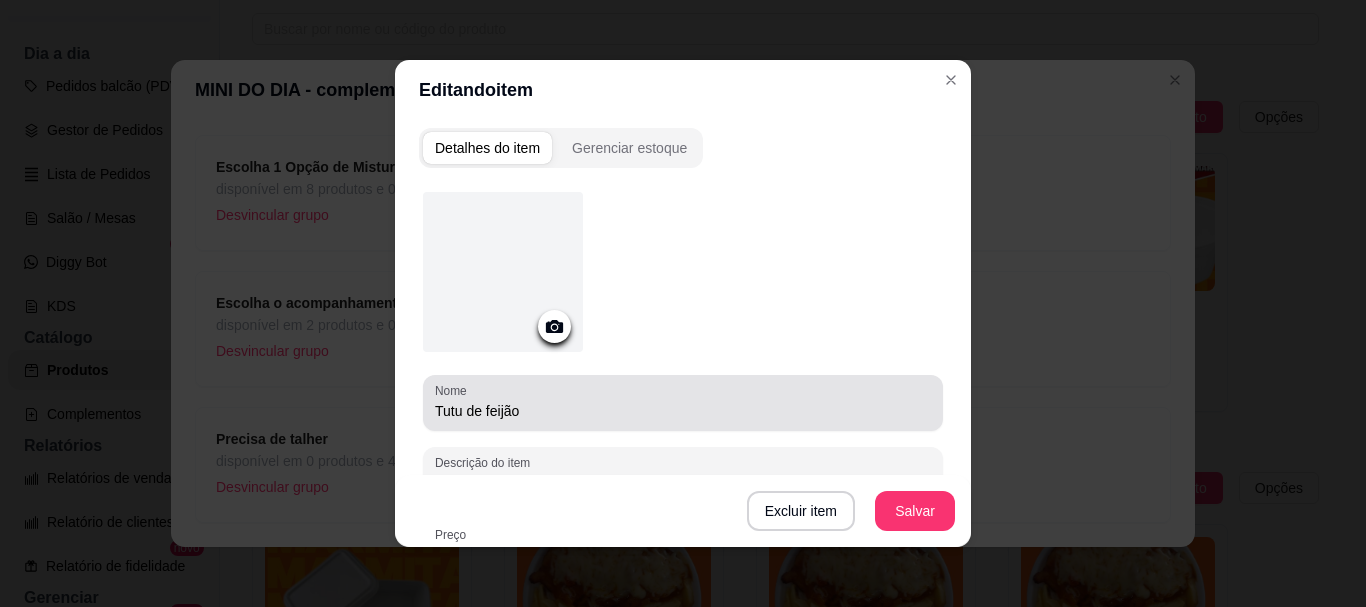 click on "Tutu de feijão" at bounding box center [683, 411] 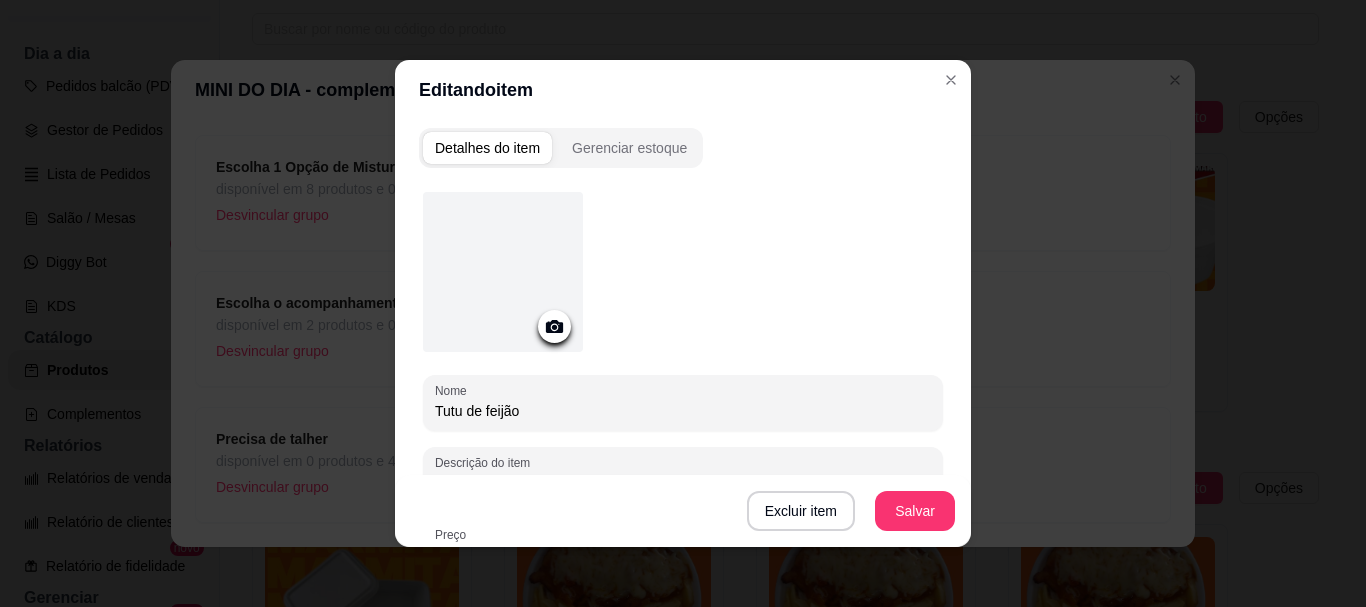 click on "Tutu de feijão" at bounding box center [683, 411] 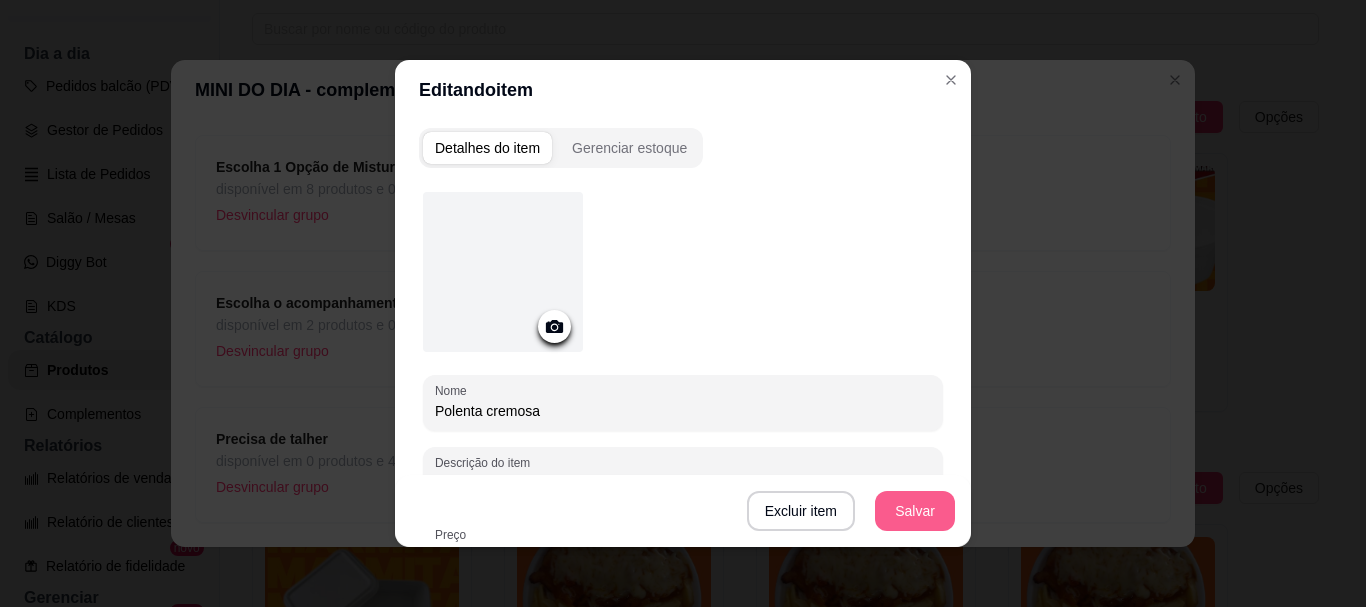 type on "Polenta cremosa" 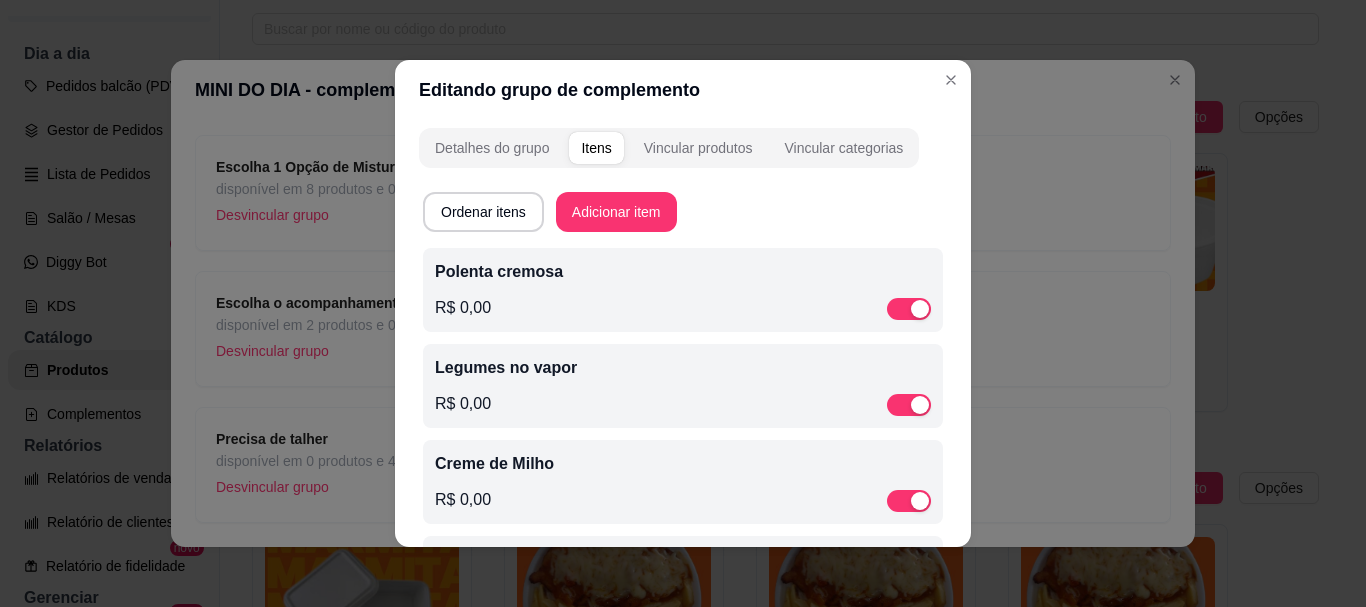 click on "Legumes no vapor" at bounding box center (683, 368) 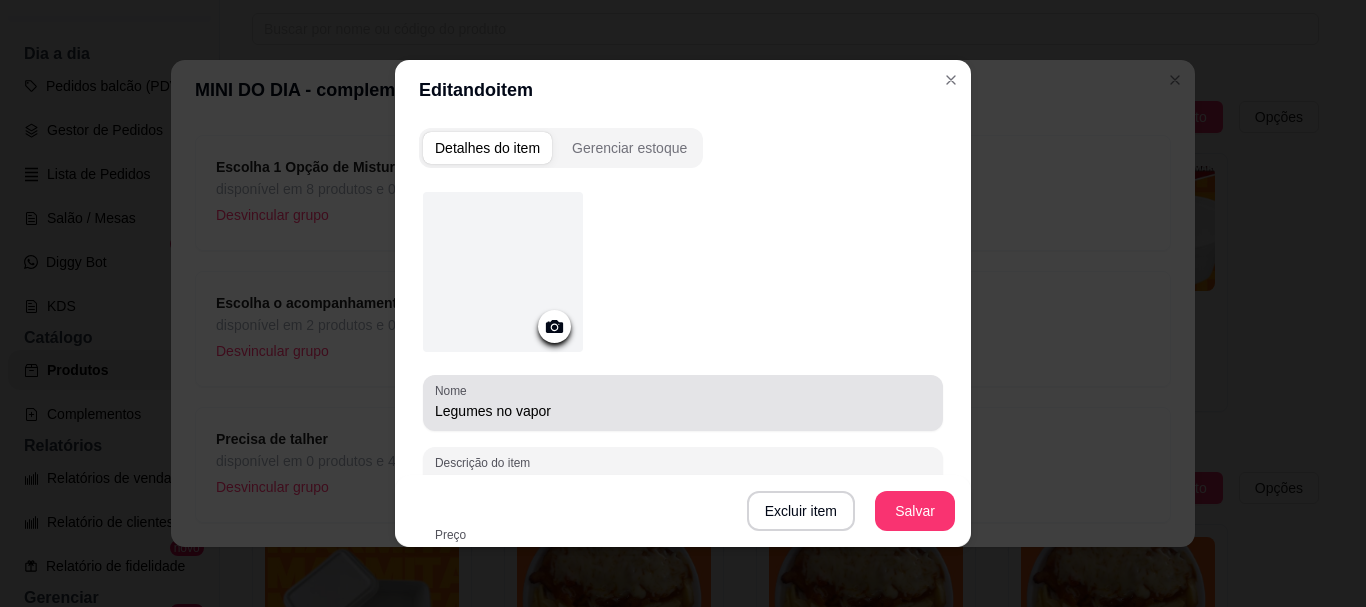 click on "Nome Legumes no vapor" at bounding box center [683, 403] 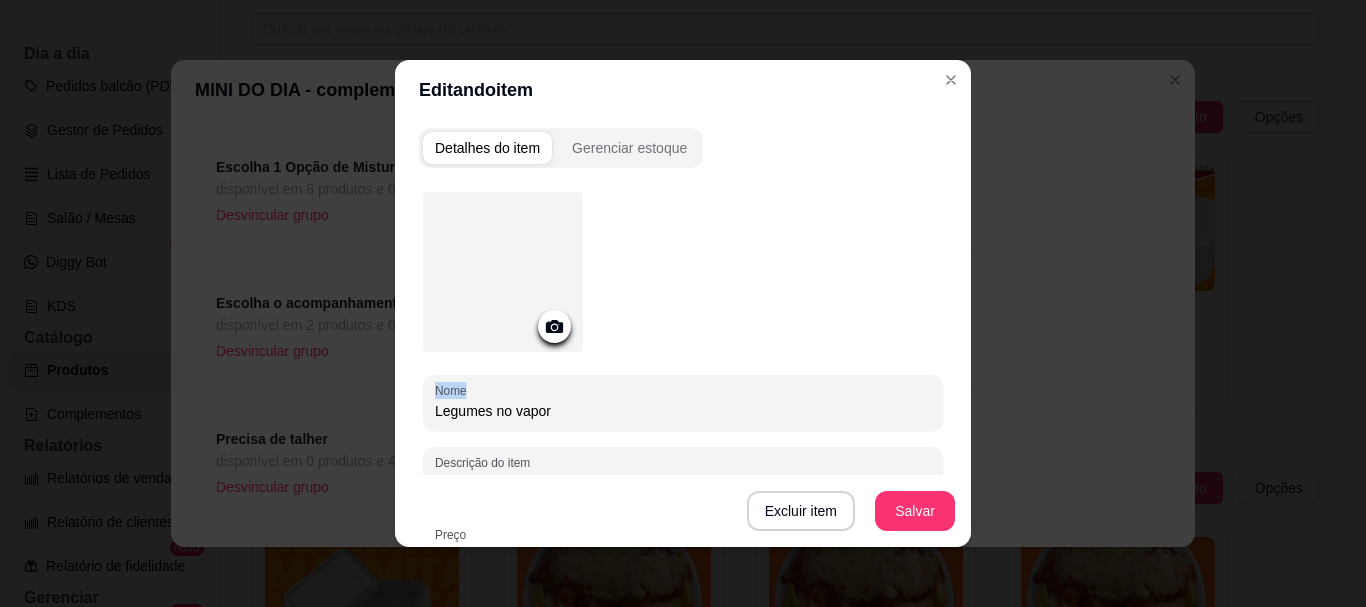 click on "Nome Legumes no vapor" at bounding box center (683, 403) 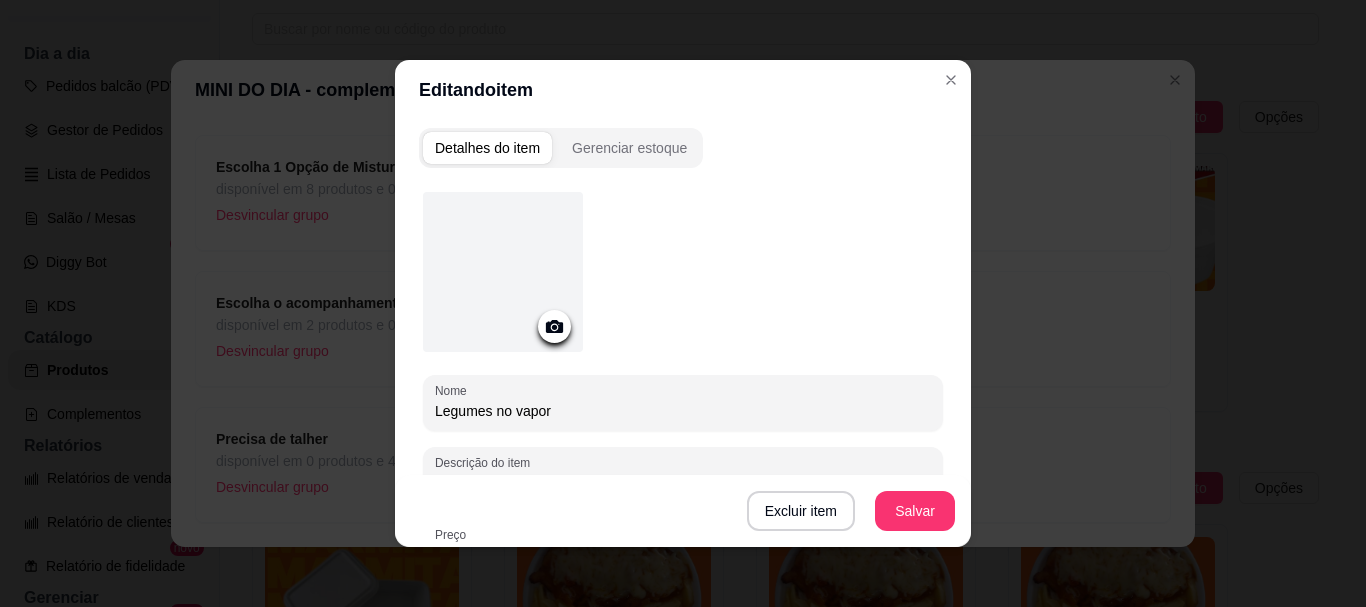 click on "Legumes no vapor" at bounding box center (683, 411) 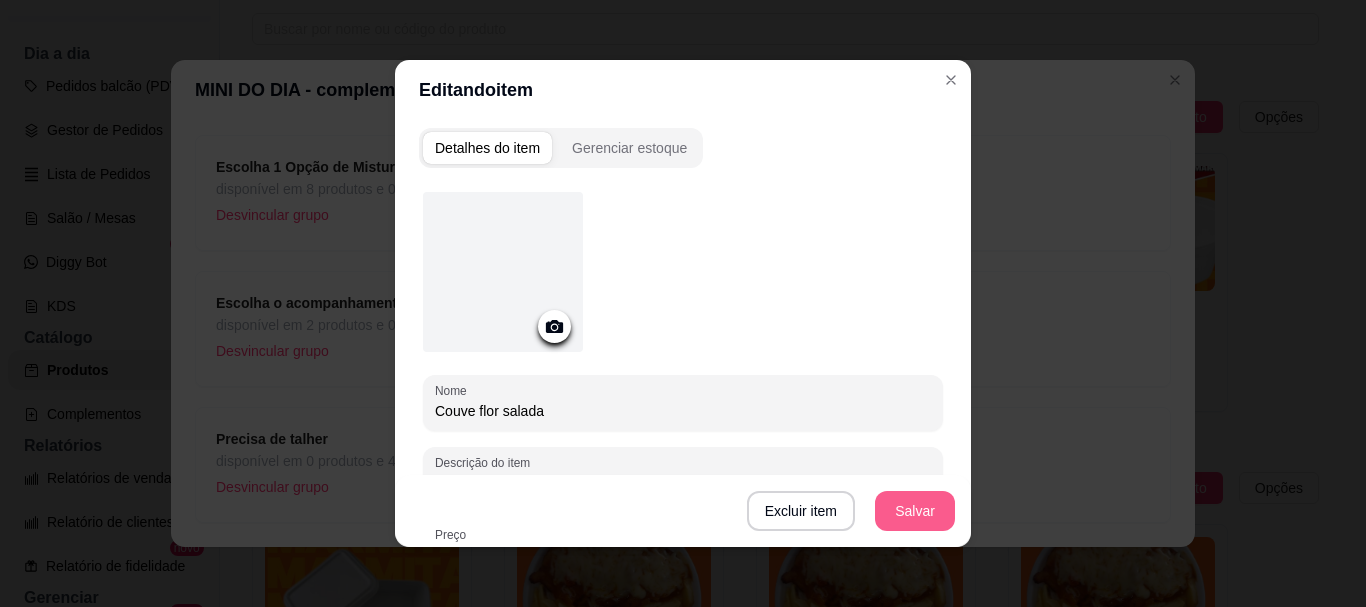 type on "Couve flor salada" 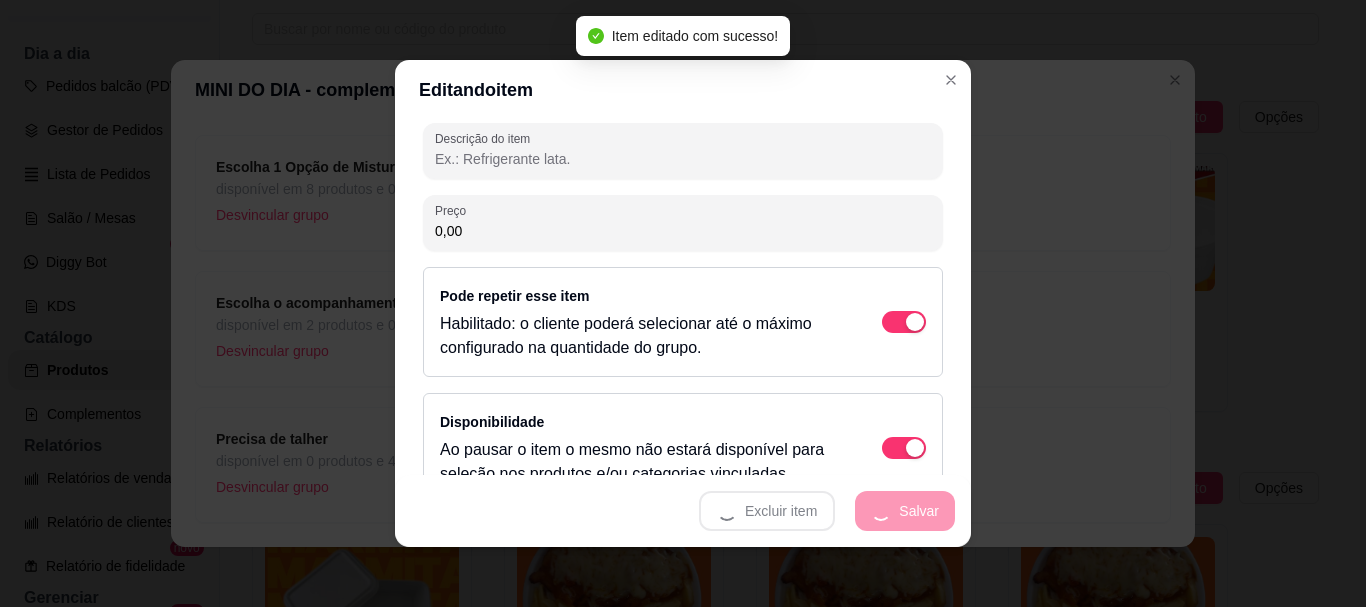 scroll, scrollTop: 363, scrollLeft: 0, axis: vertical 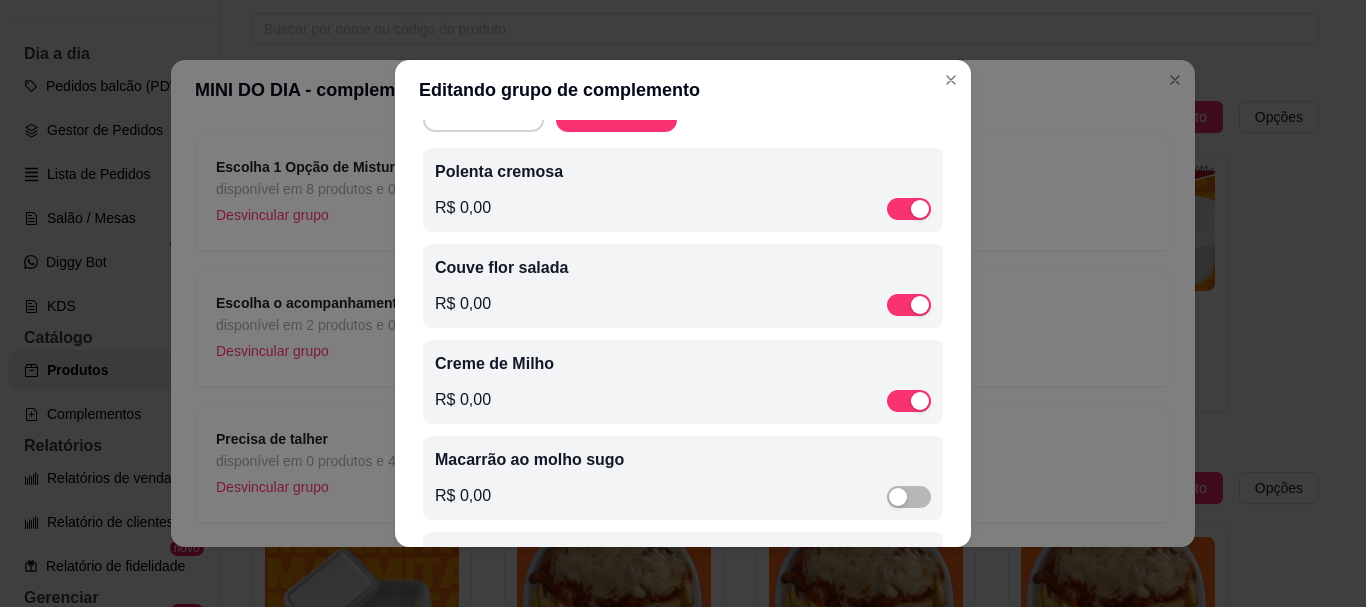 click on "Creme de Milho" at bounding box center [683, 364] 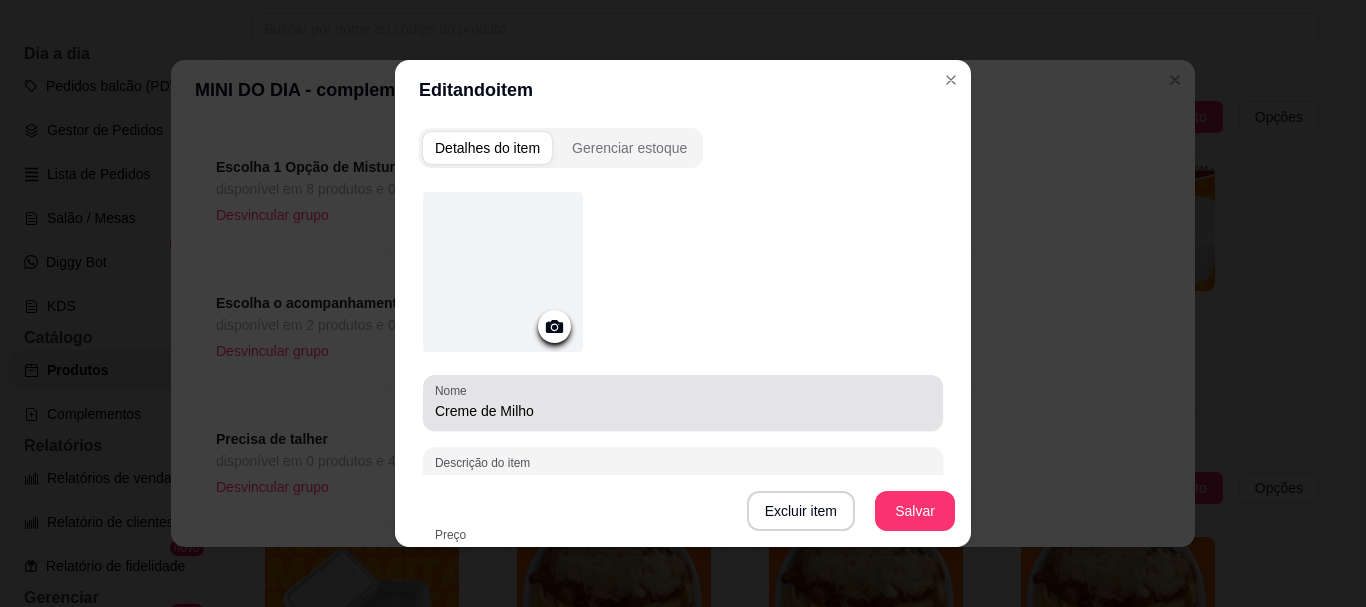 click on "Creme de Milho" at bounding box center [683, 411] 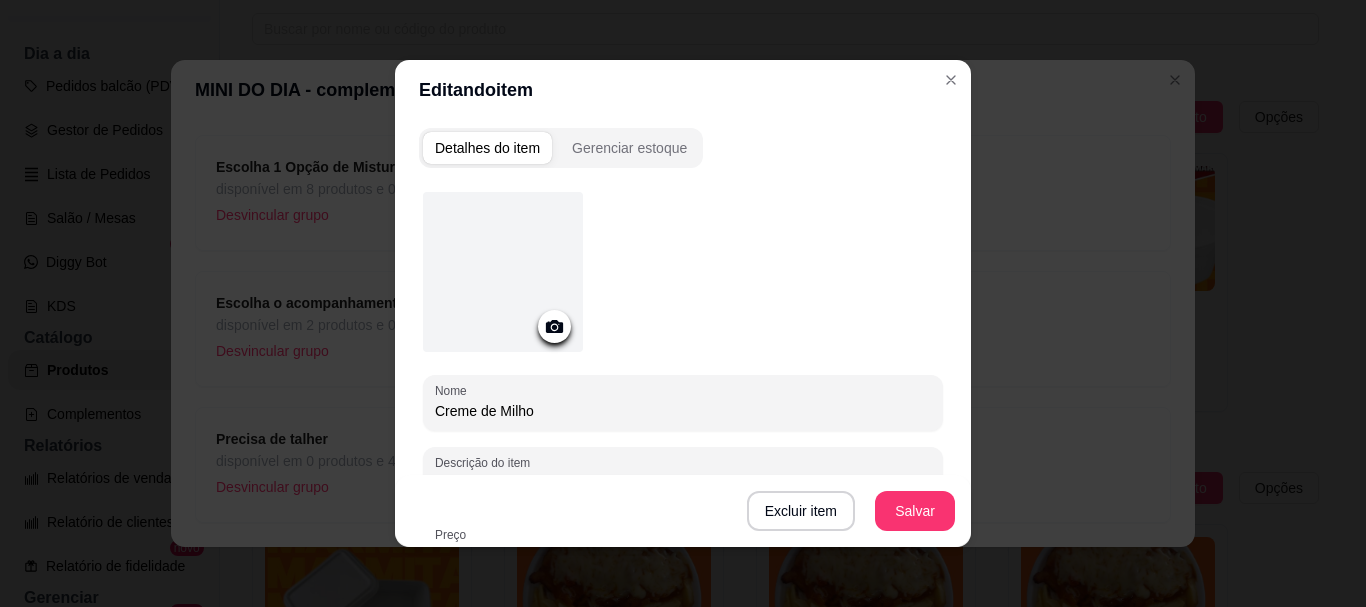 click on "Creme de Milho" at bounding box center [683, 411] 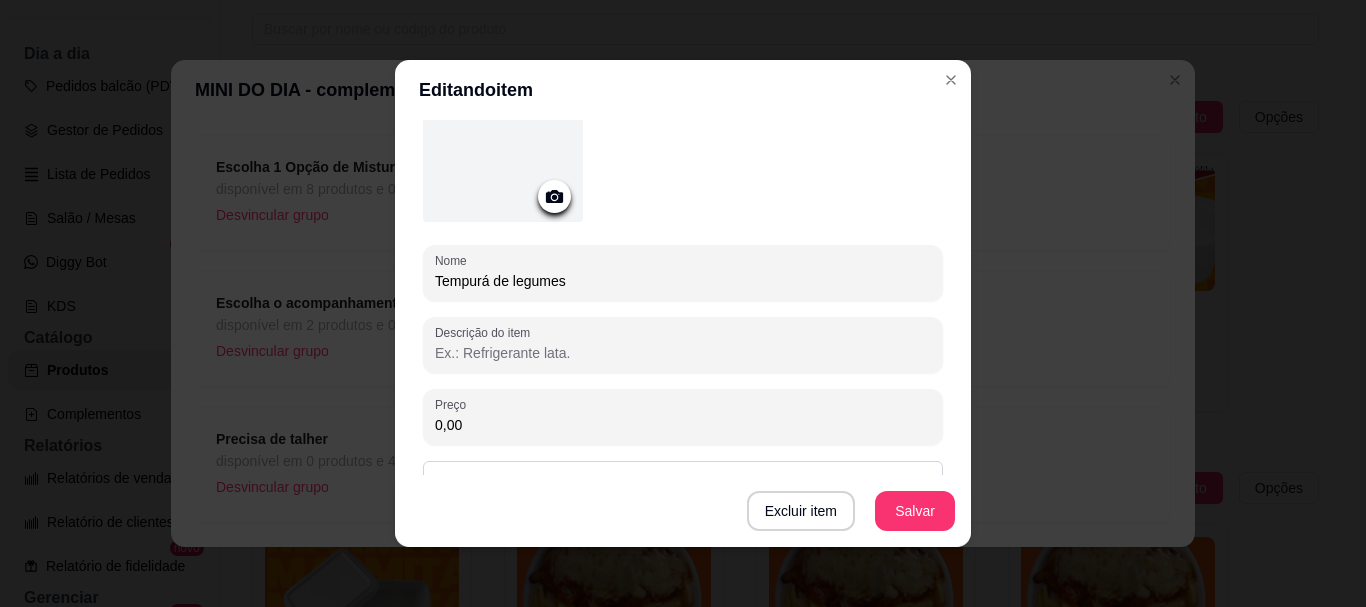 scroll, scrollTop: 0, scrollLeft: 0, axis: both 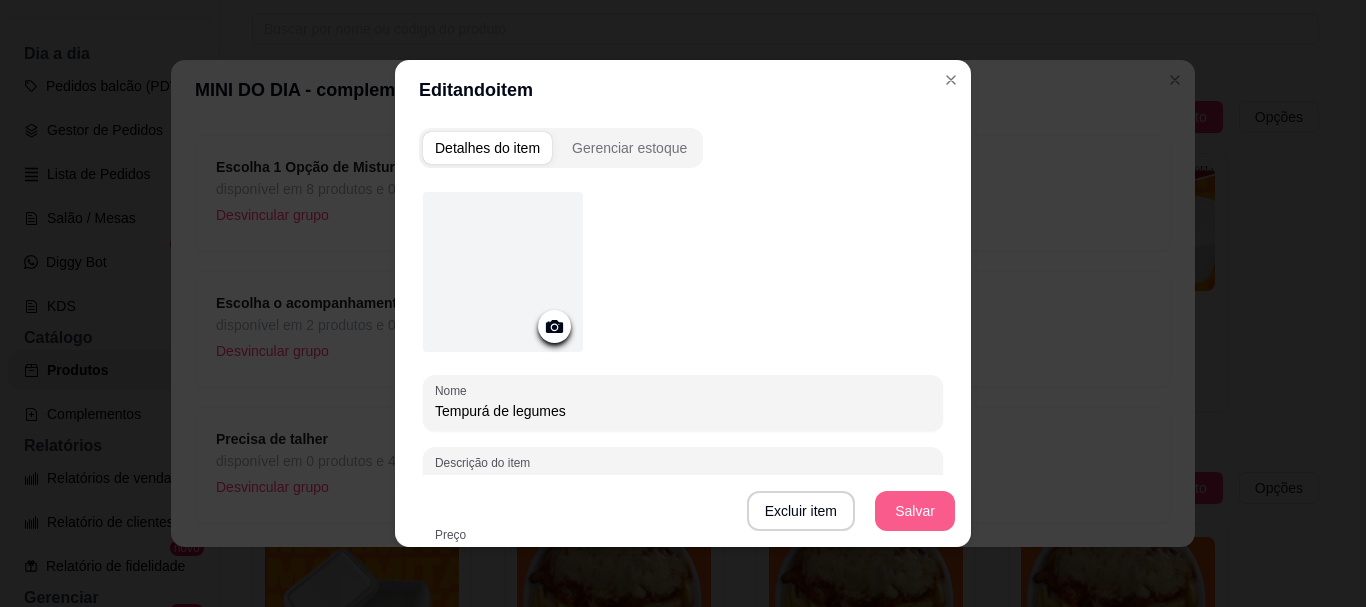 type on "Tempurá de legumes" 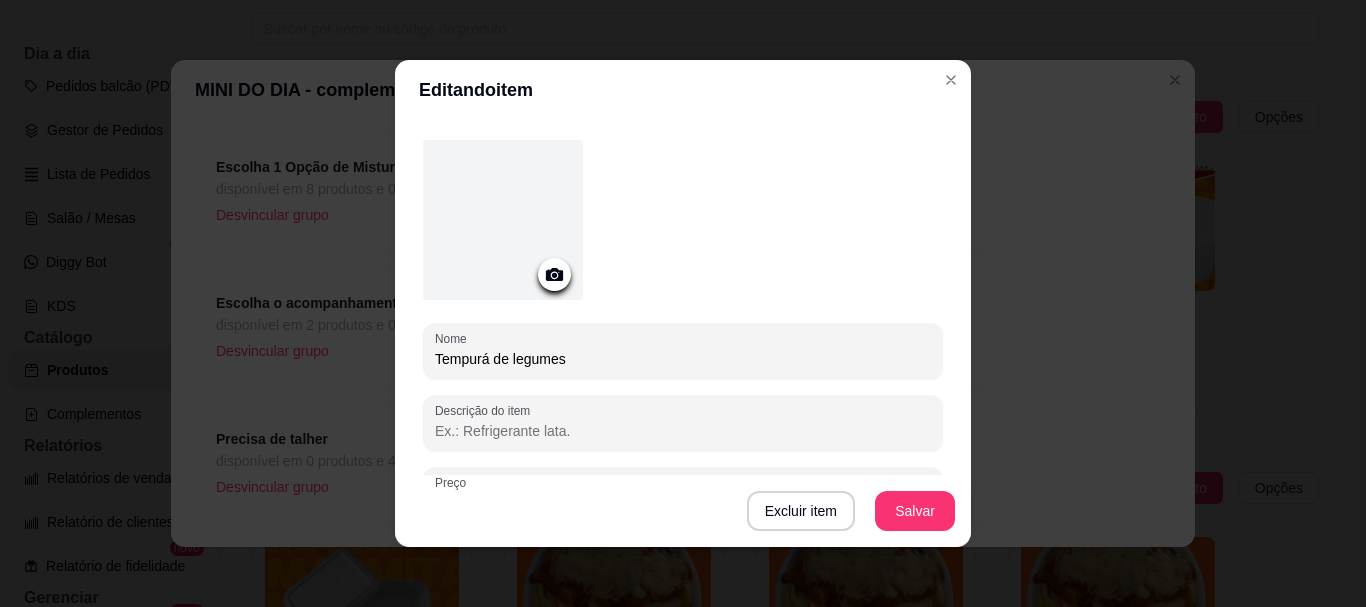 scroll, scrollTop: 0, scrollLeft: 0, axis: both 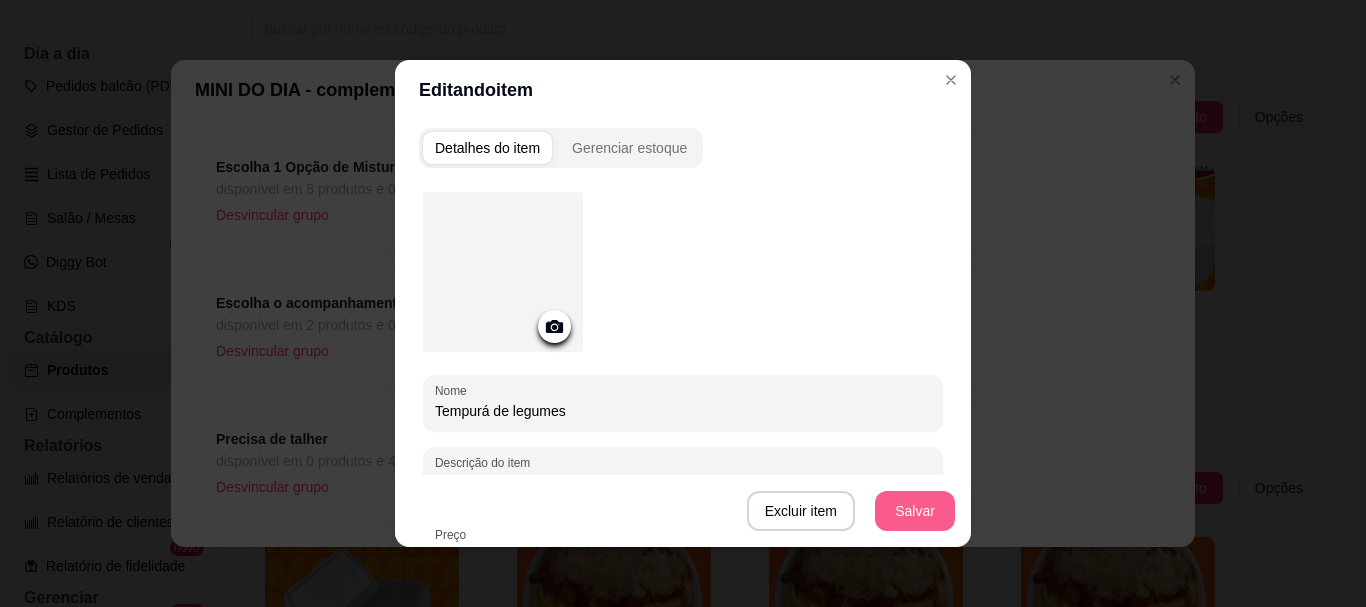 click on "Salvar" at bounding box center (915, 511) 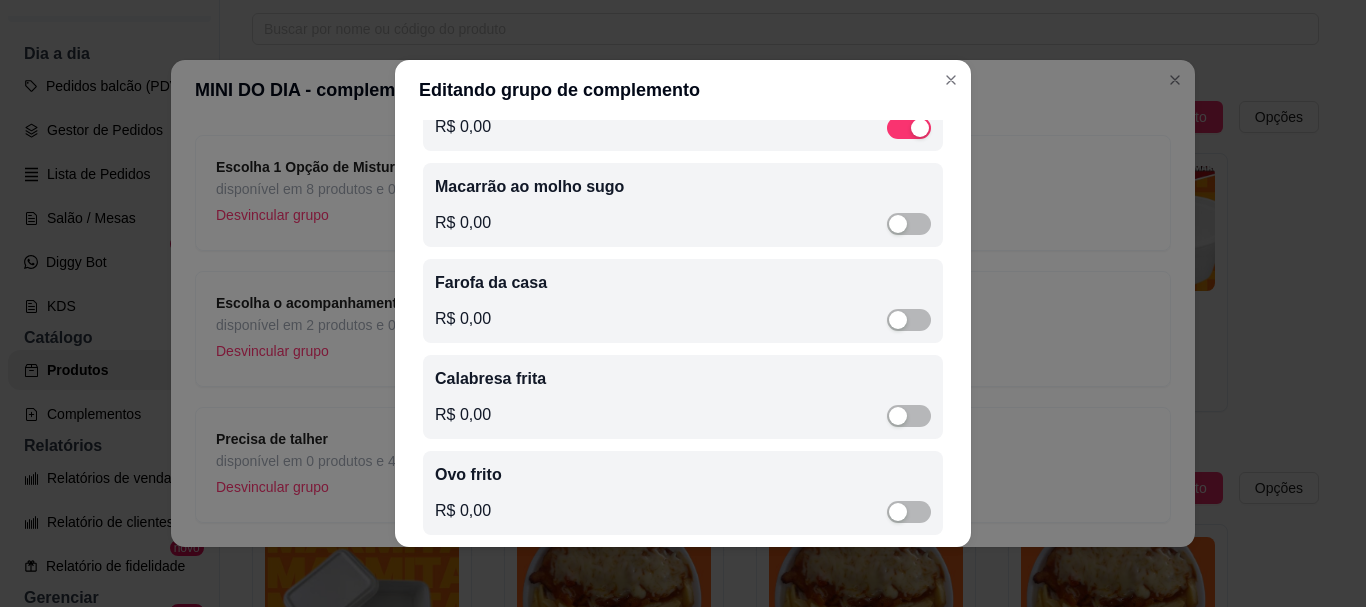 scroll, scrollTop: 400, scrollLeft: 0, axis: vertical 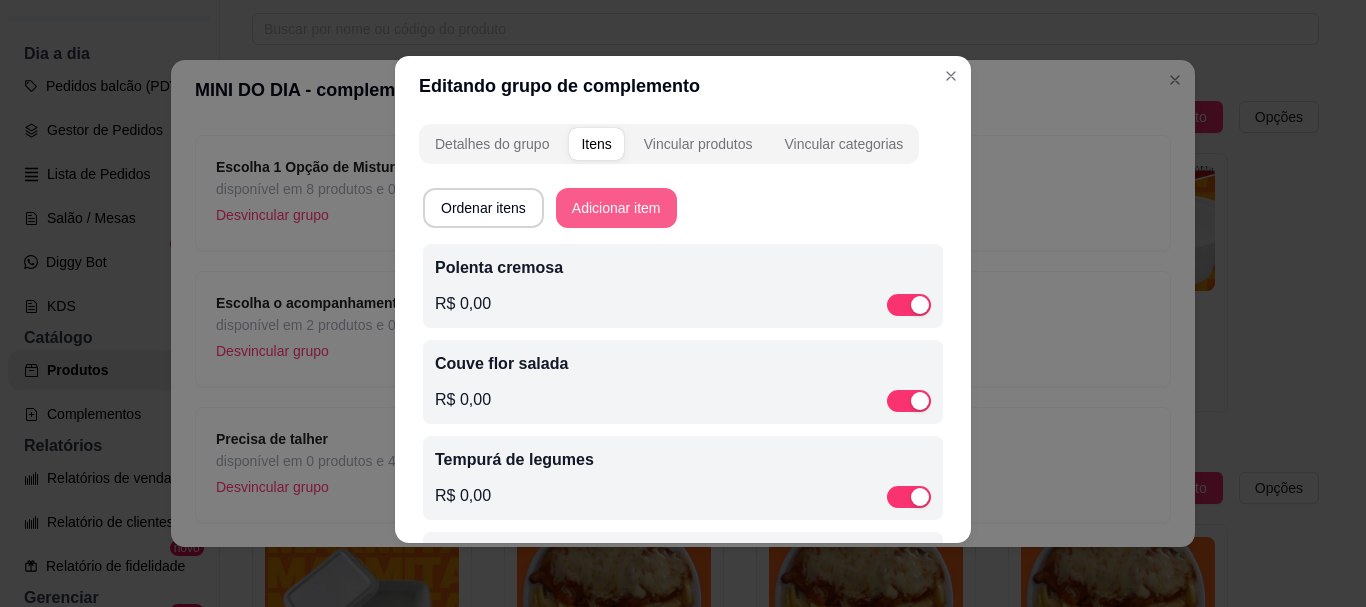 click on "Adicionar item" at bounding box center [616, 208] 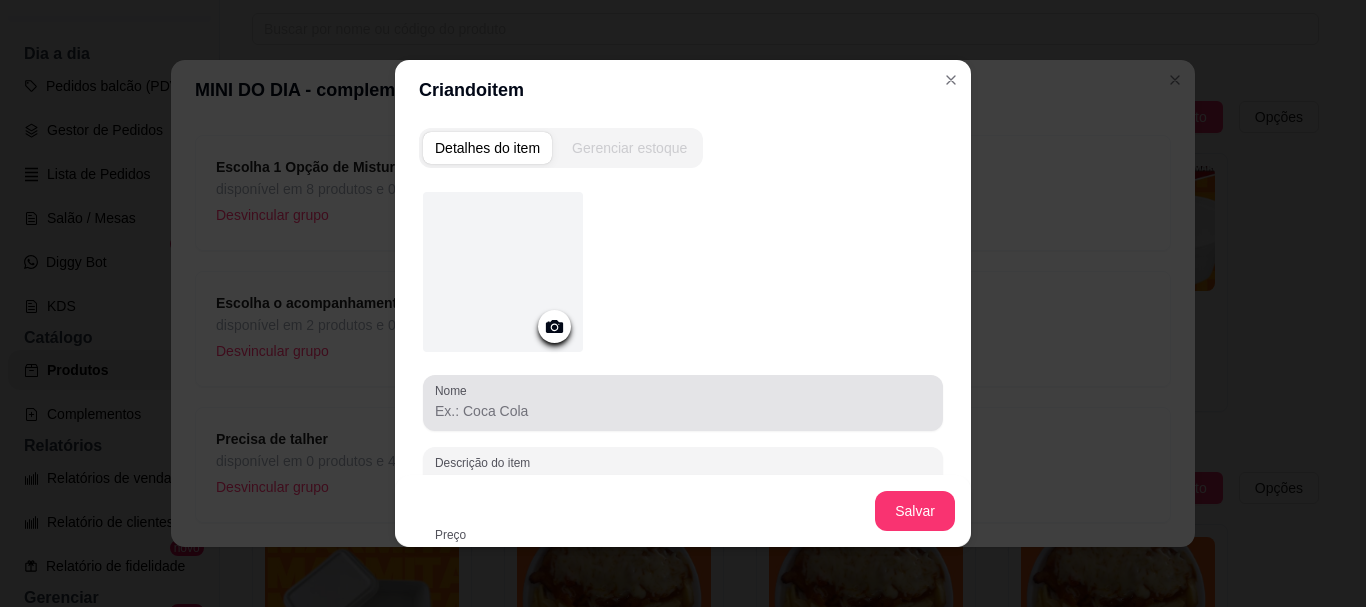 click on "Nome" at bounding box center [683, 403] 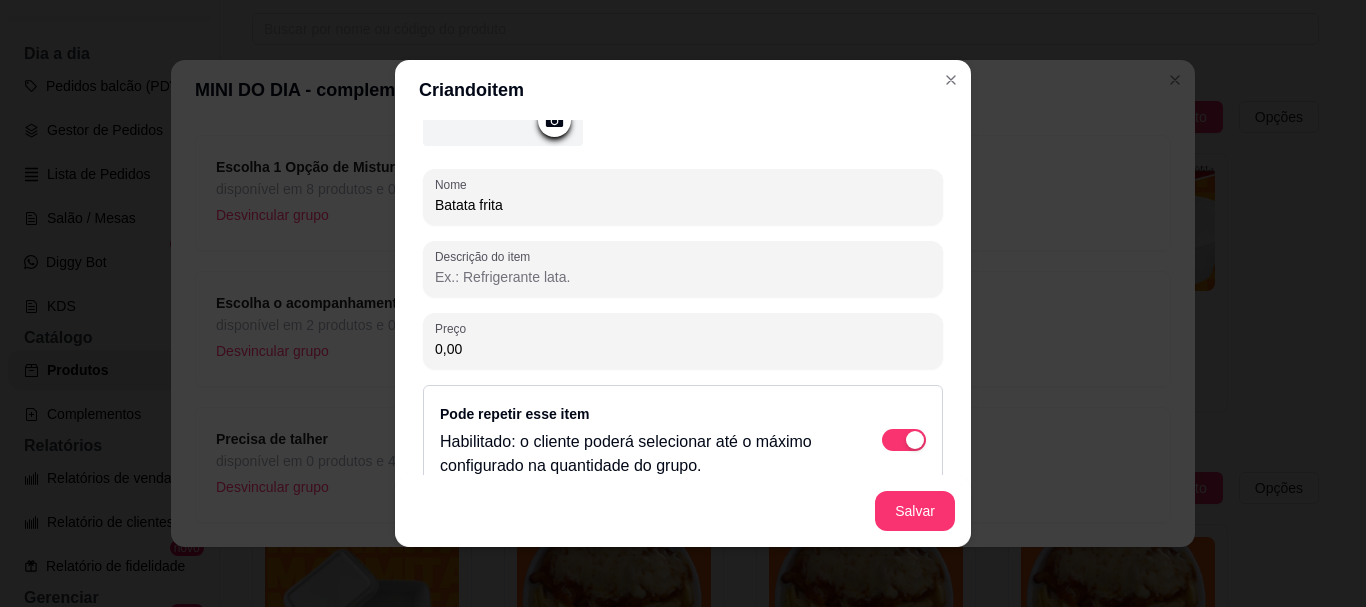 scroll, scrollTop: 237, scrollLeft: 0, axis: vertical 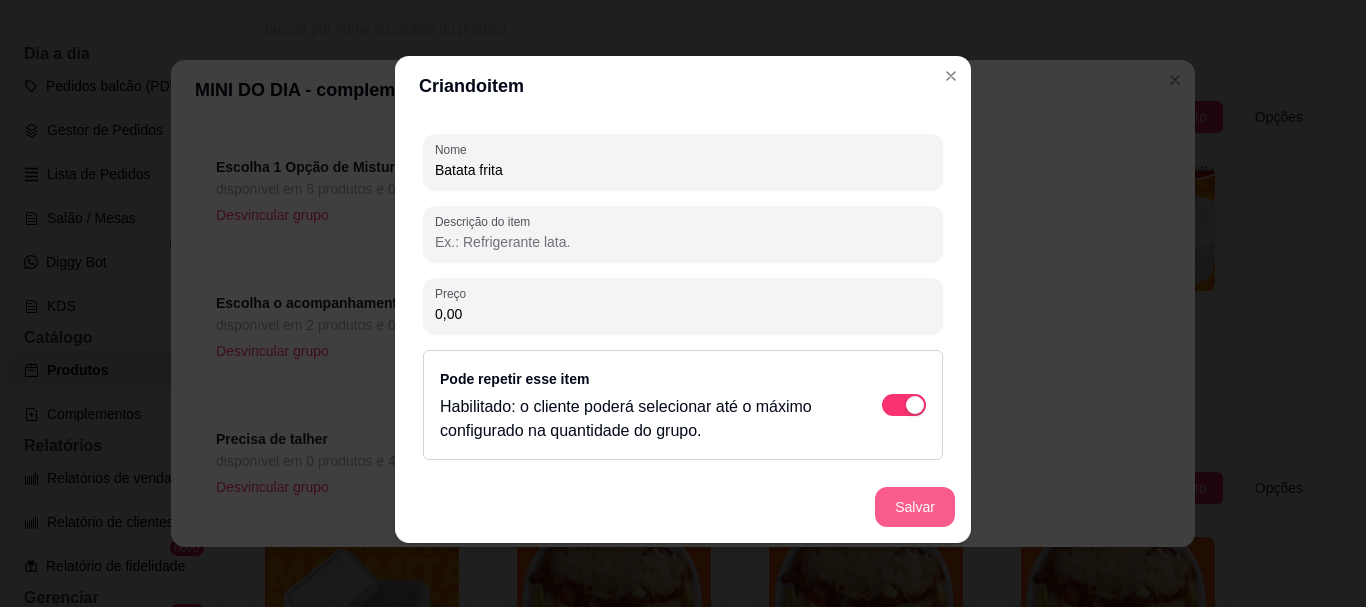 type on "Batata frita" 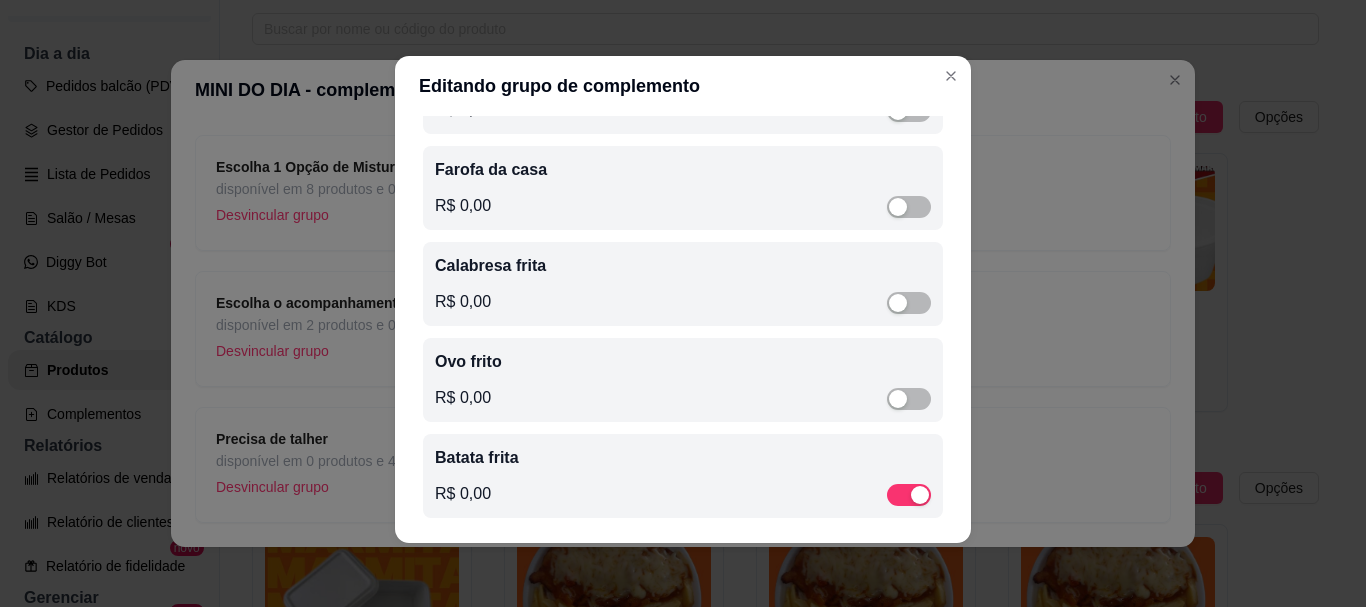 scroll, scrollTop: 497, scrollLeft: 0, axis: vertical 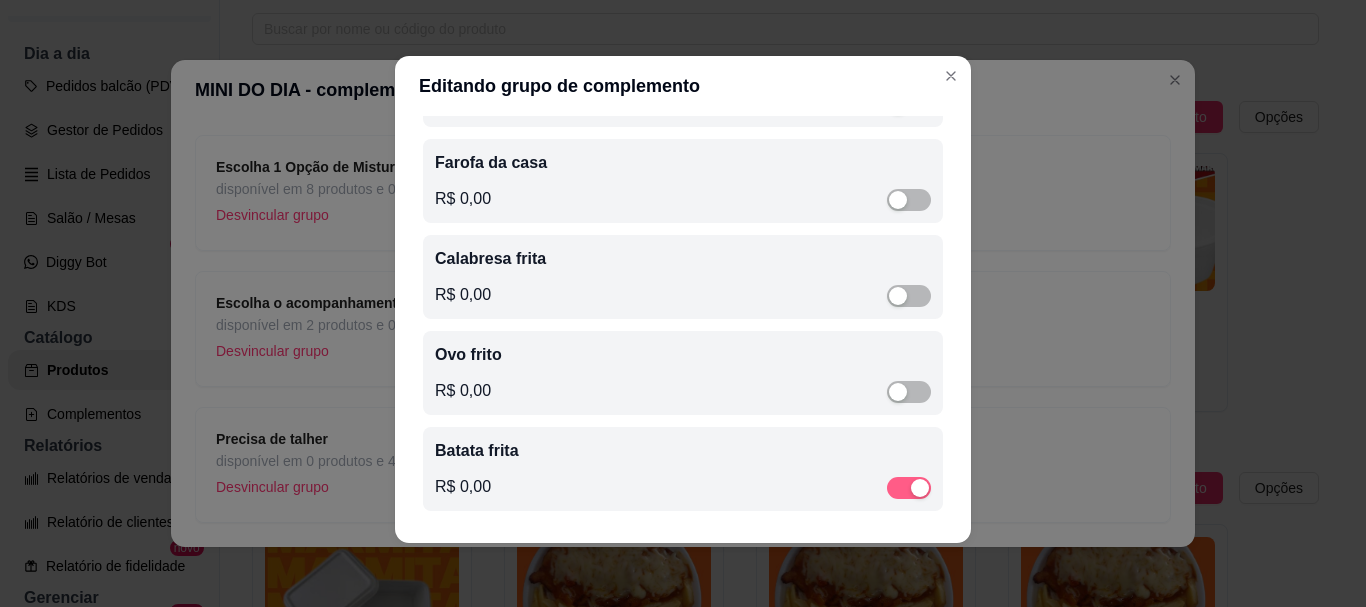 click at bounding box center (909, 488) 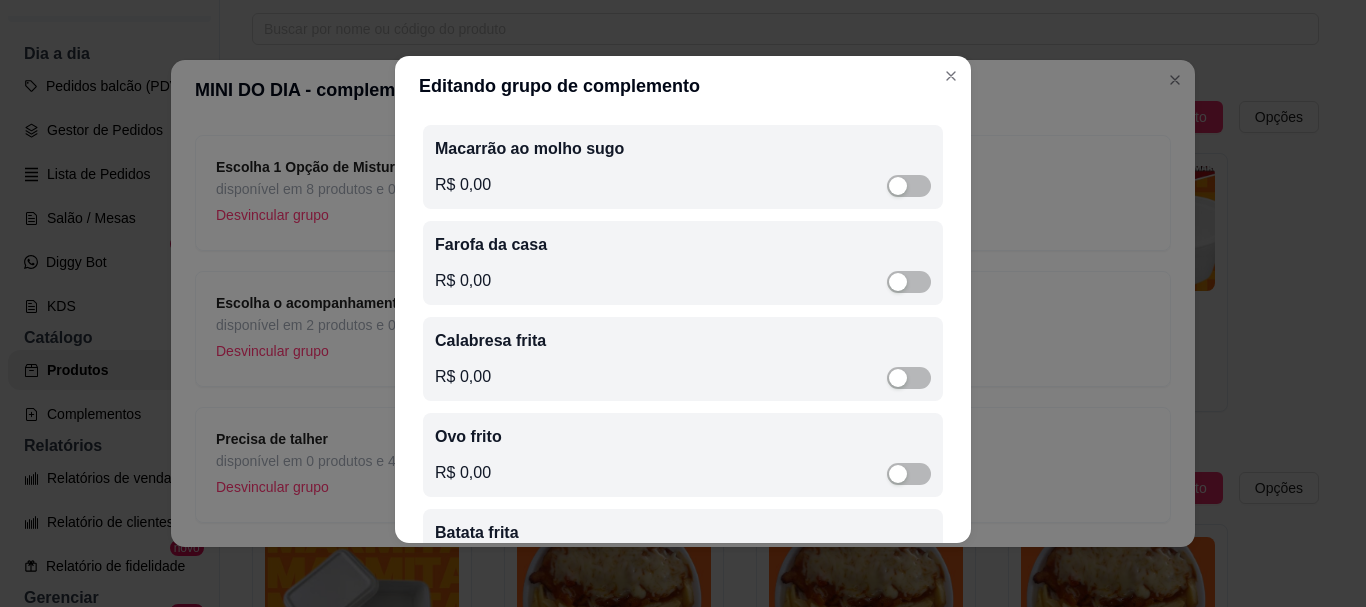 scroll, scrollTop: 0, scrollLeft: 0, axis: both 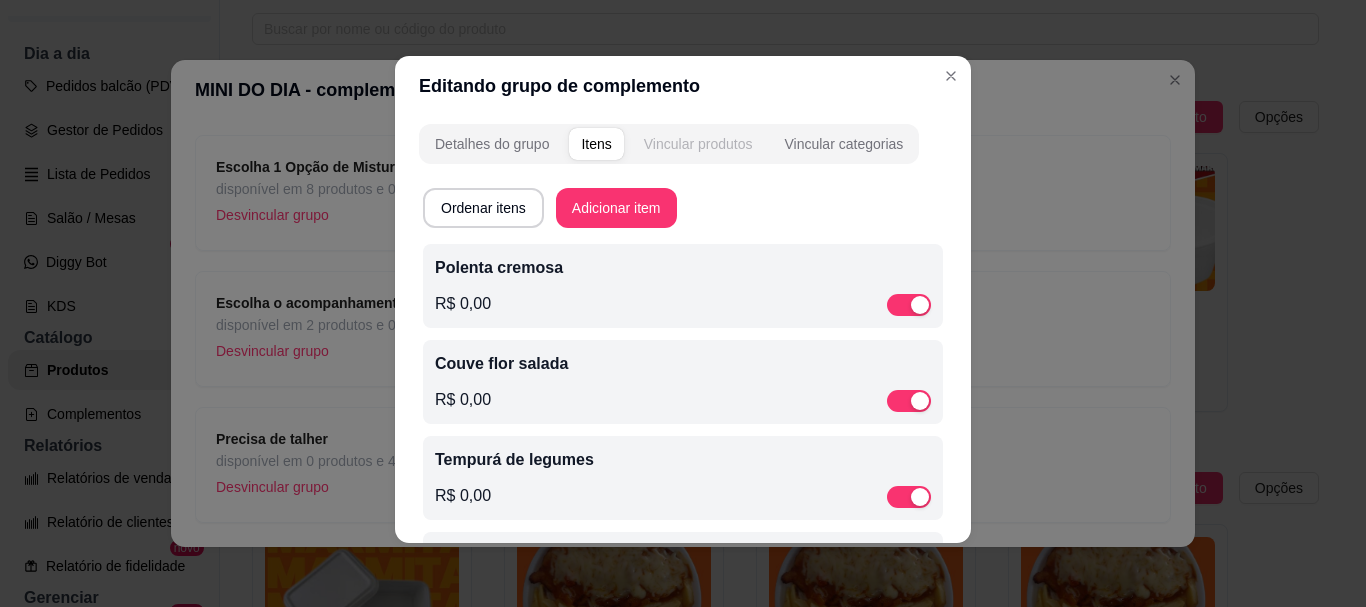 click on "Vincular produtos" at bounding box center (698, 144) 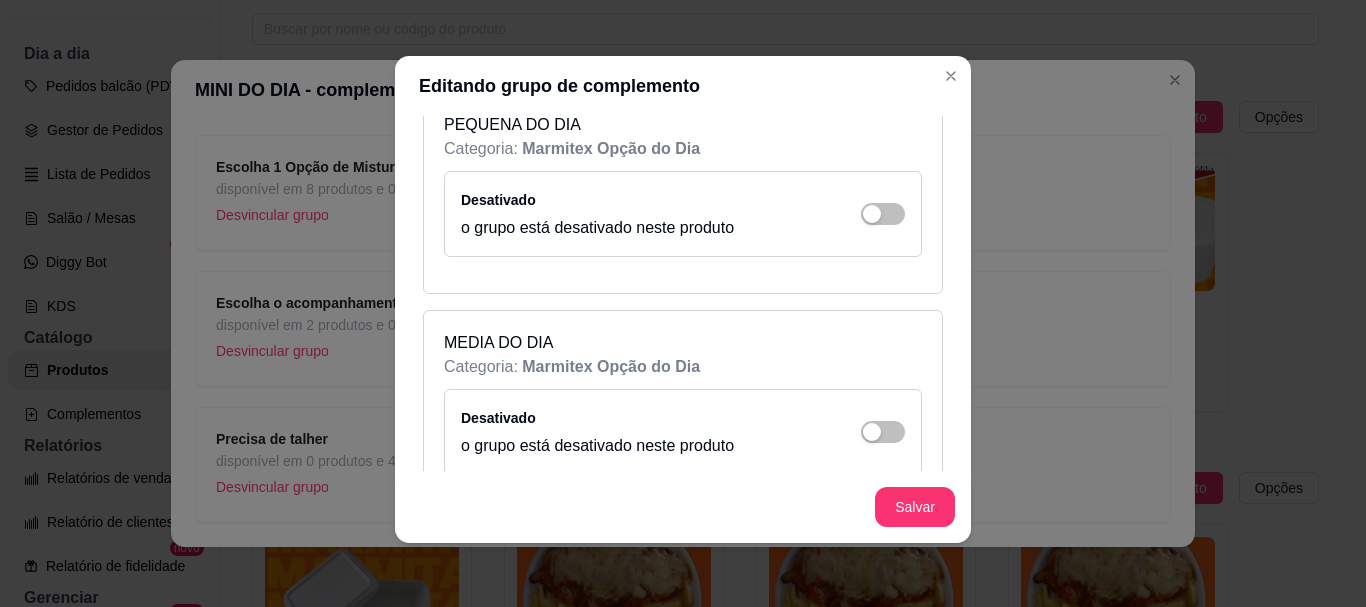 scroll, scrollTop: 400, scrollLeft: 0, axis: vertical 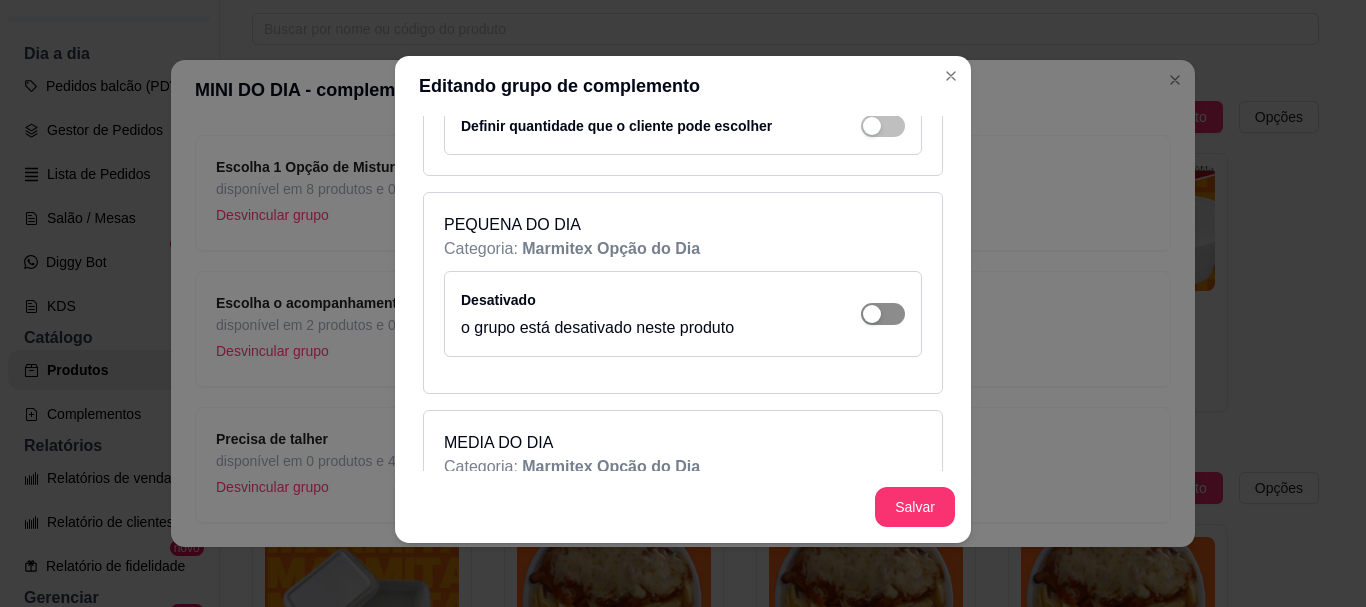click at bounding box center [894, 38] 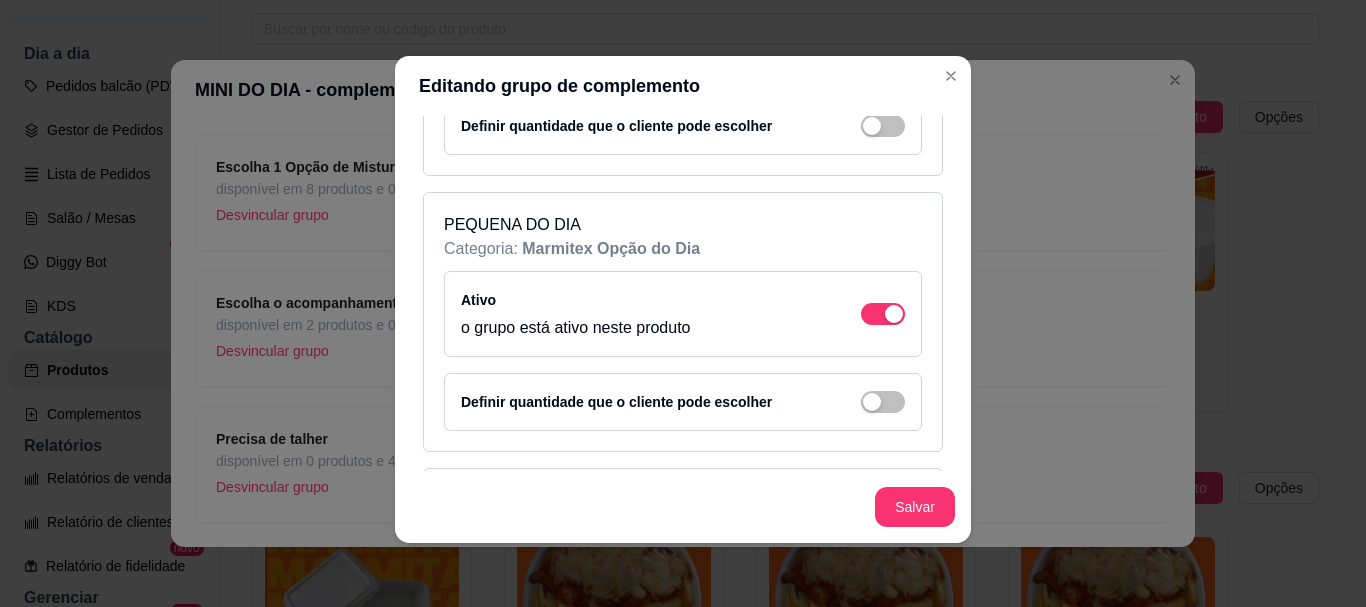 scroll, scrollTop: 500, scrollLeft: 0, axis: vertical 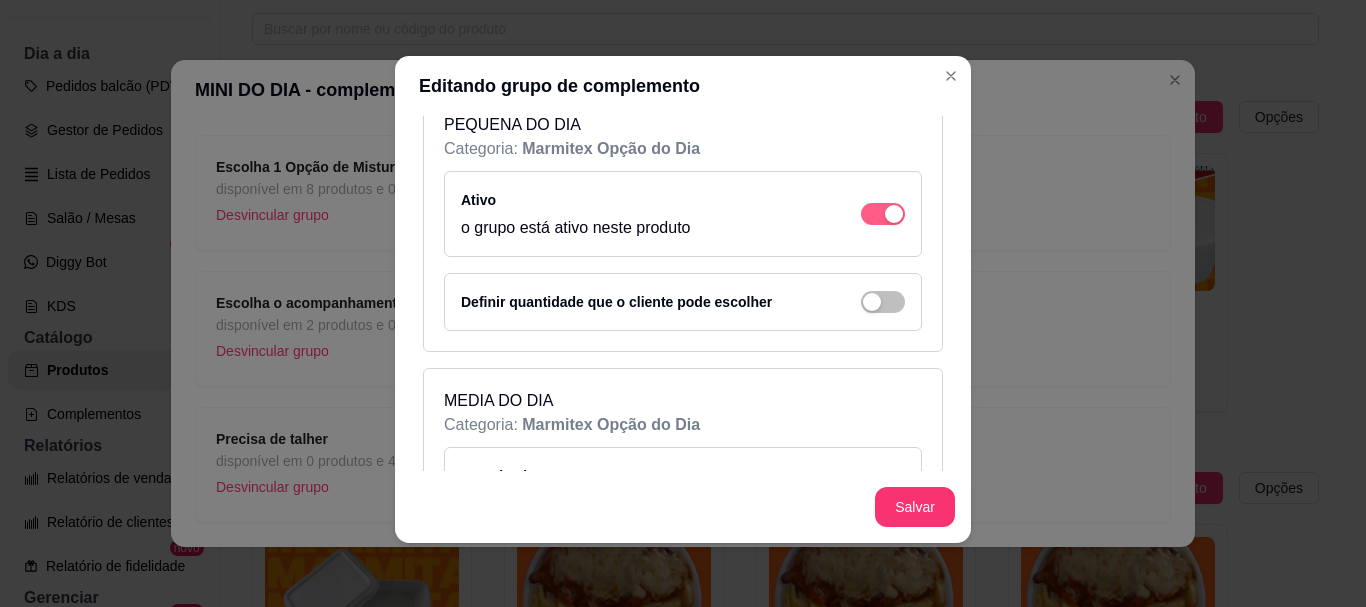 click at bounding box center [894, 214] 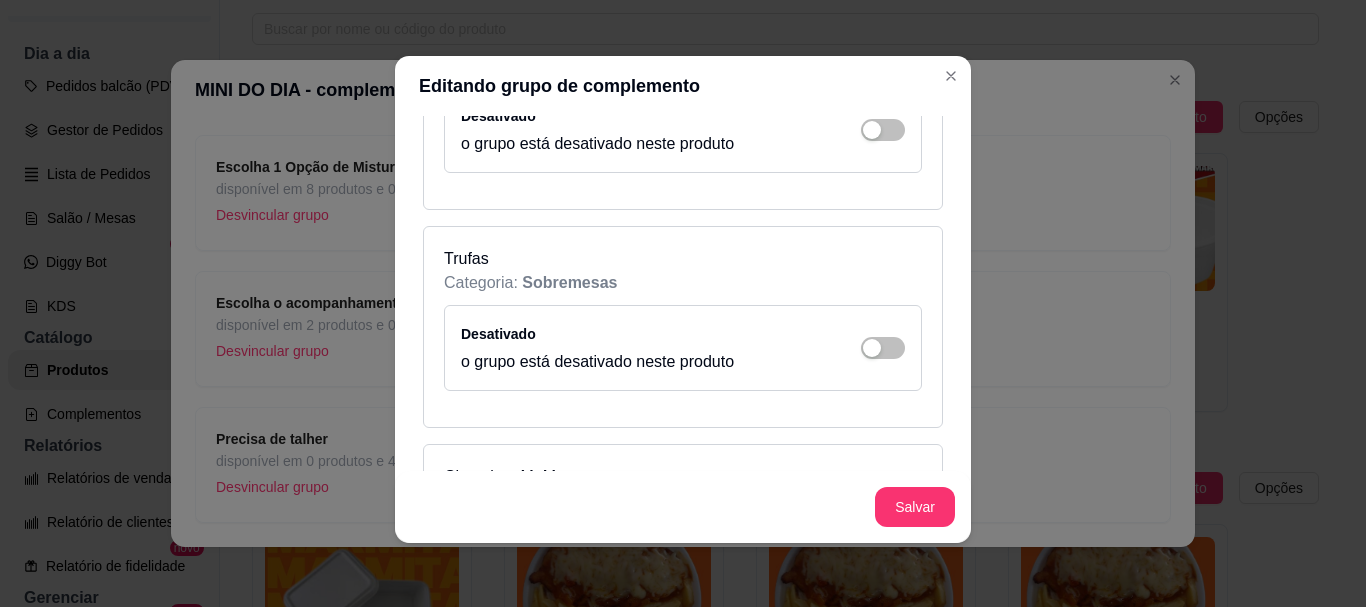 scroll, scrollTop: 5500, scrollLeft: 0, axis: vertical 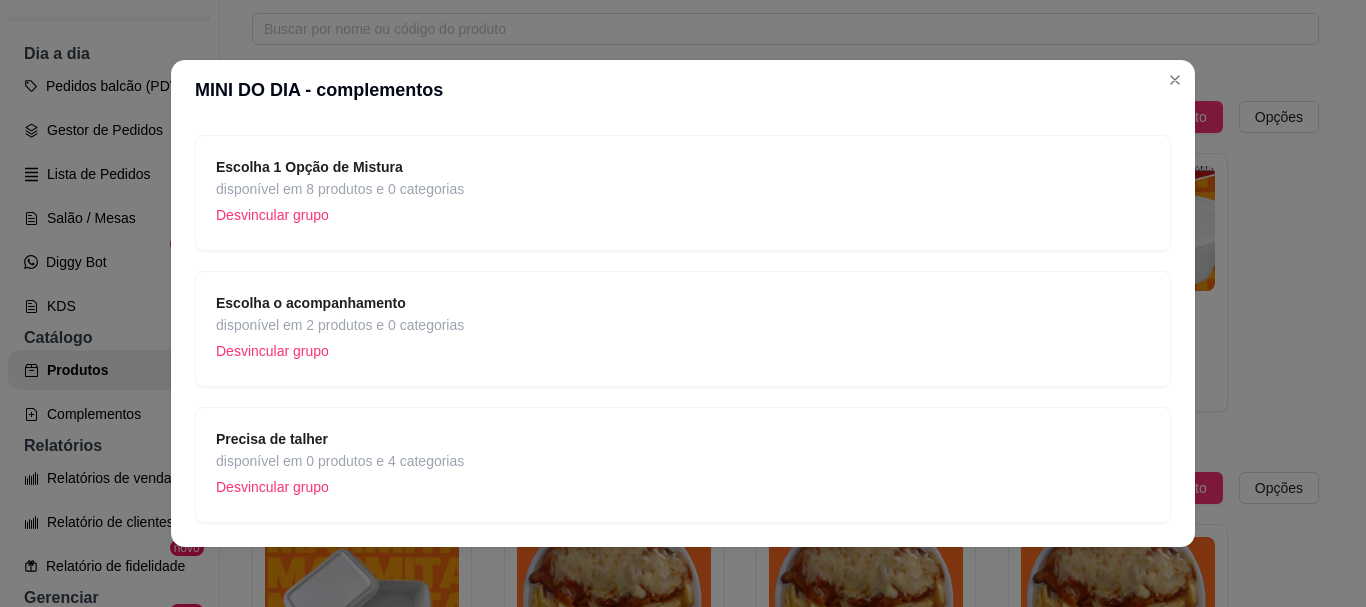 click on "disponível em 2 produtos e 0 categorias" at bounding box center [340, 325] 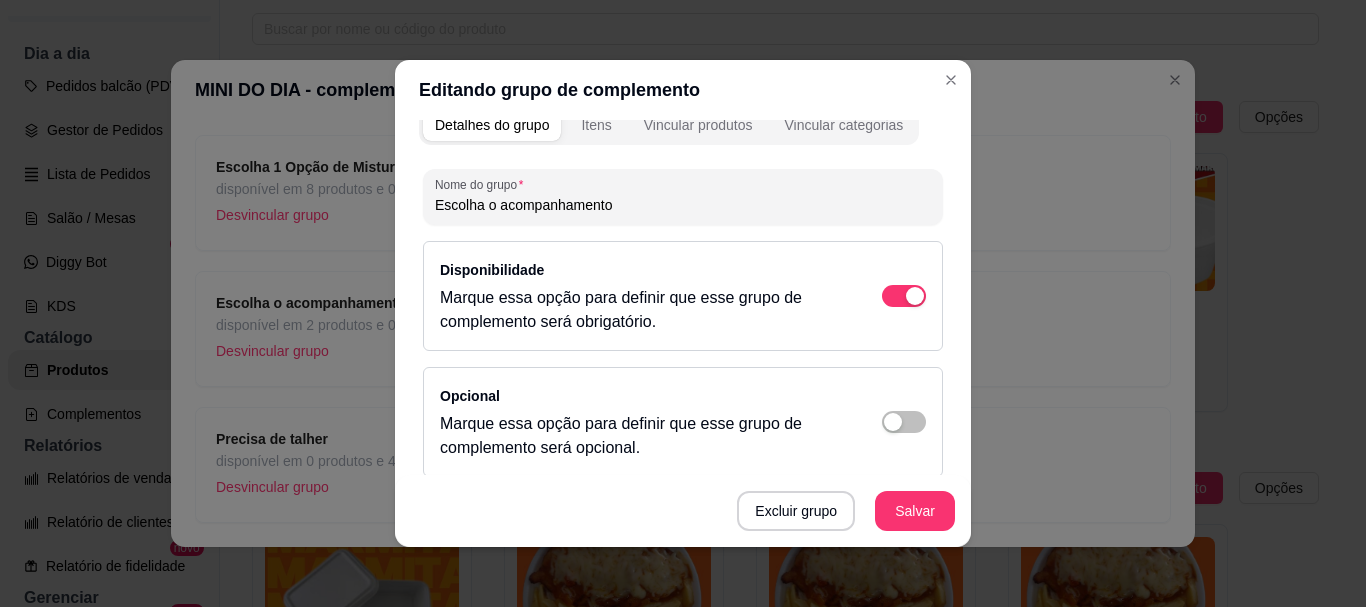 scroll, scrollTop: 0, scrollLeft: 0, axis: both 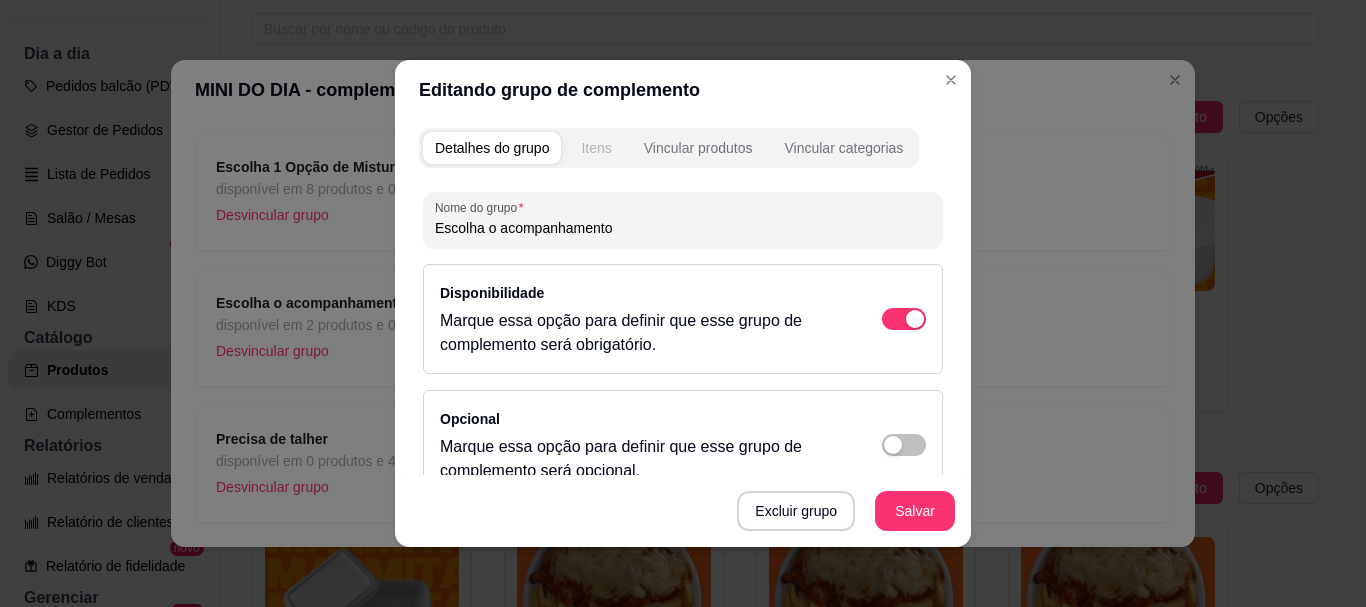 click on "Itens" at bounding box center (596, 148) 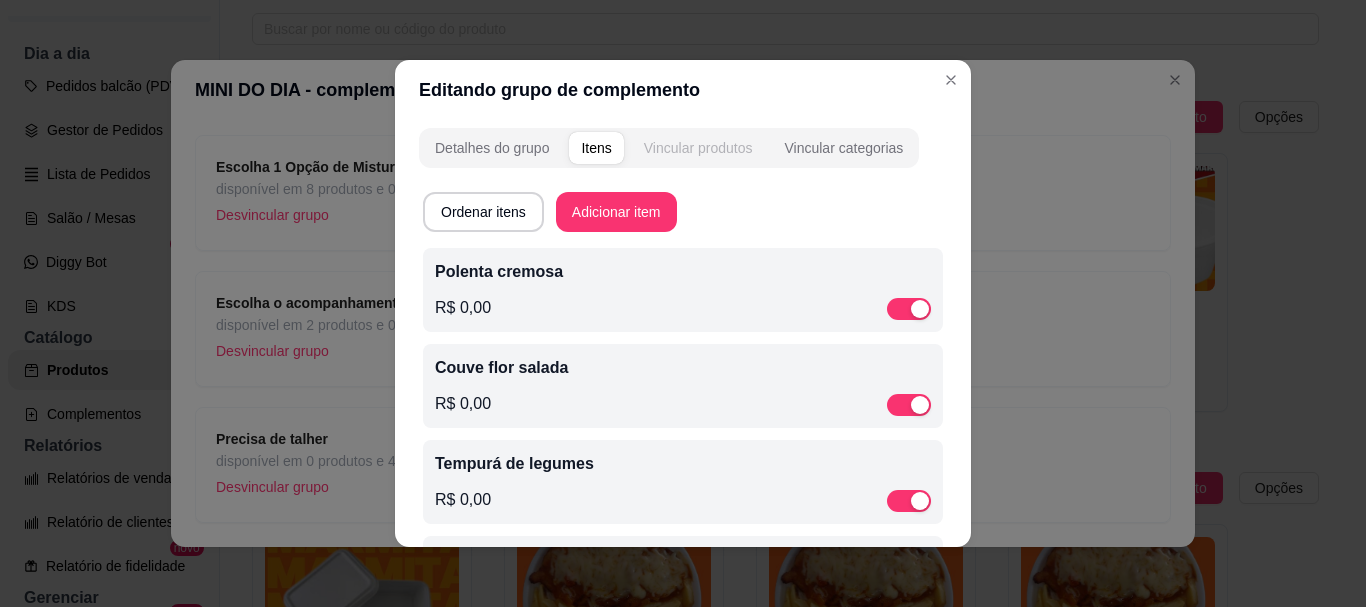click on "Vincular produtos" at bounding box center (698, 148) 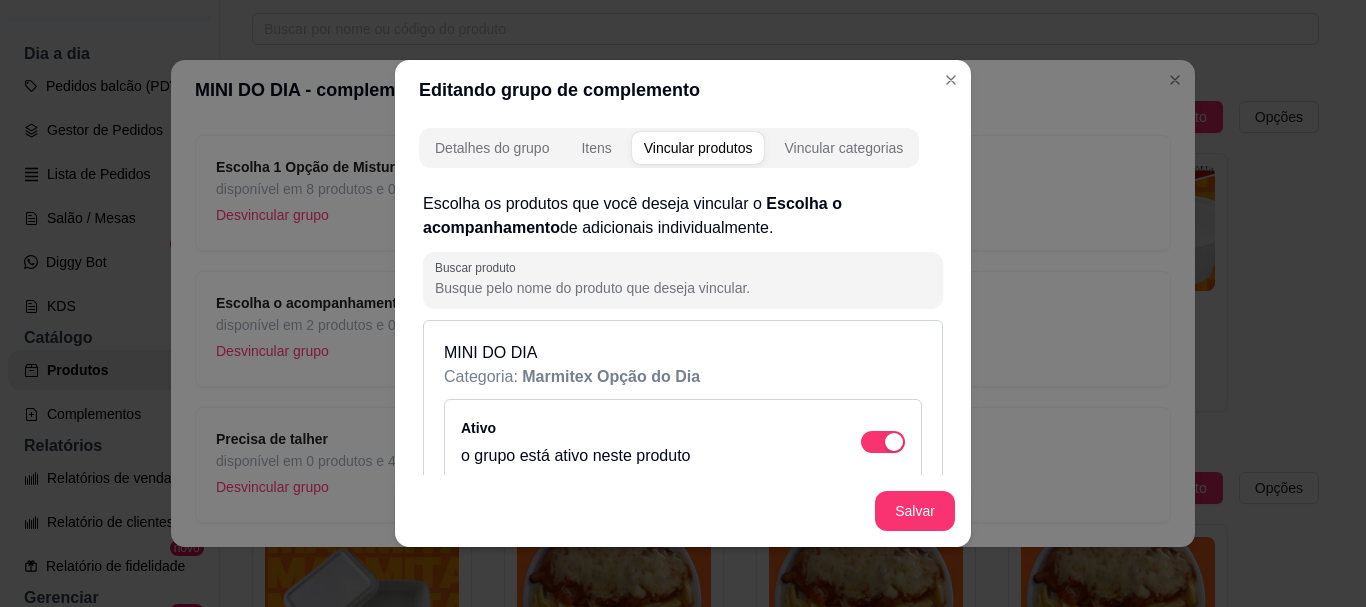click on "Vincular produtos" at bounding box center [698, 148] 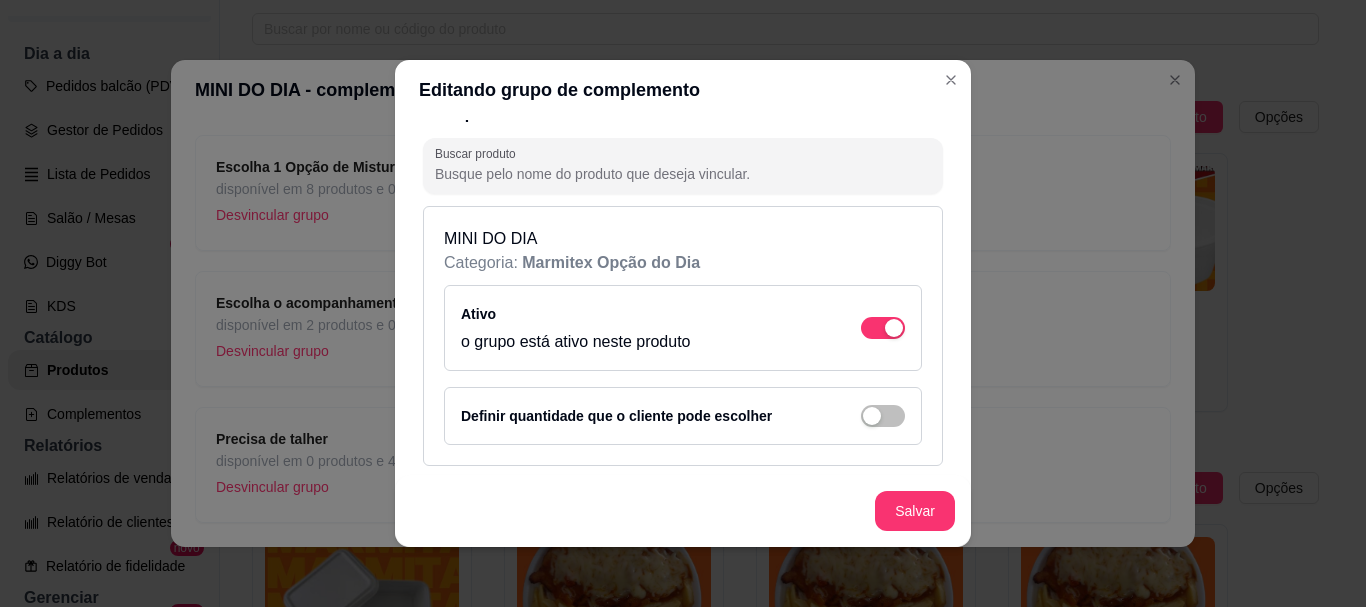 scroll, scrollTop: 300, scrollLeft: 0, axis: vertical 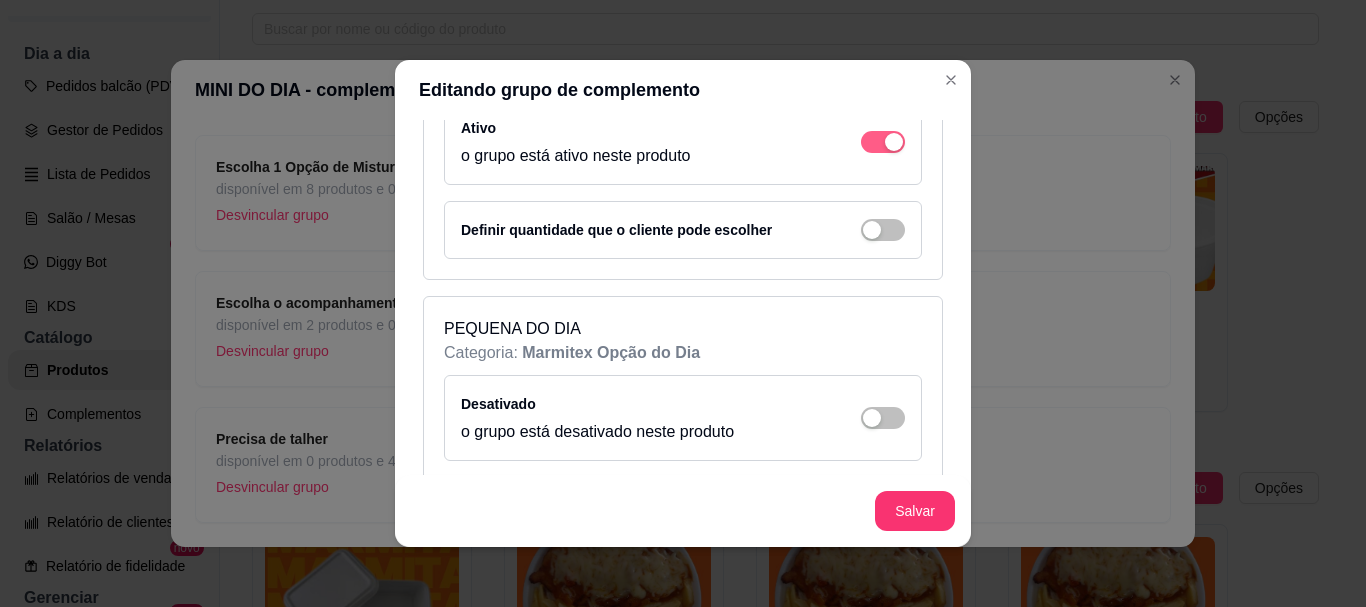 click at bounding box center [883, 142] 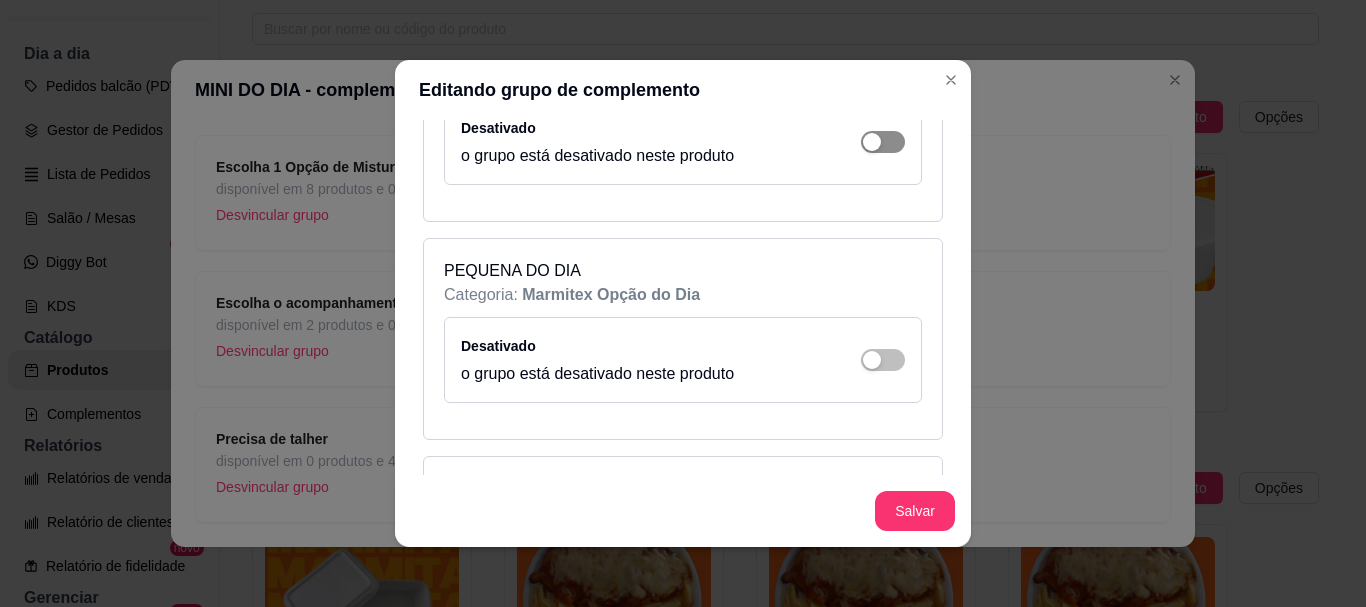 click at bounding box center (872, 142) 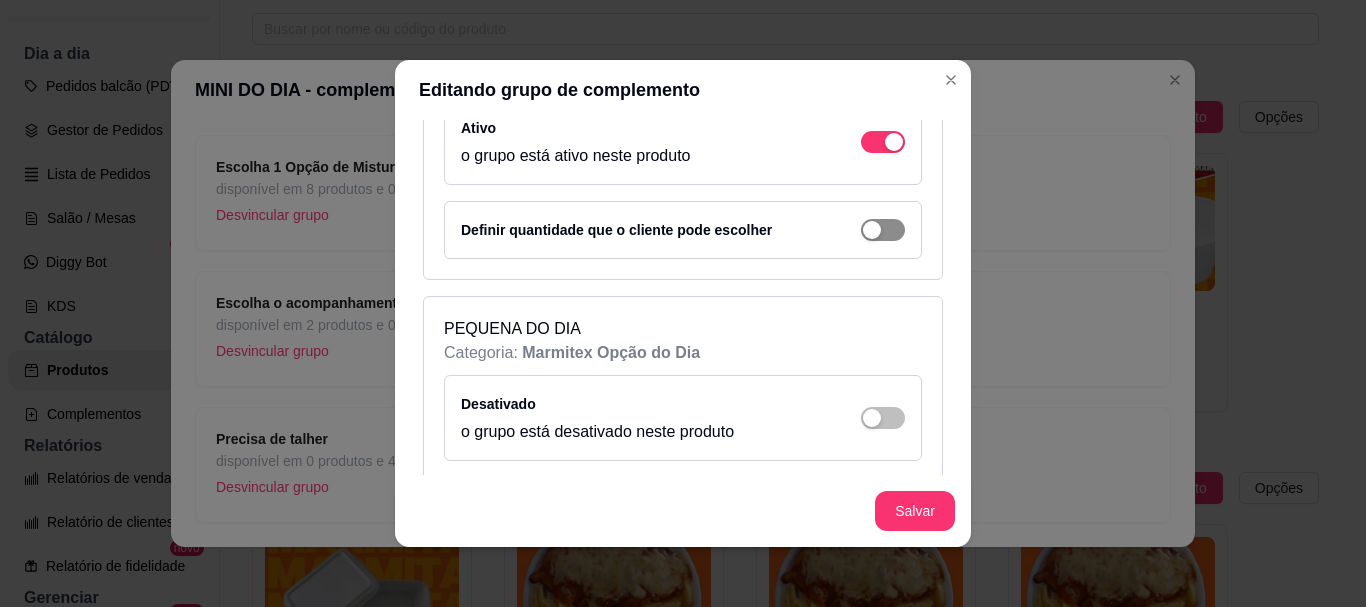 click at bounding box center [872, 230] 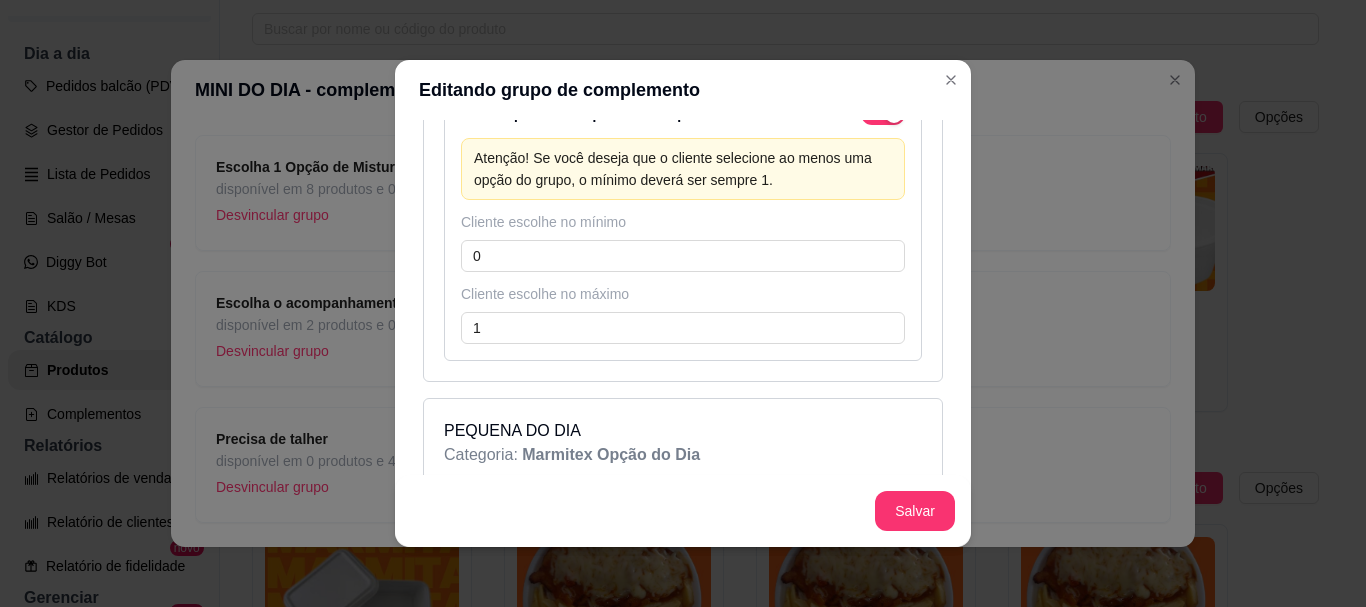 scroll, scrollTop: 500, scrollLeft: 0, axis: vertical 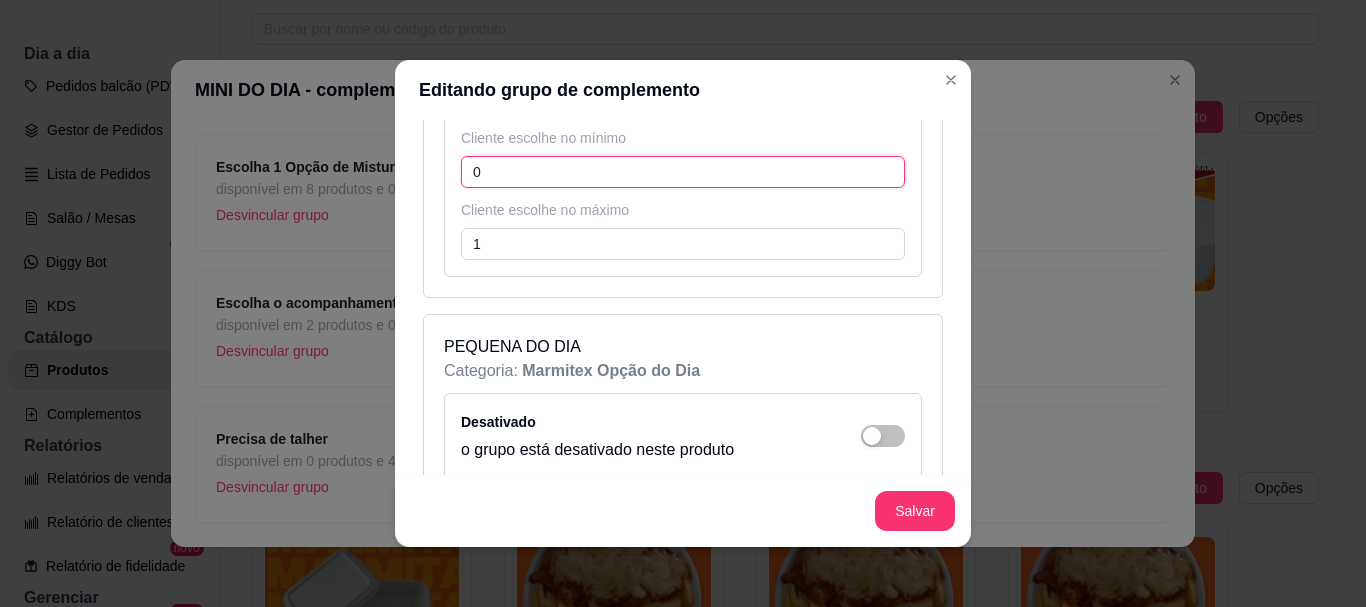 click on "0" at bounding box center [683, 172] 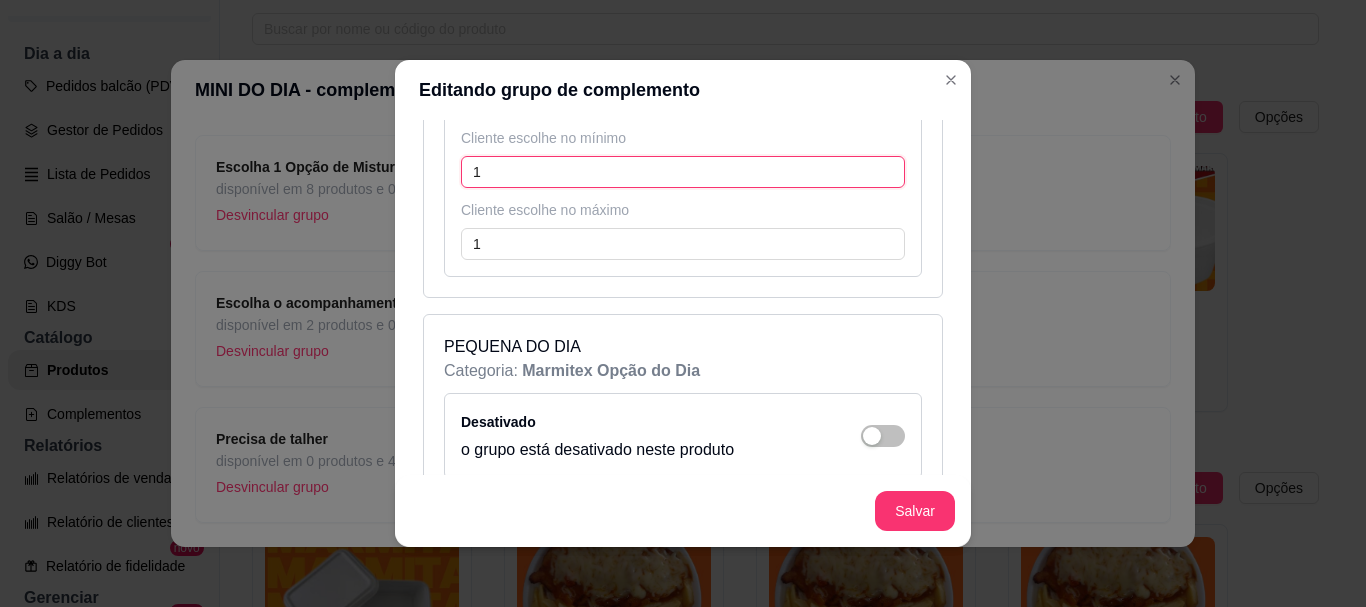 type on "1" 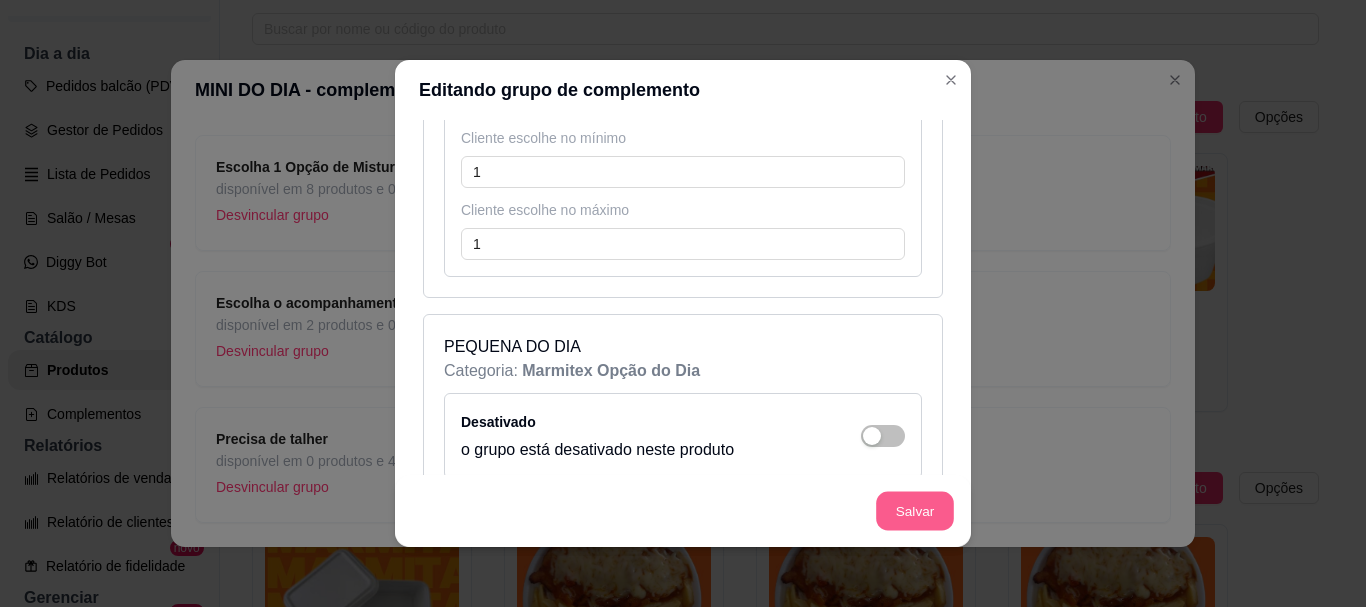 click on "Salvar" at bounding box center (915, 511) 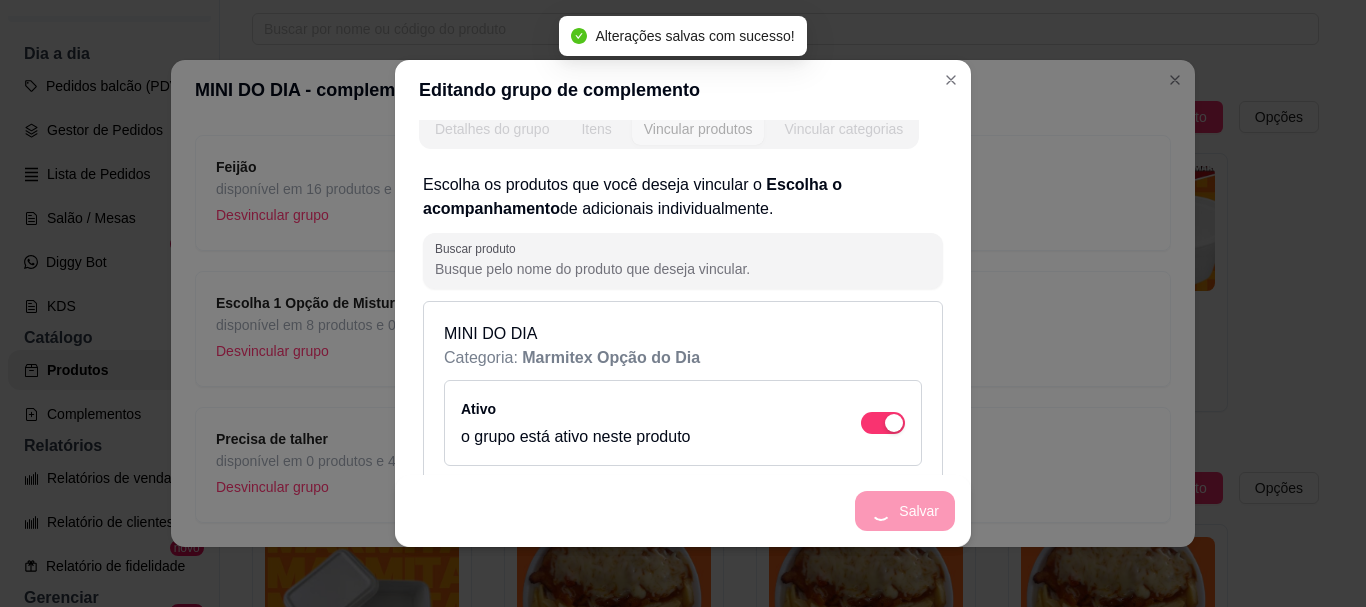 scroll, scrollTop: 0, scrollLeft: 0, axis: both 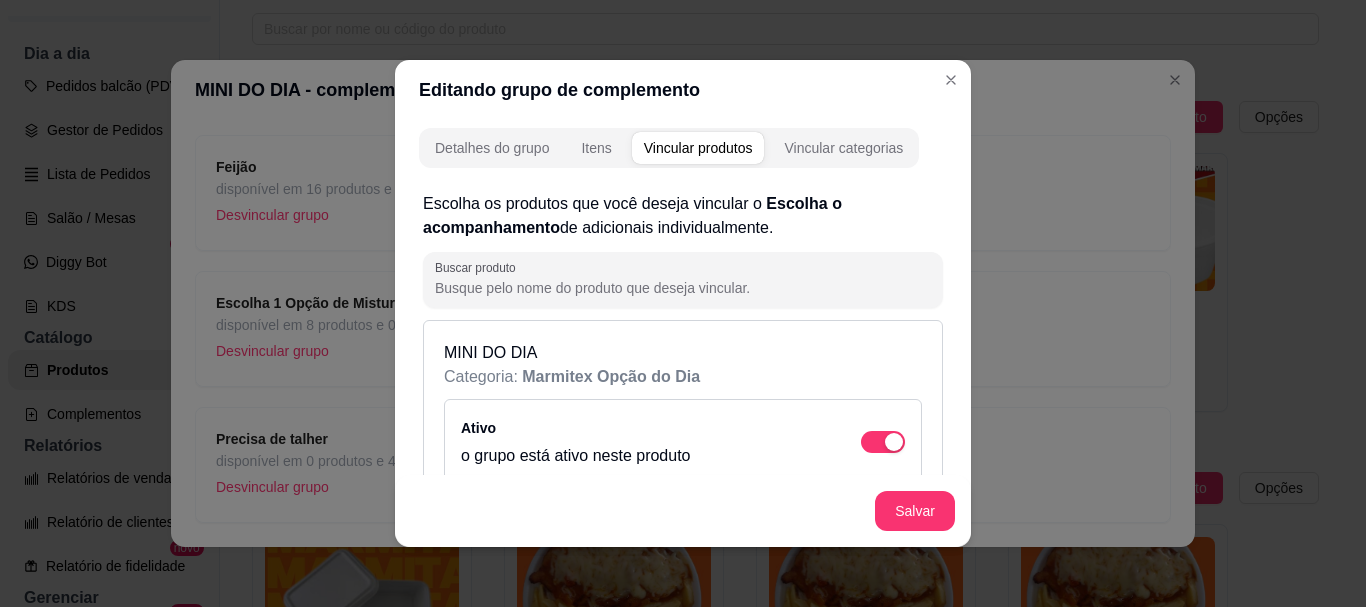 click on "Detalhes do grupo" at bounding box center [492, 148] 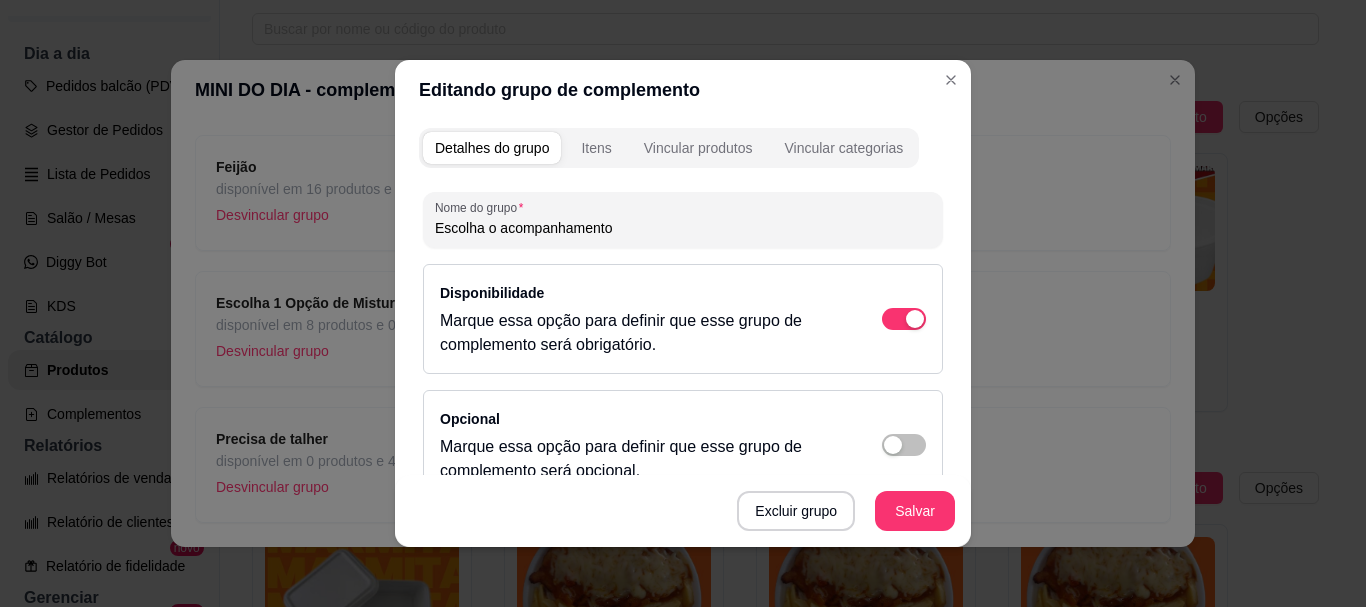 click at bounding box center [492, 148] 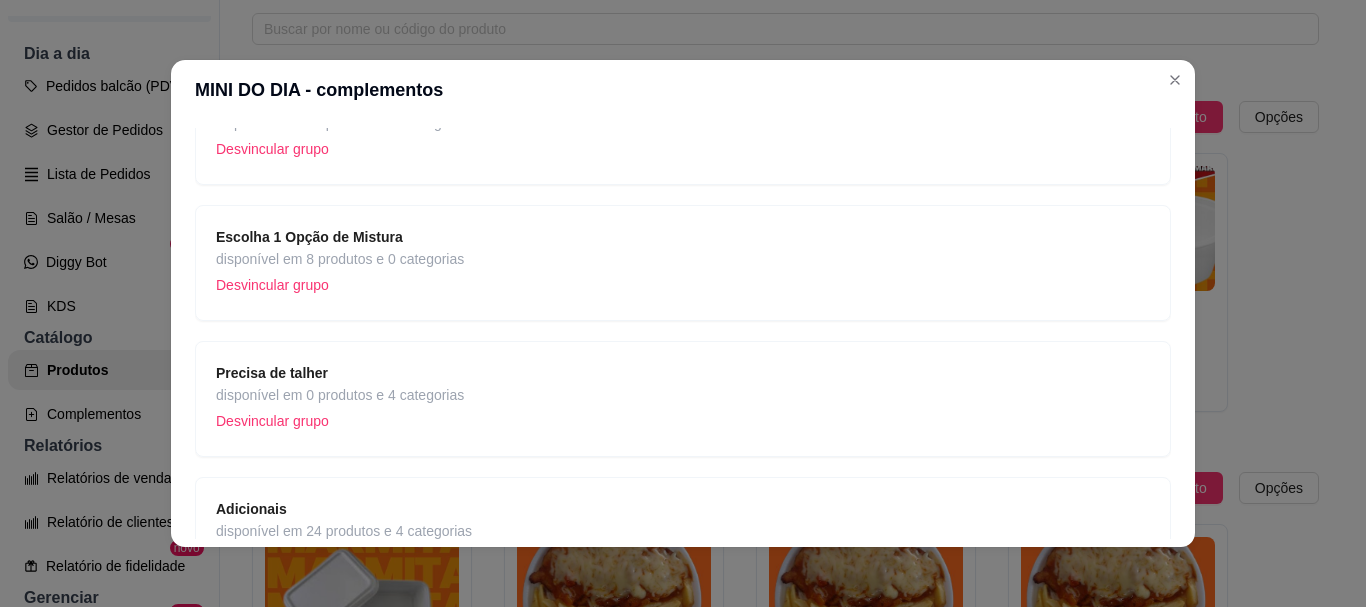 scroll, scrollTop: 600, scrollLeft: 0, axis: vertical 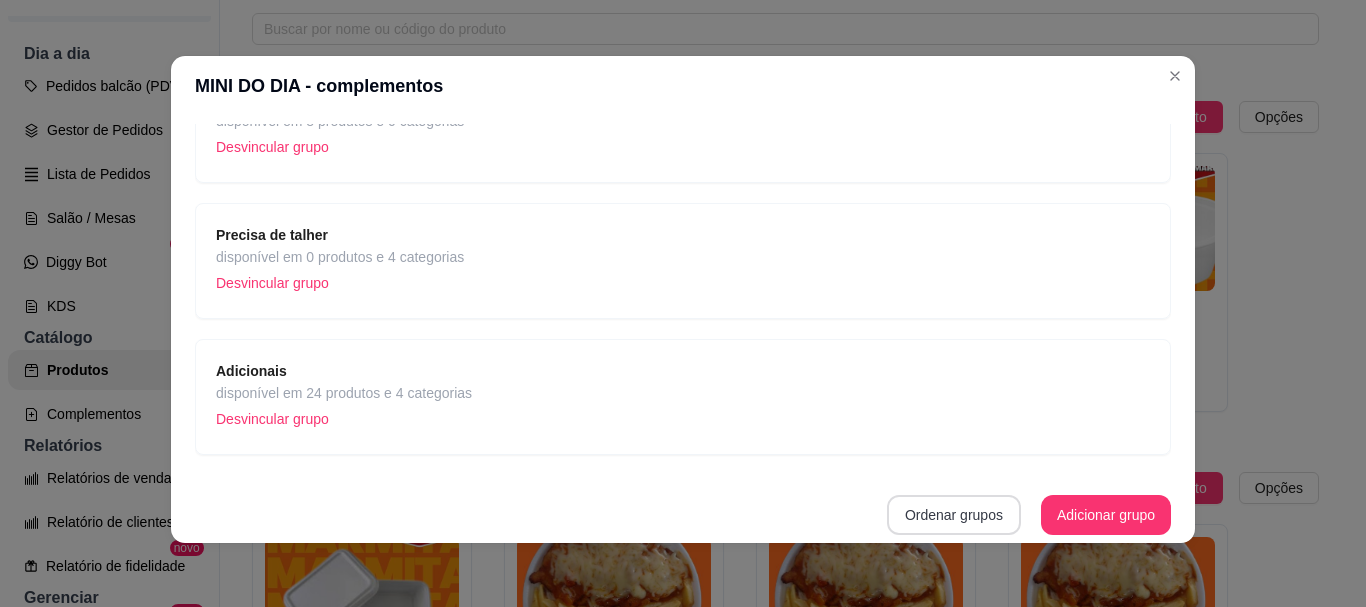 click on "Ordenar grupos" at bounding box center [954, 515] 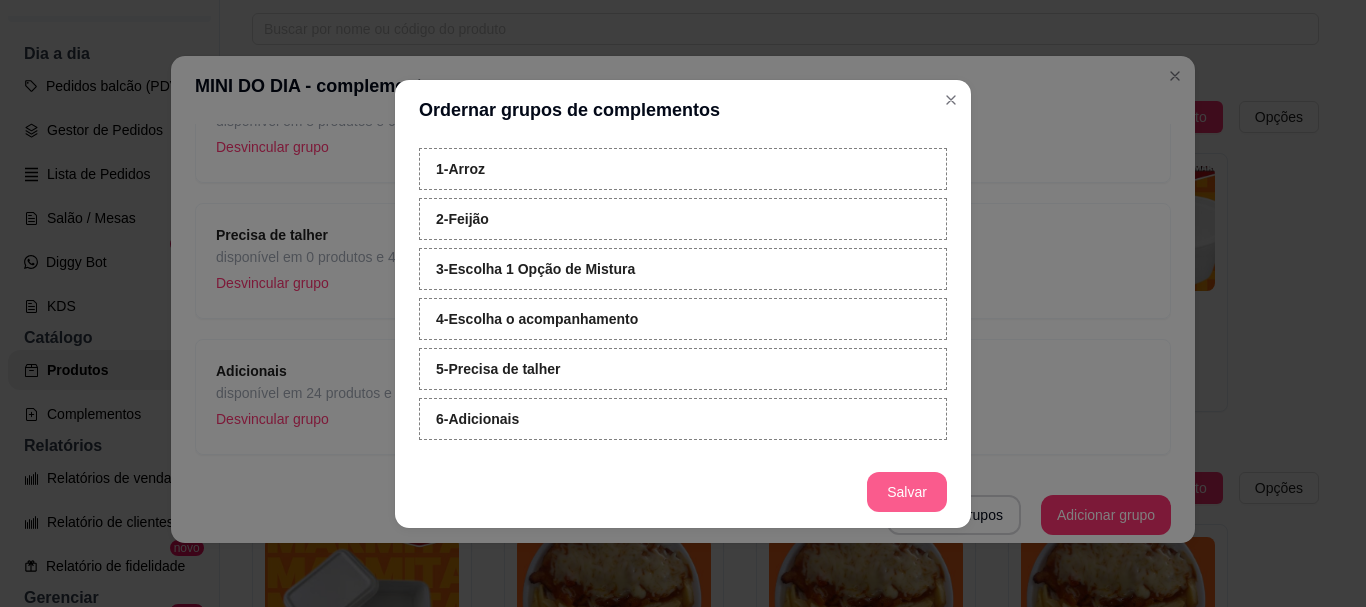 click on "Salvar" at bounding box center [907, 492] 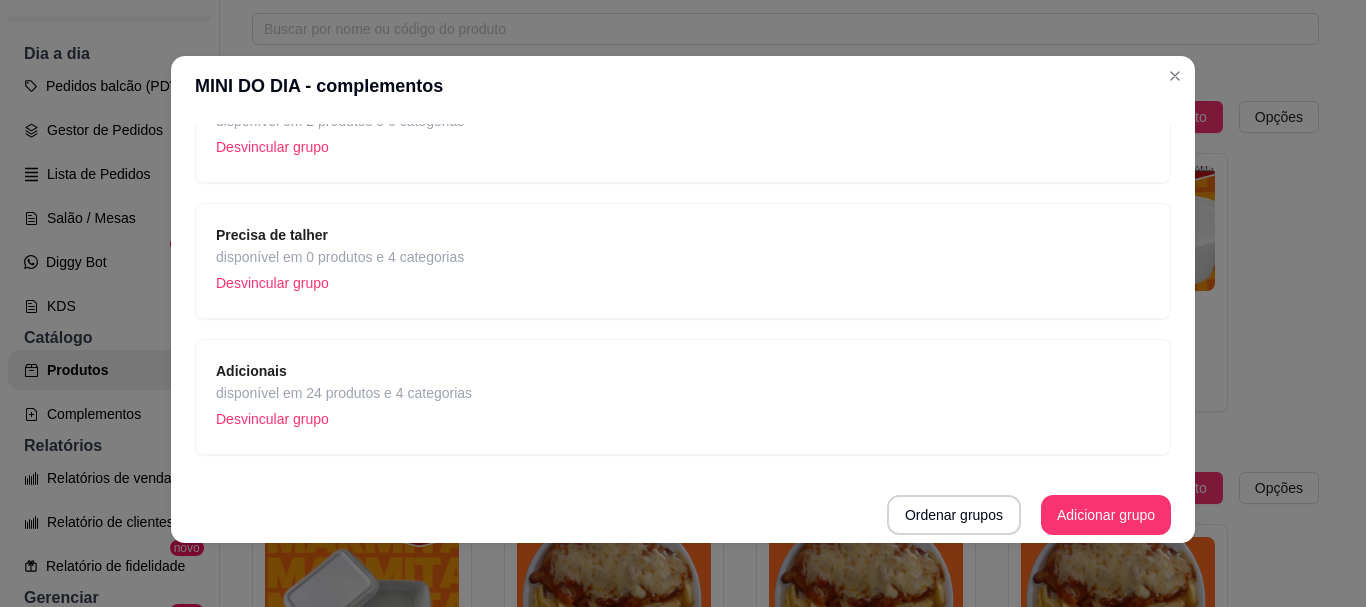 scroll, scrollTop: 0, scrollLeft: 0, axis: both 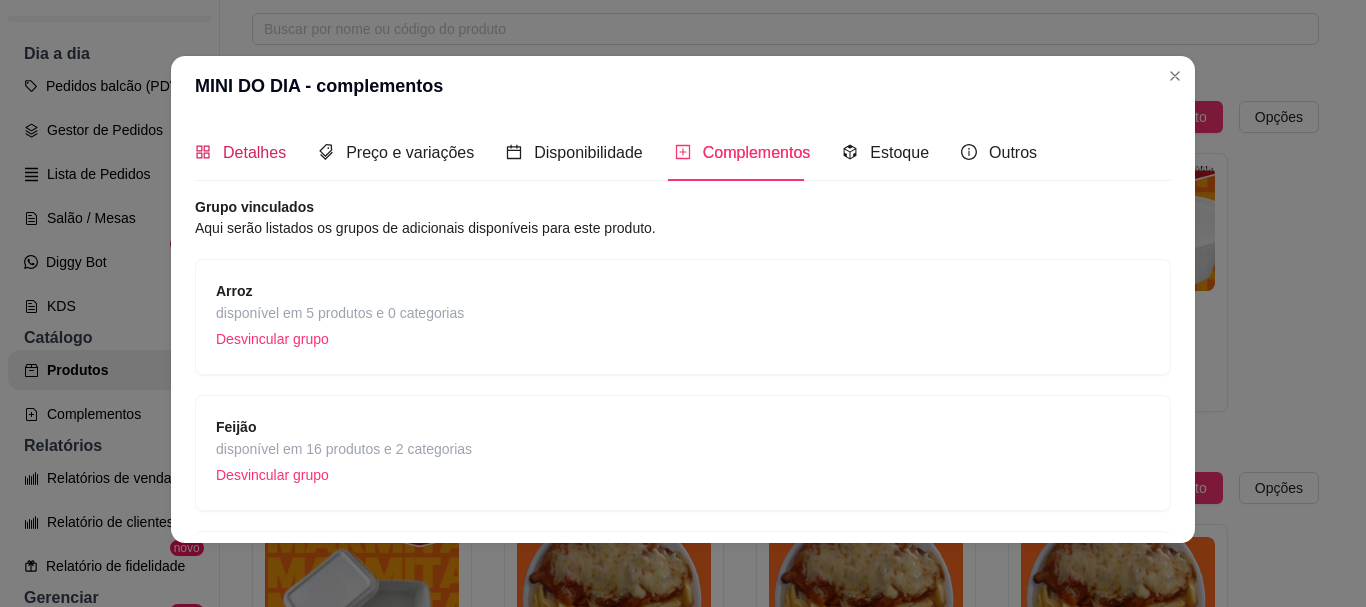 click on "Detalhes" at bounding box center (254, 152) 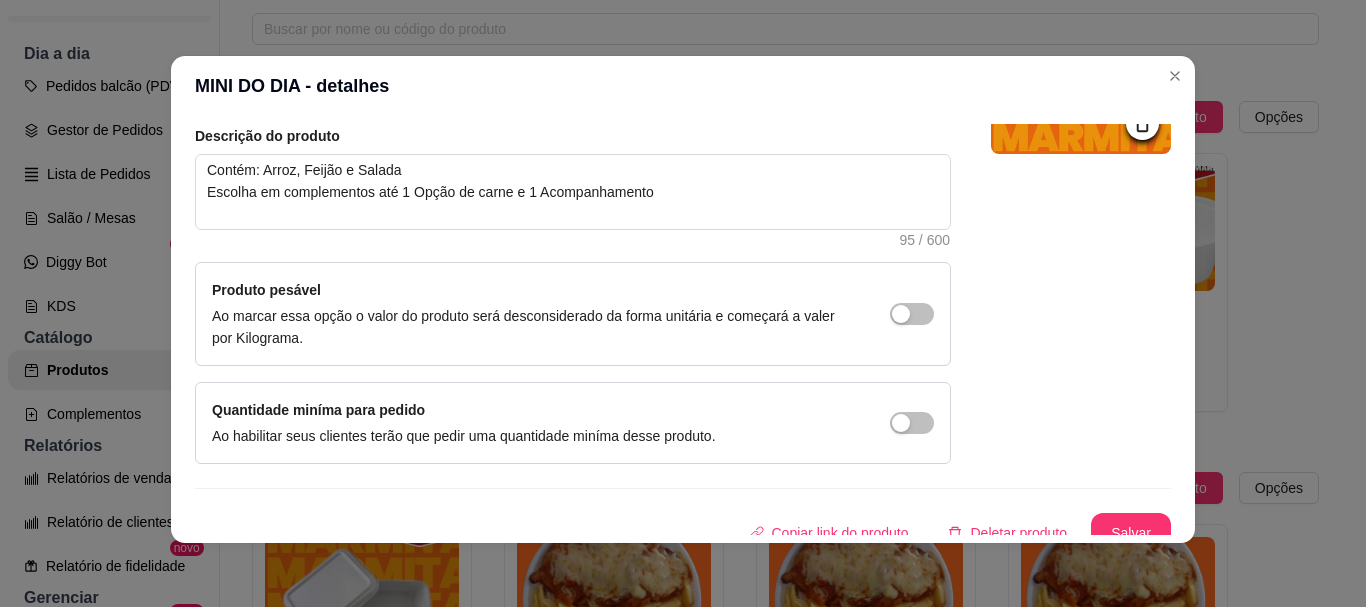 scroll, scrollTop: 241, scrollLeft: 0, axis: vertical 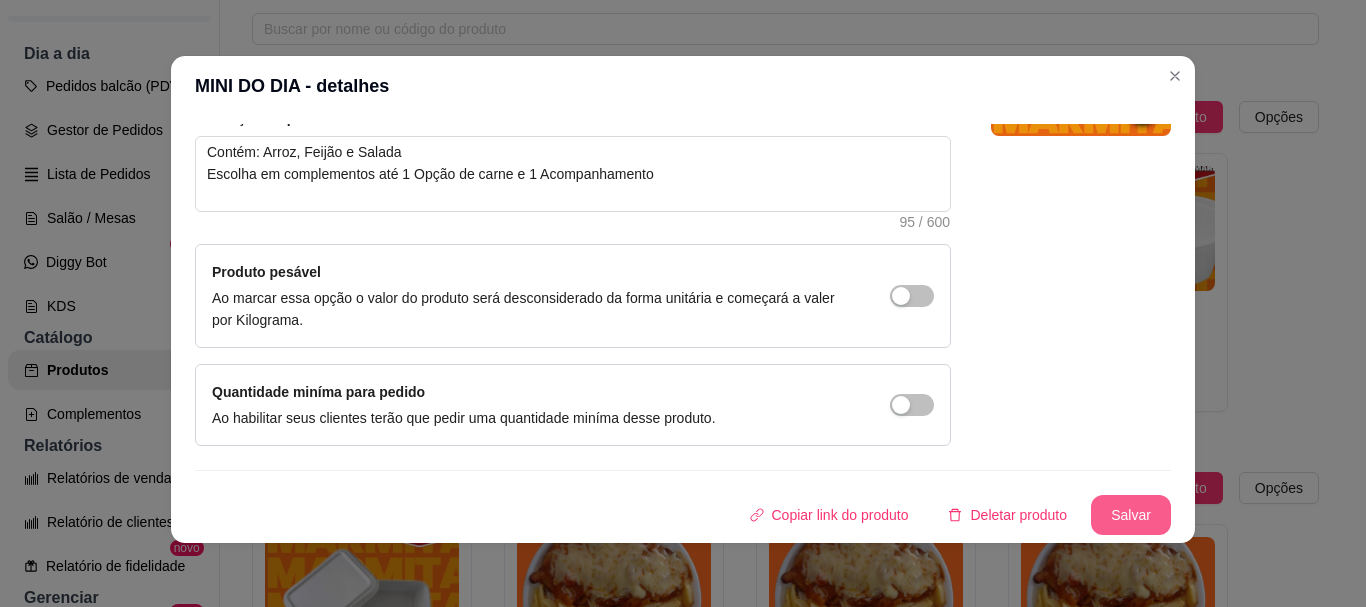 click on "Salvar" at bounding box center (1131, 515) 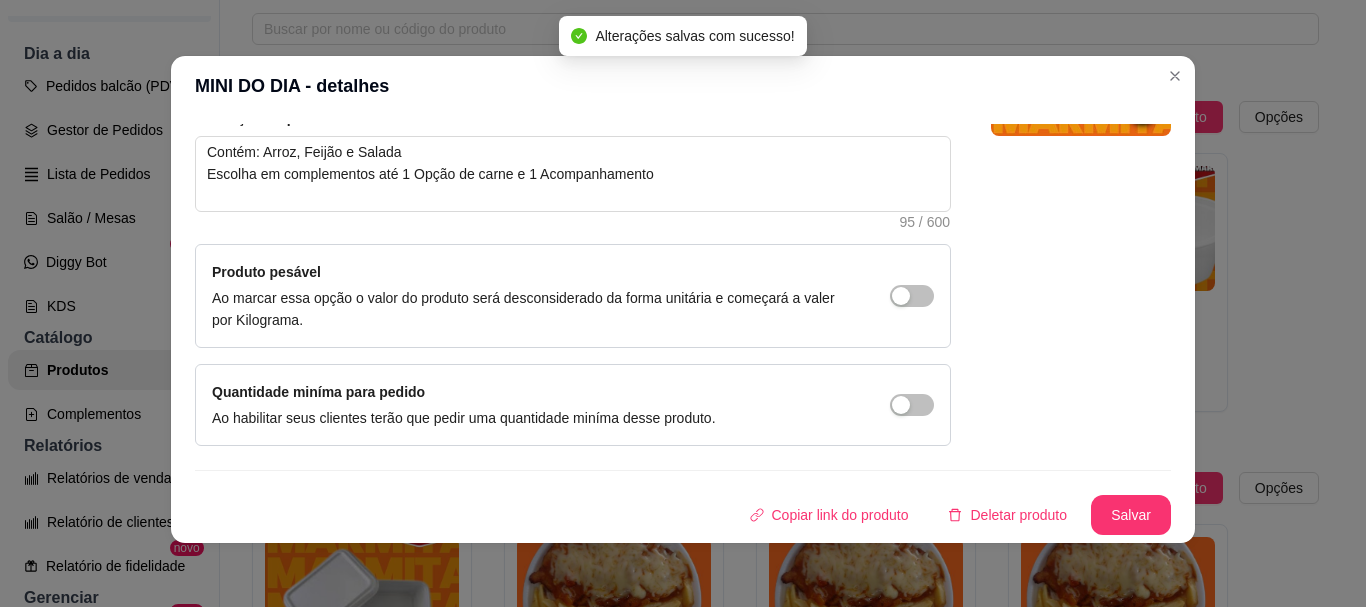 scroll, scrollTop: 0, scrollLeft: 0, axis: both 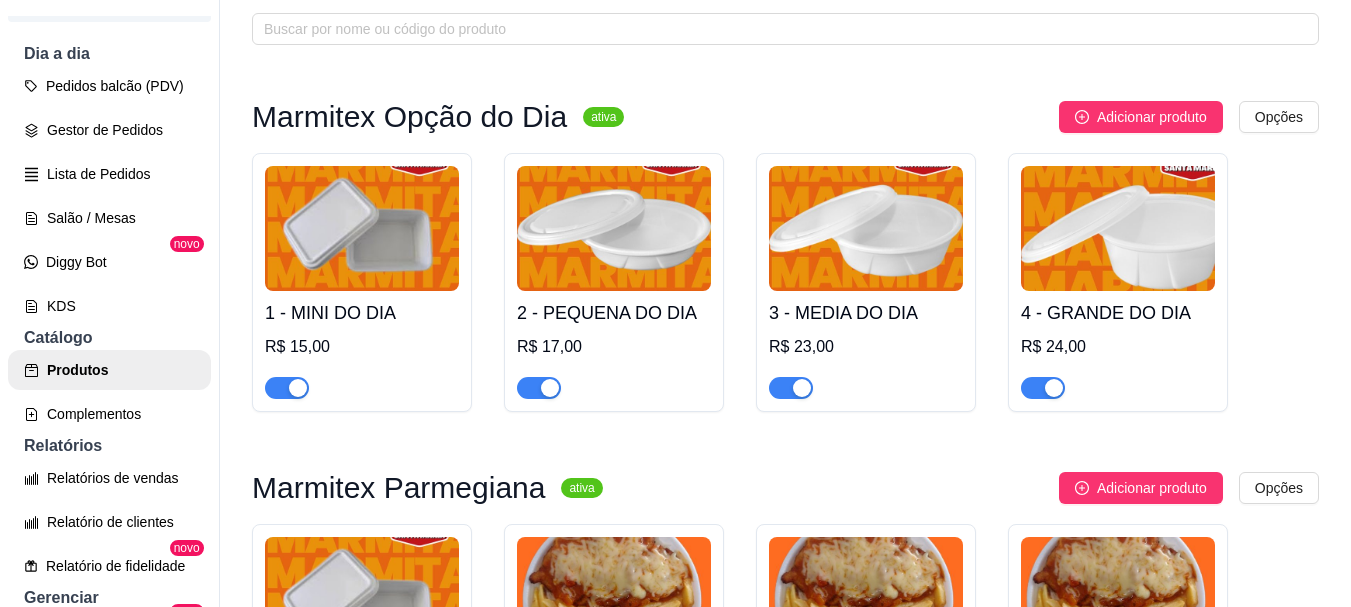 click at bounding box center (614, 228) 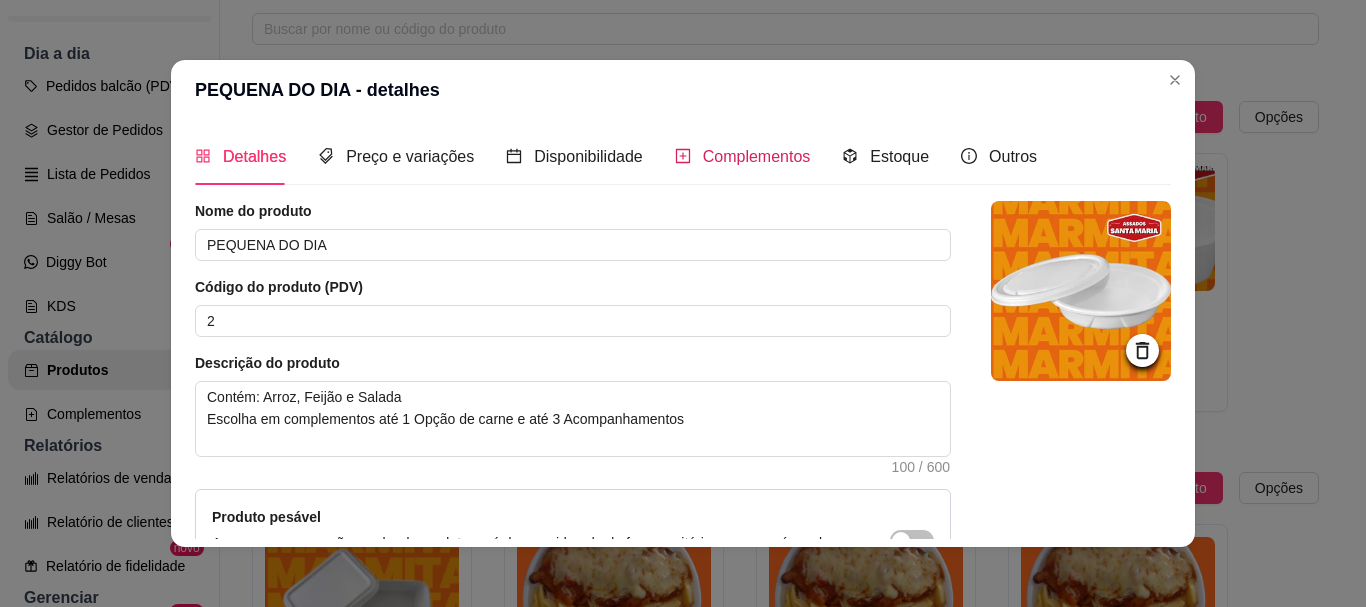 click on "Complementos" at bounding box center [757, 156] 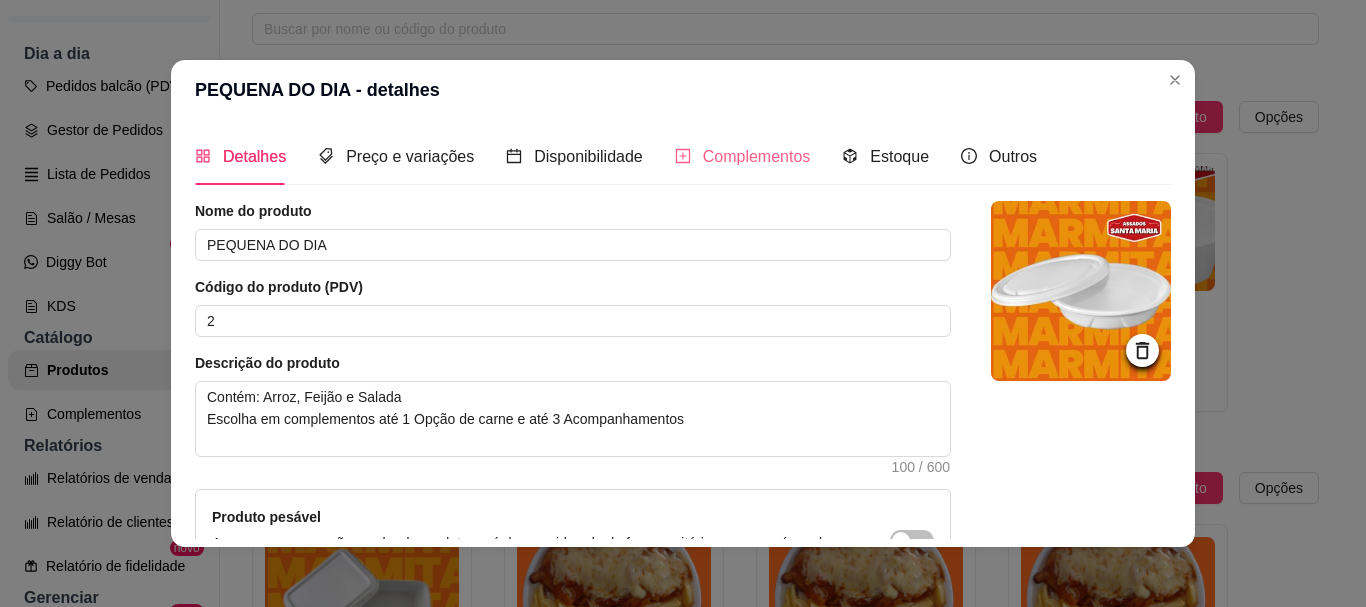 click on "Complementos" at bounding box center (743, 156) 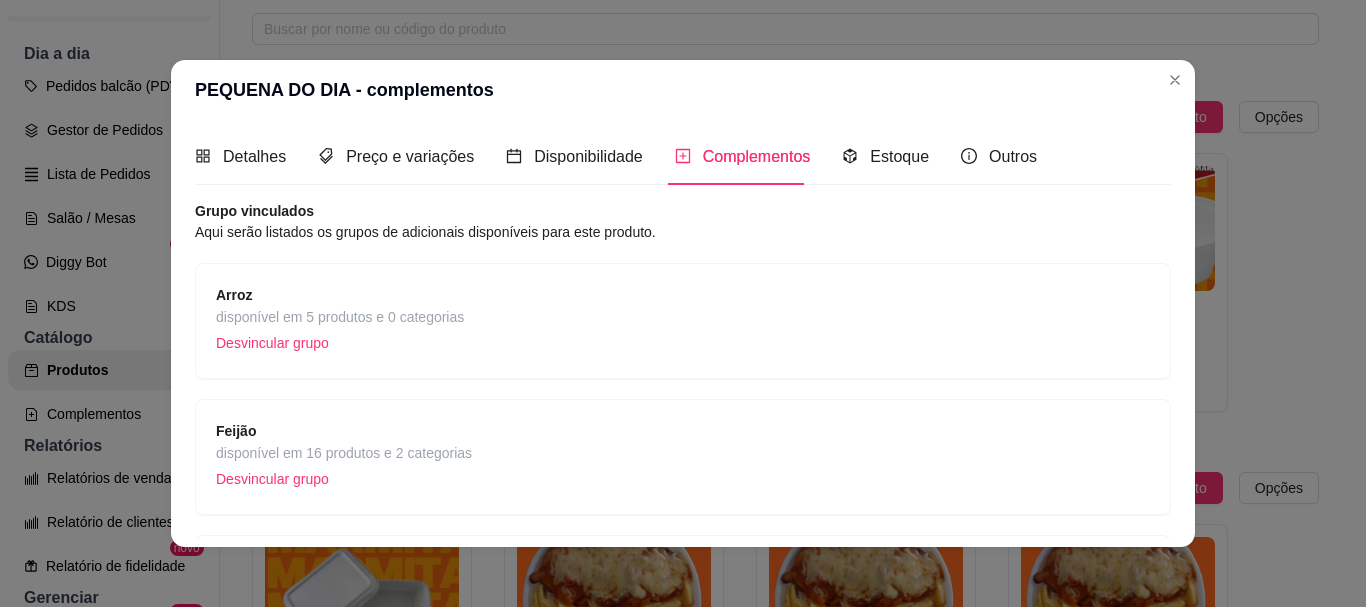 type 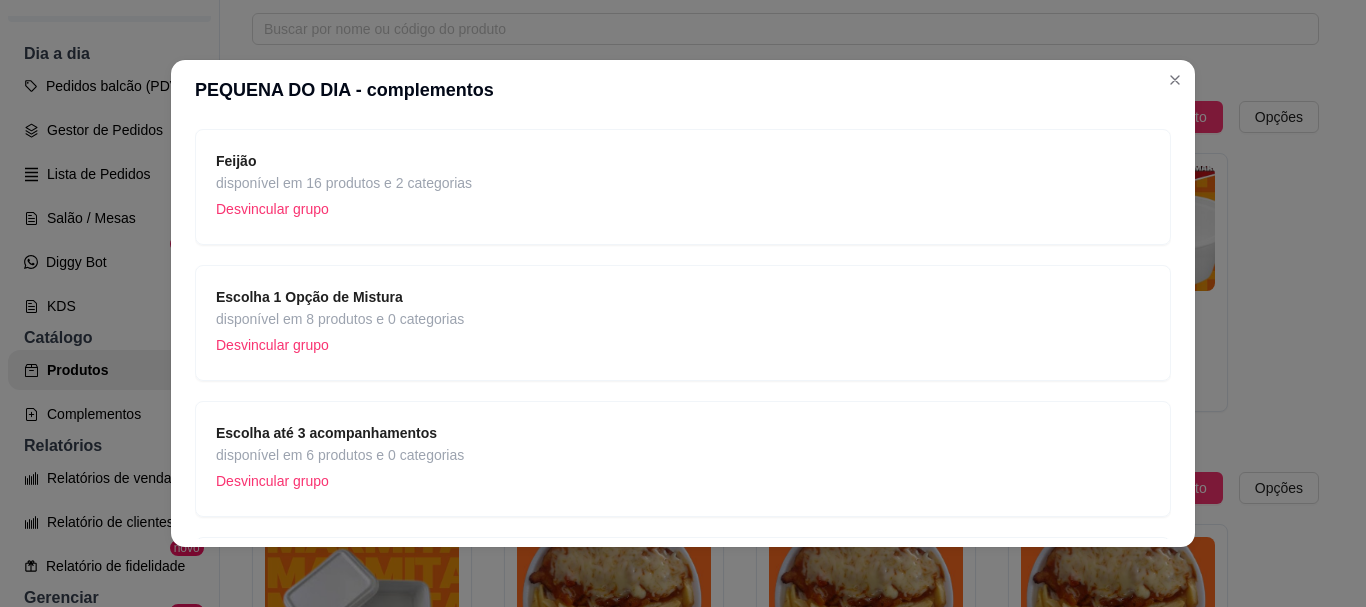 scroll, scrollTop: 400, scrollLeft: 0, axis: vertical 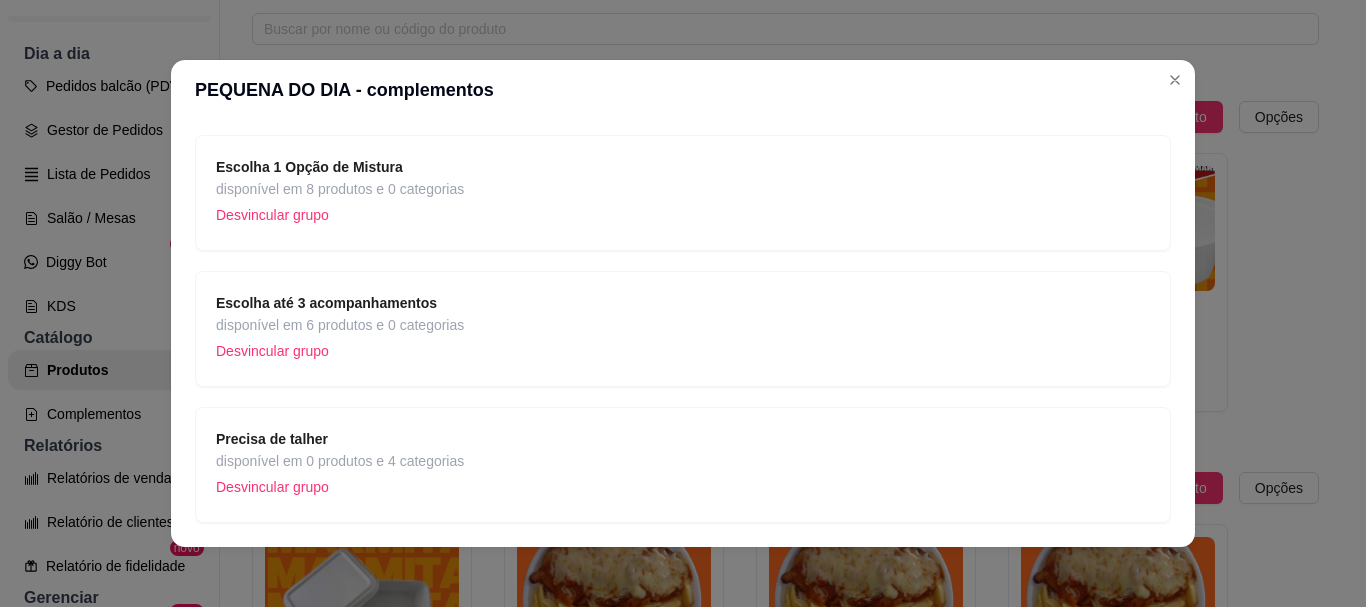 click on "disponível em 8 produtos e 0 categorias" at bounding box center (340, 189) 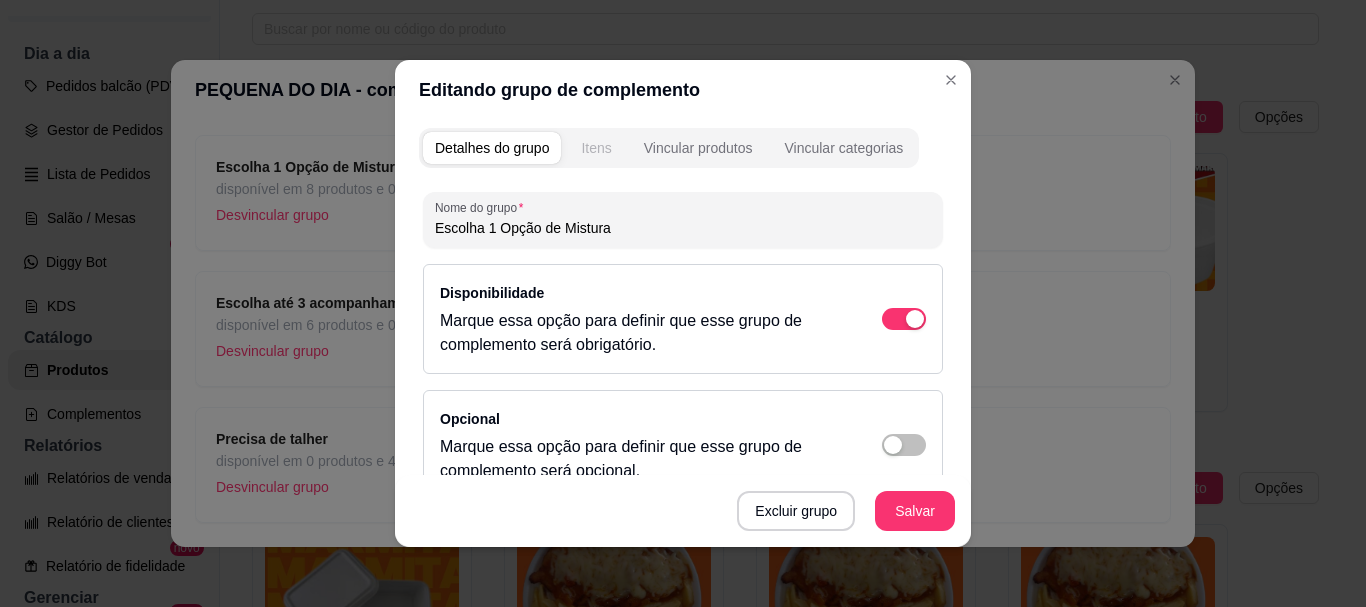 click on "Itens" at bounding box center [596, 148] 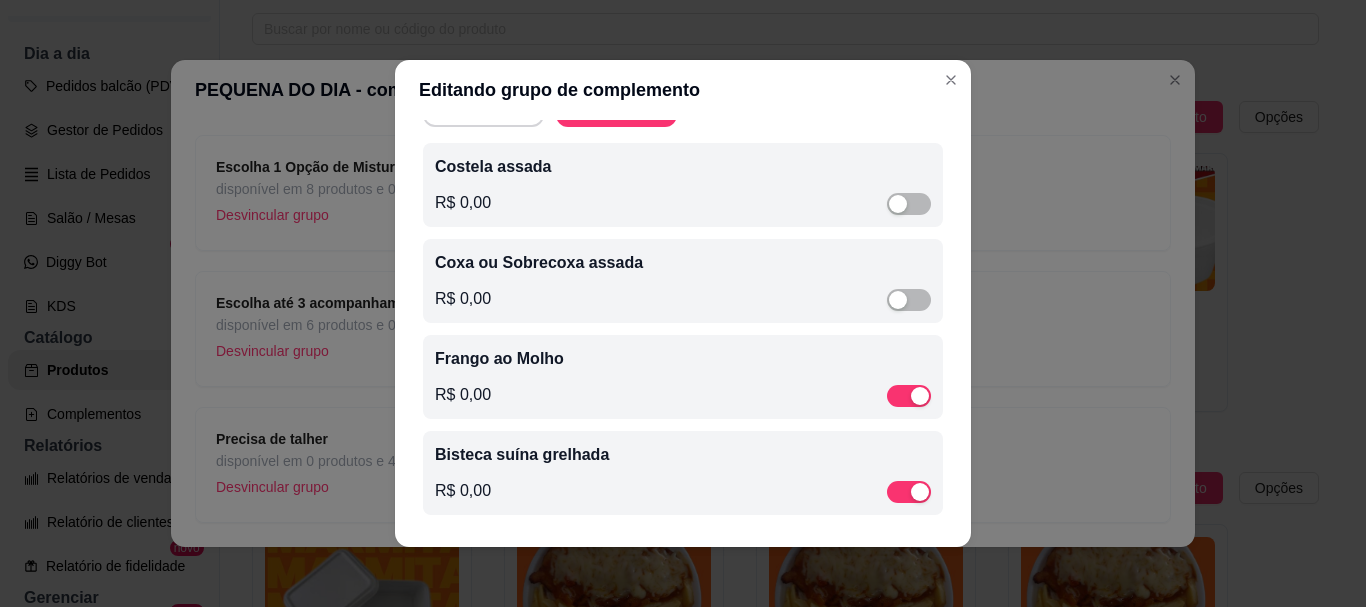 scroll, scrollTop: 109, scrollLeft: 0, axis: vertical 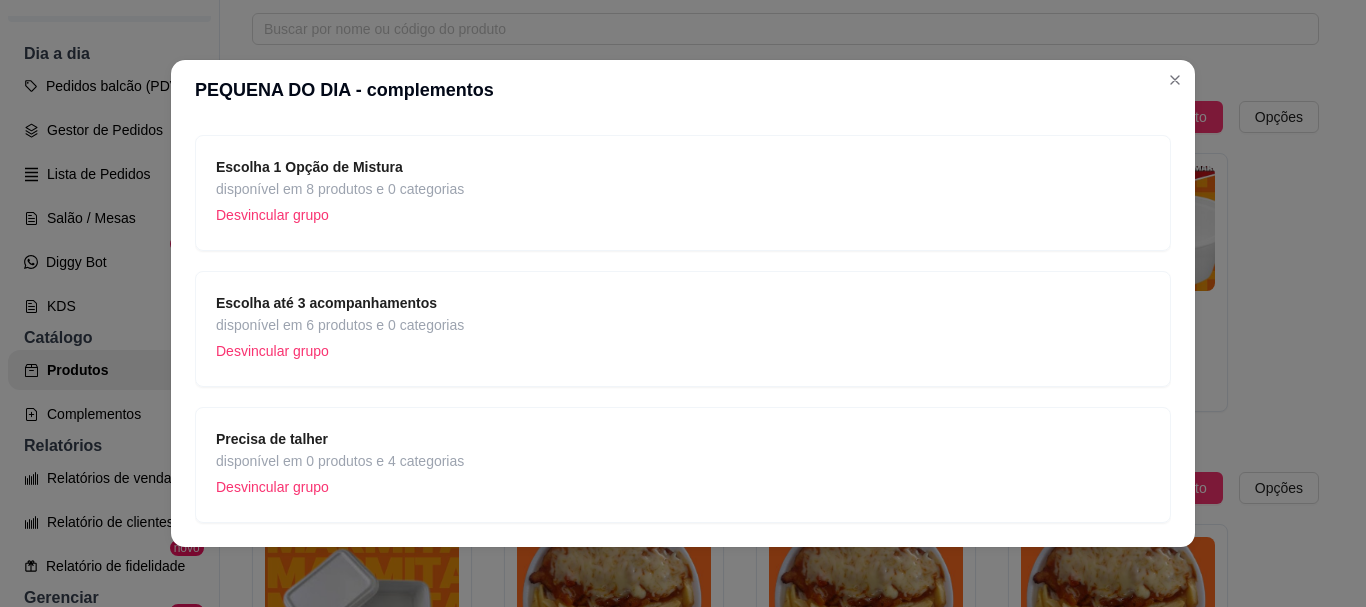 click on "disponível em 6 produtos e 0 categorias" at bounding box center [340, 325] 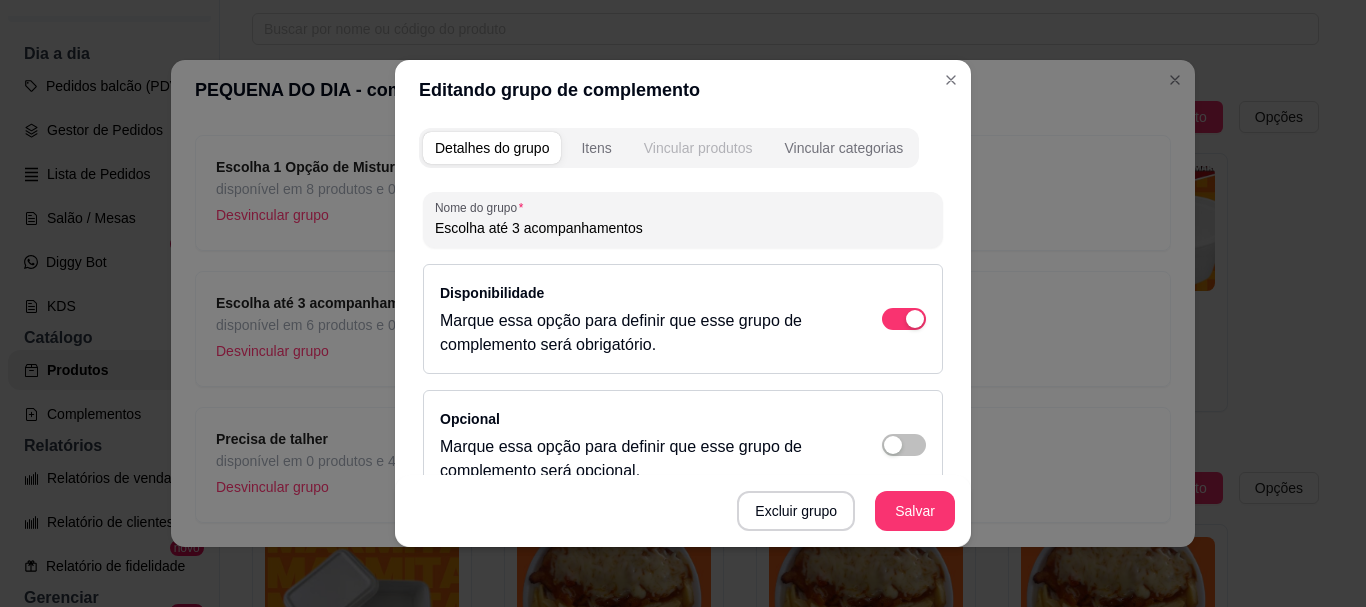 click on "Vincular produtos" at bounding box center (698, 148) 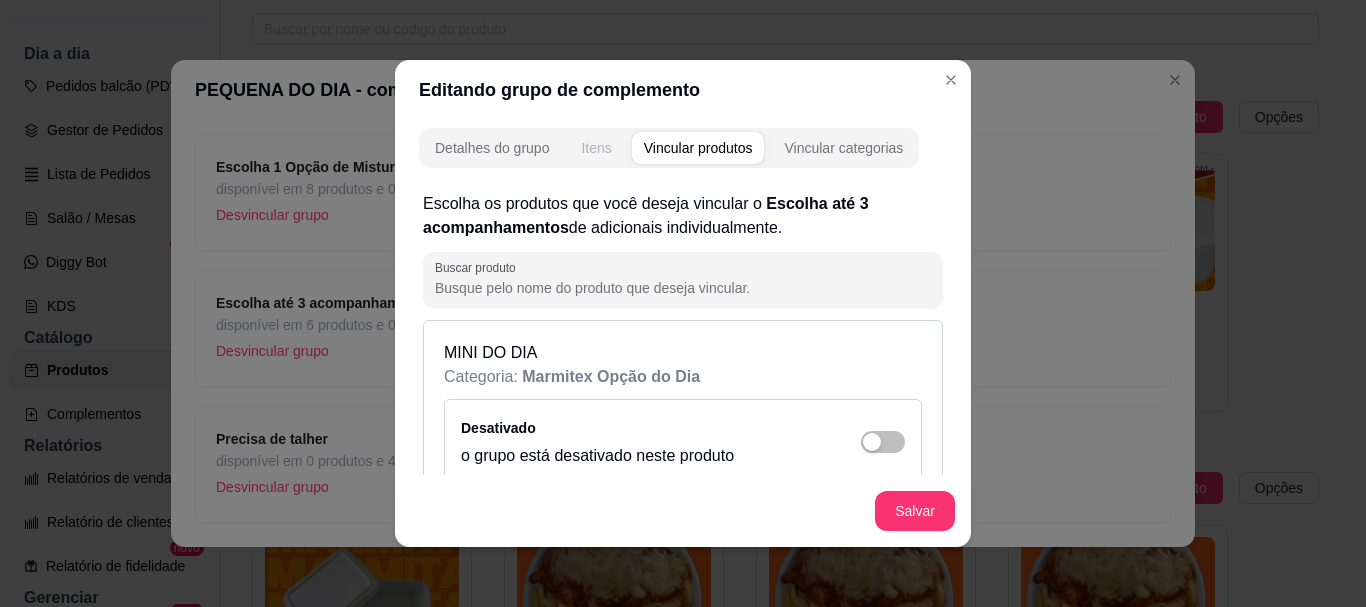 click on "Itens" at bounding box center (596, 148) 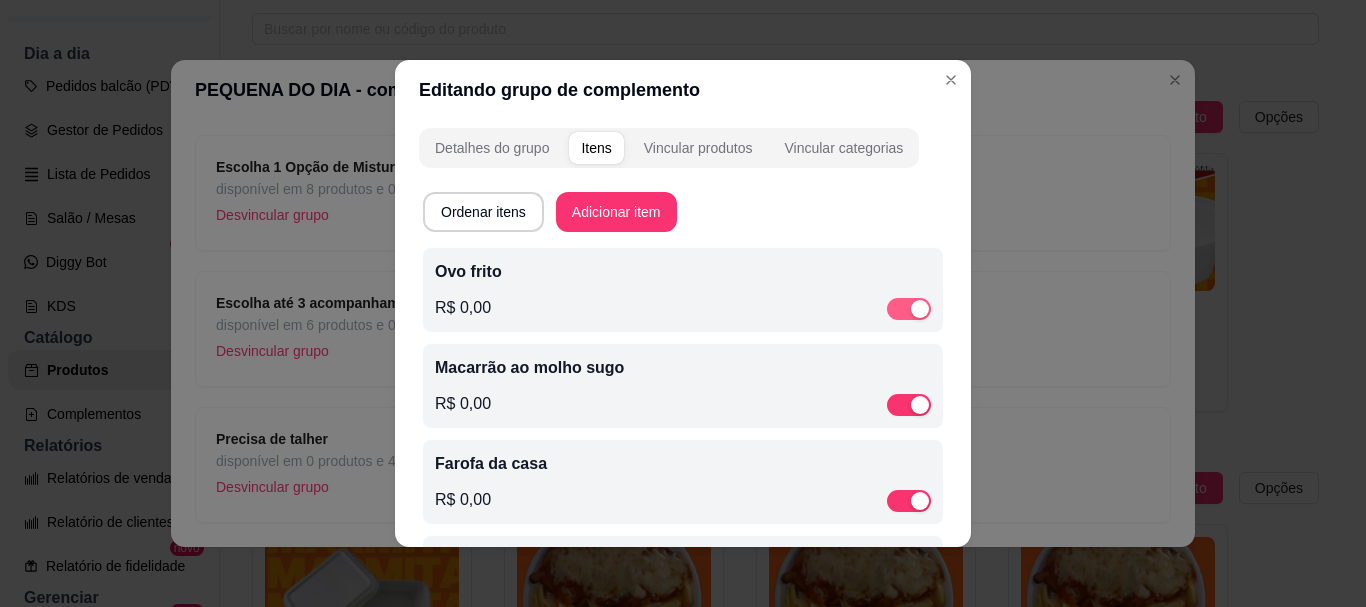 click at bounding box center [909, 309] 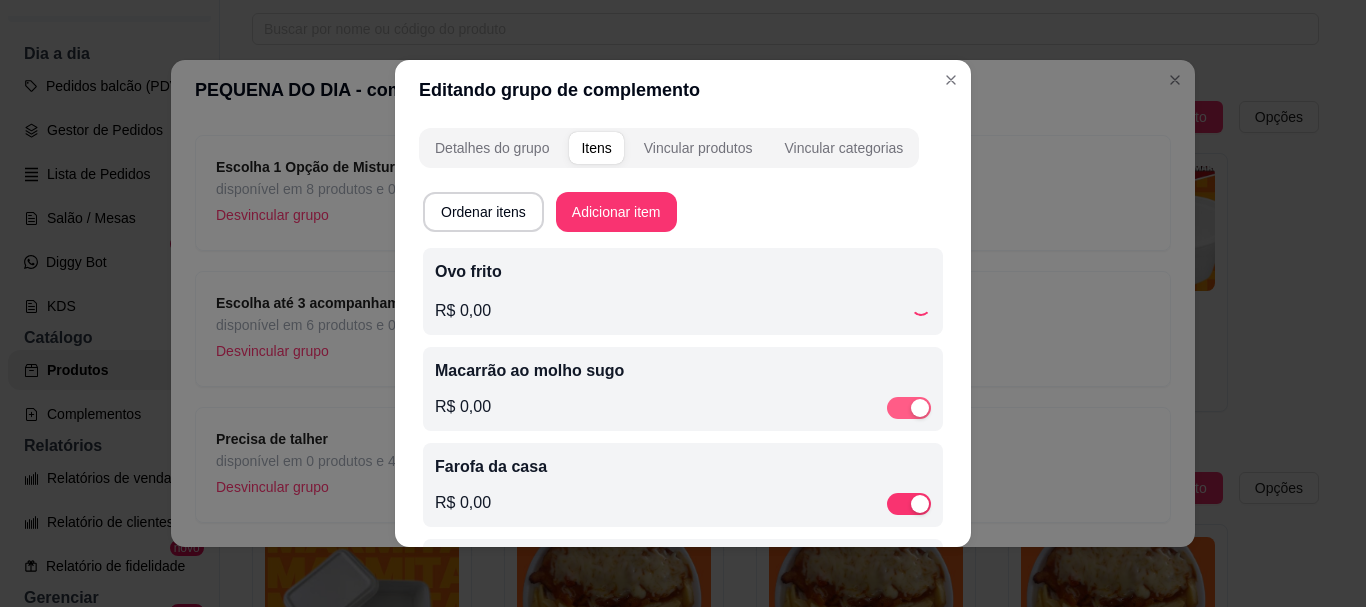 click at bounding box center [909, 408] 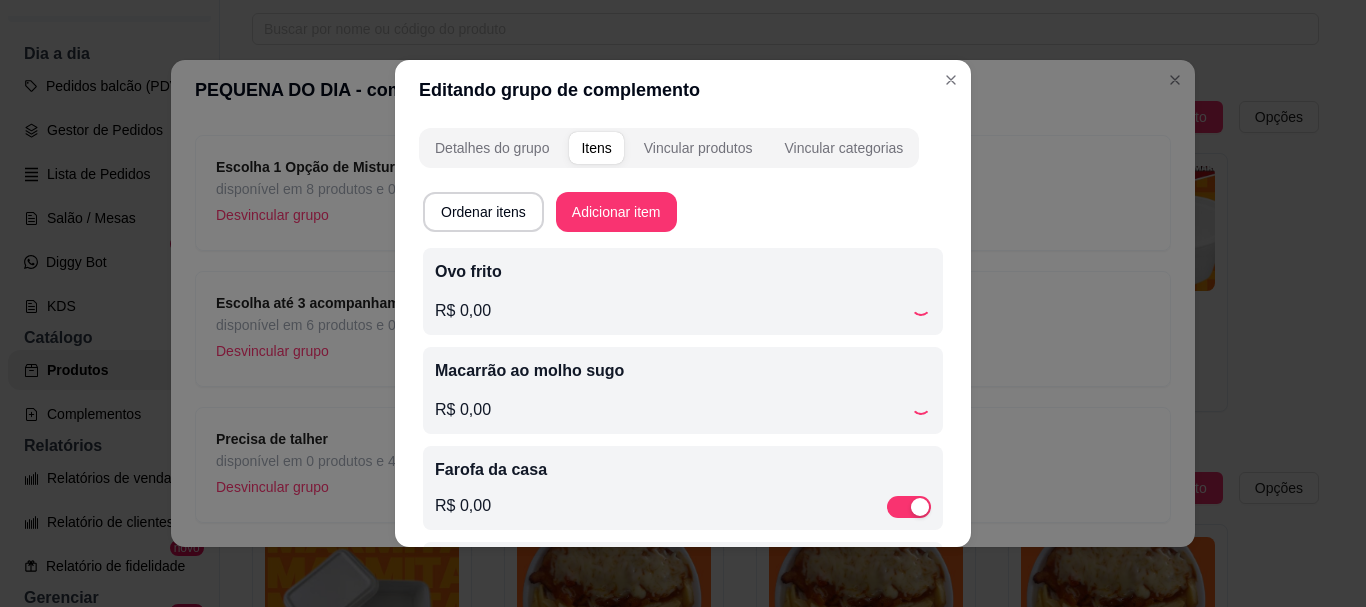 scroll, scrollTop: 100, scrollLeft: 0, axis: vertical 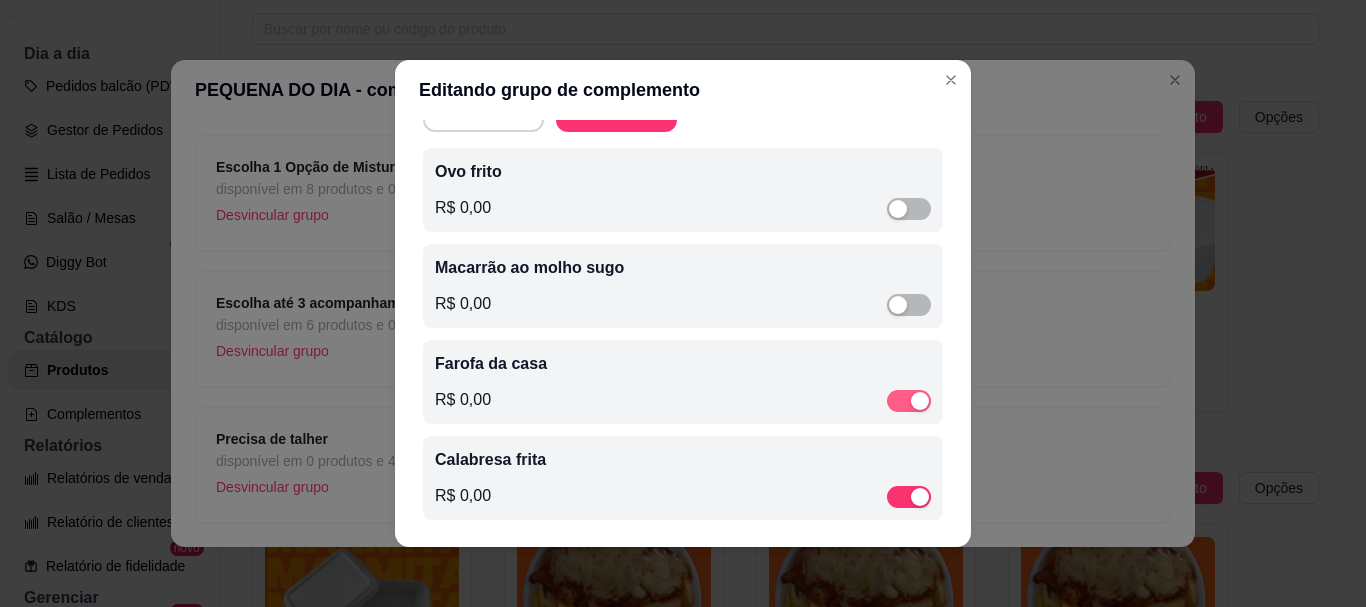 click at bounding box center [920, 401] 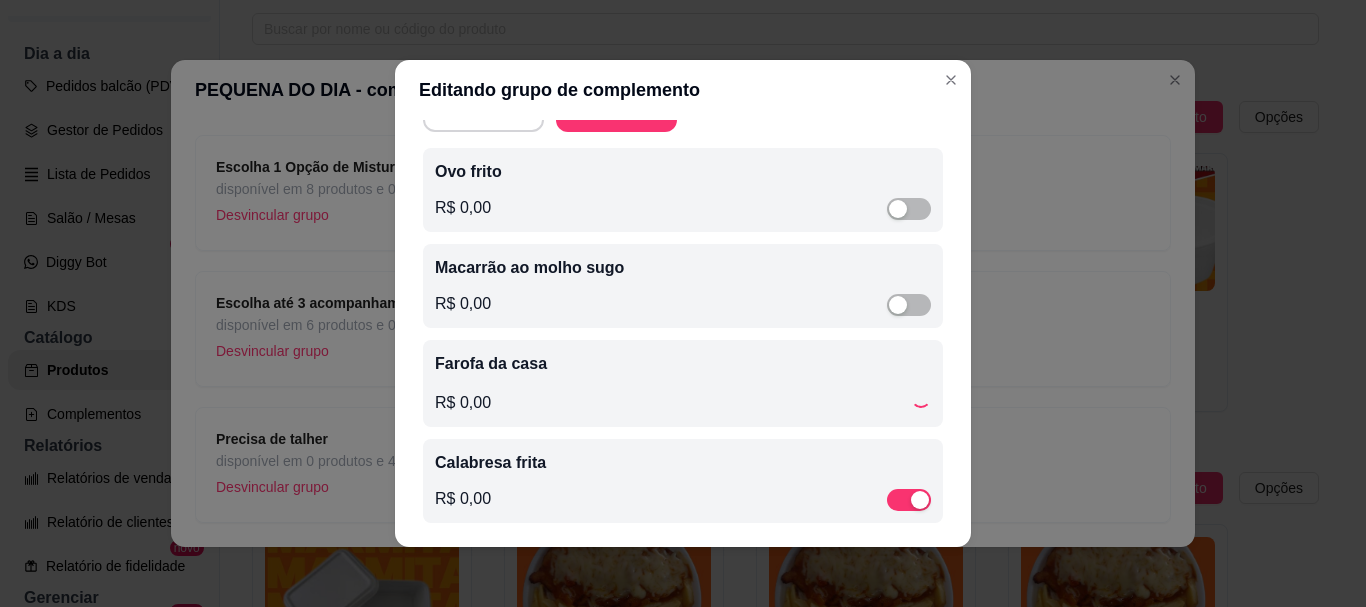 scroll, scrollTop: 110, scrollLeft: 0, axis: vertical 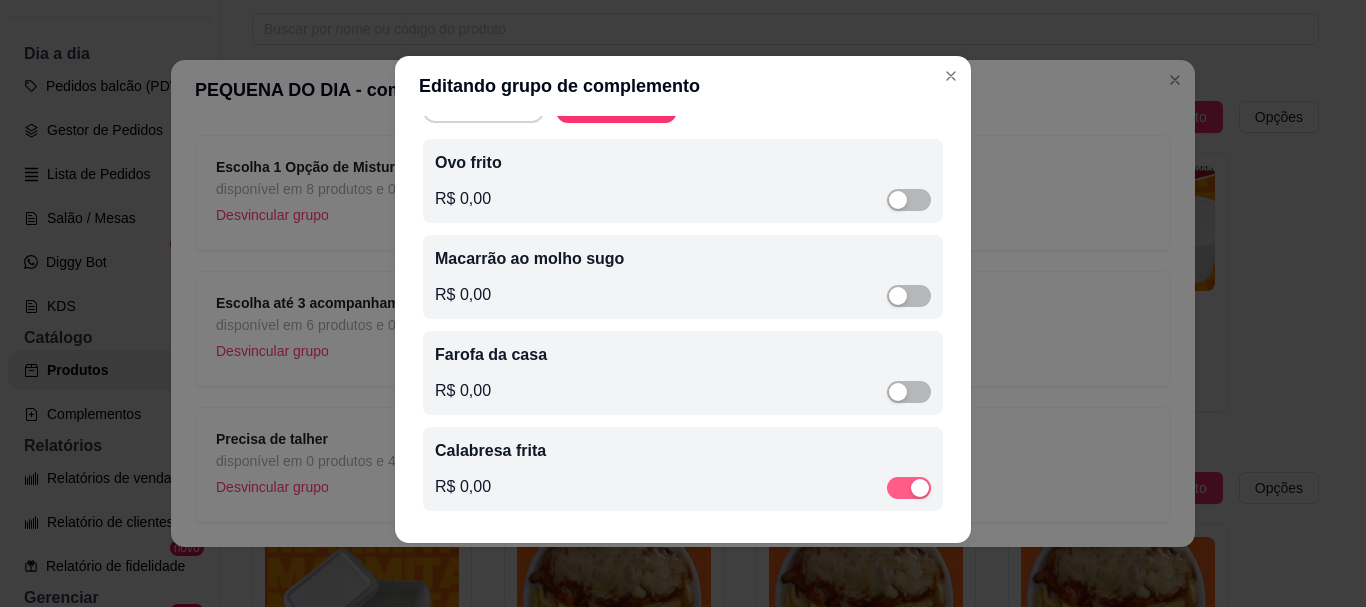 click at bounding box center [909, 488] 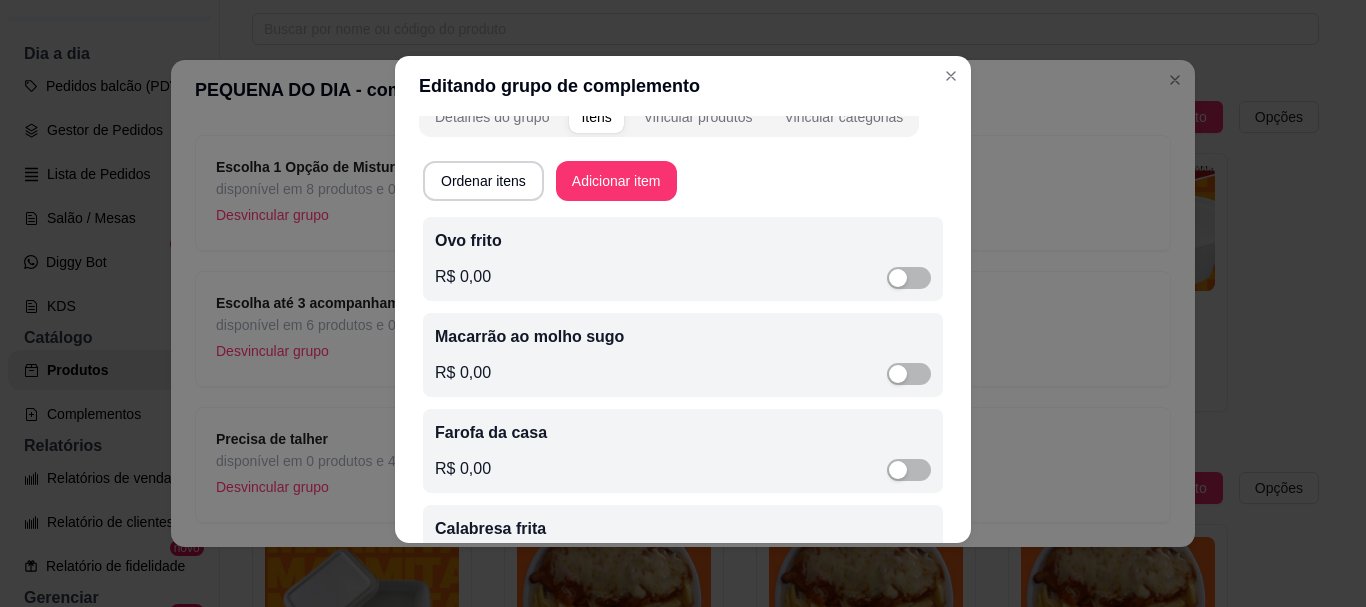 scroll, scrollTop: 0, scrollLeft: 0, axis: both 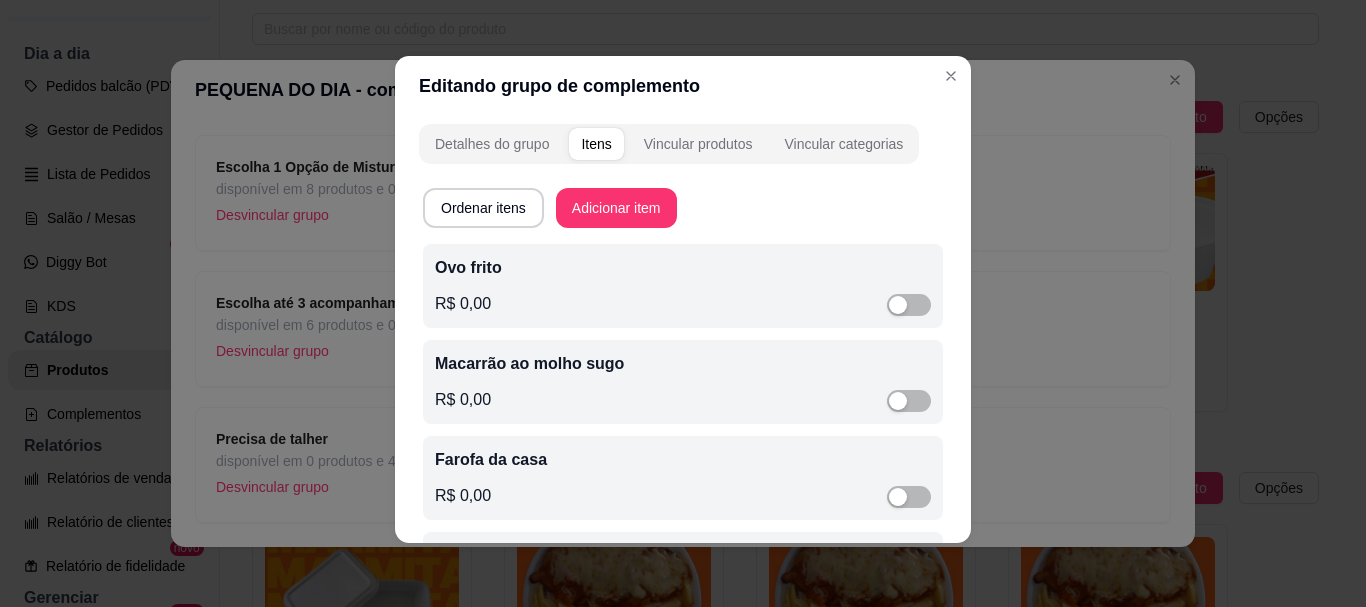click on "Ordenar itens Adicionar item Ovo frito R$ 0,00 Macarrão ao molho sugo R$ 0,00 Farofa da casa  R$ 0,00 Calabresa frita R$ 0,00" at bounding box center [683, 408] 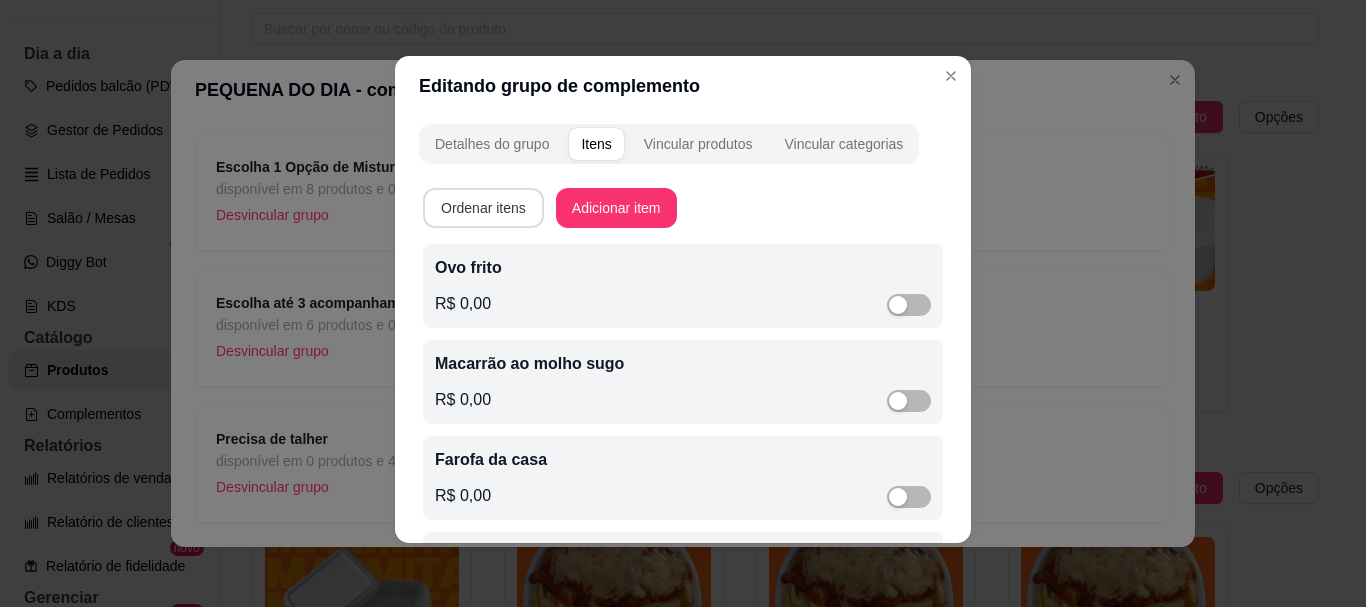 click on "Ordenar itens" at bounding box center [483, 208] 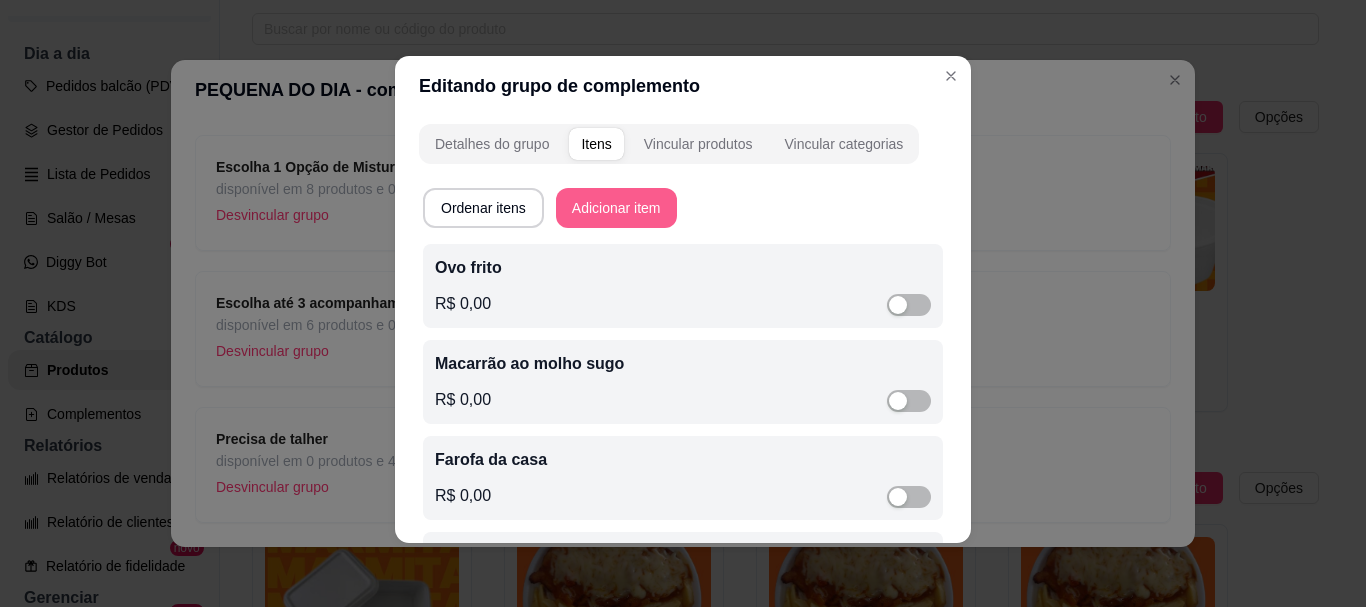 click on "Adicionar item" at bounding box center [616, 208] 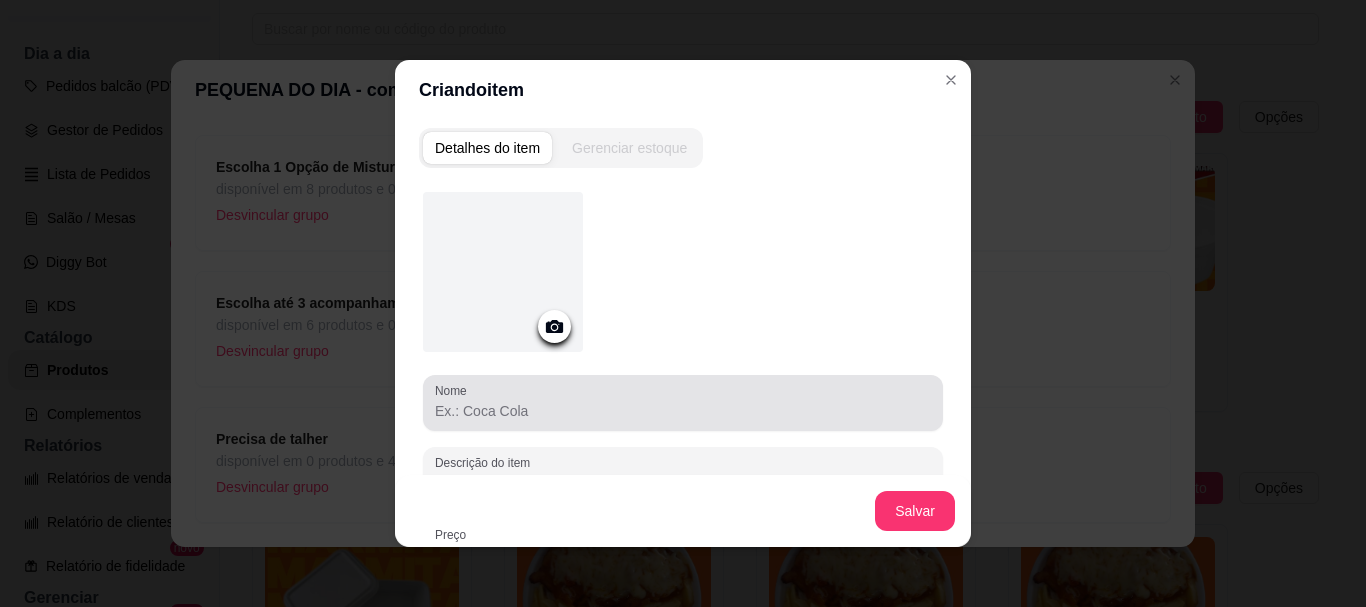 click on "Nome" at bounding box center (683, 411) 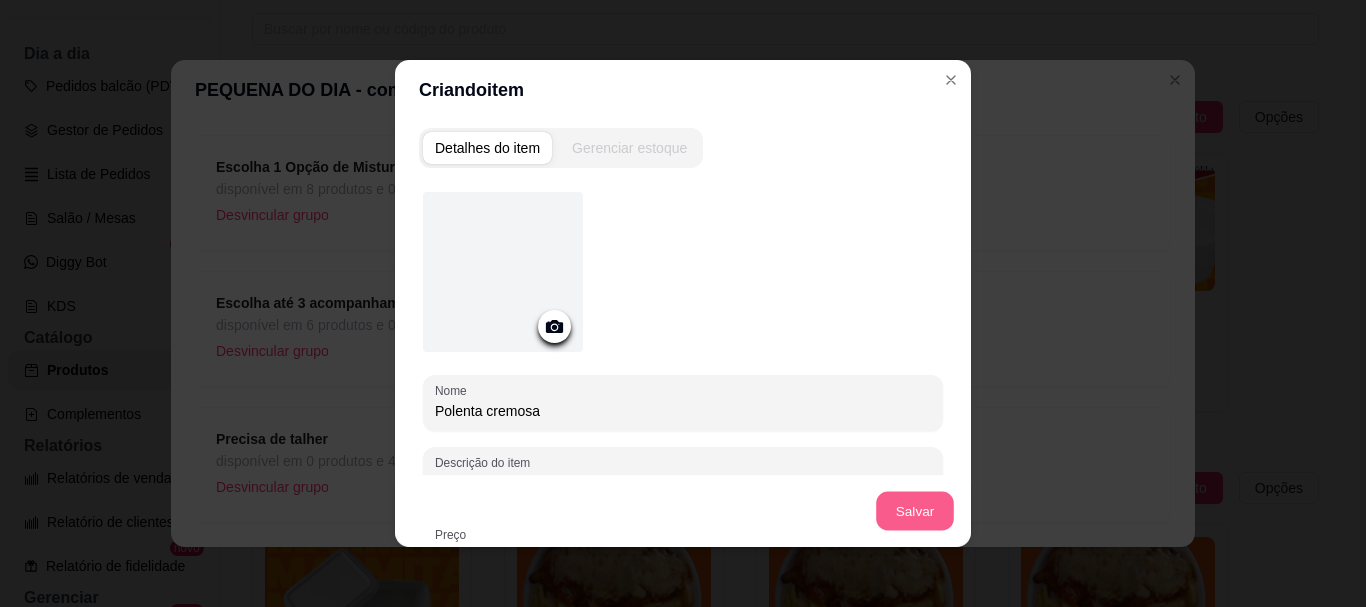 click on "Salvar" at bounding box center [915, 511] 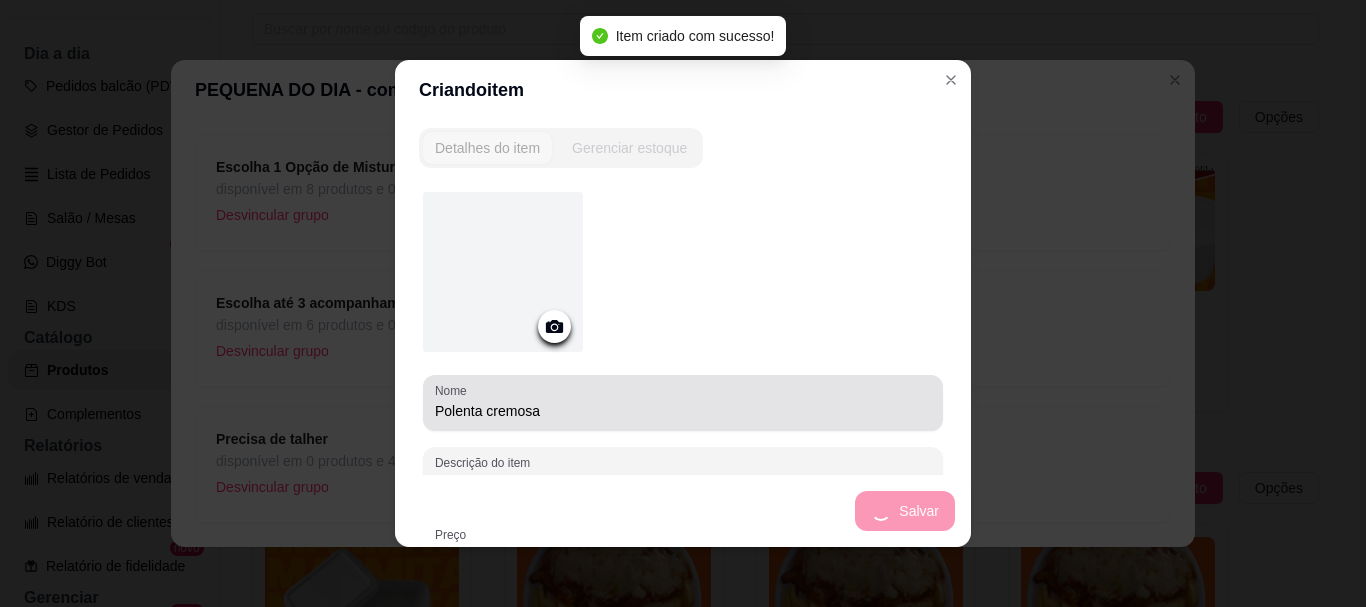 click on "Polenta cremosa" at bounding box center [683, 411] 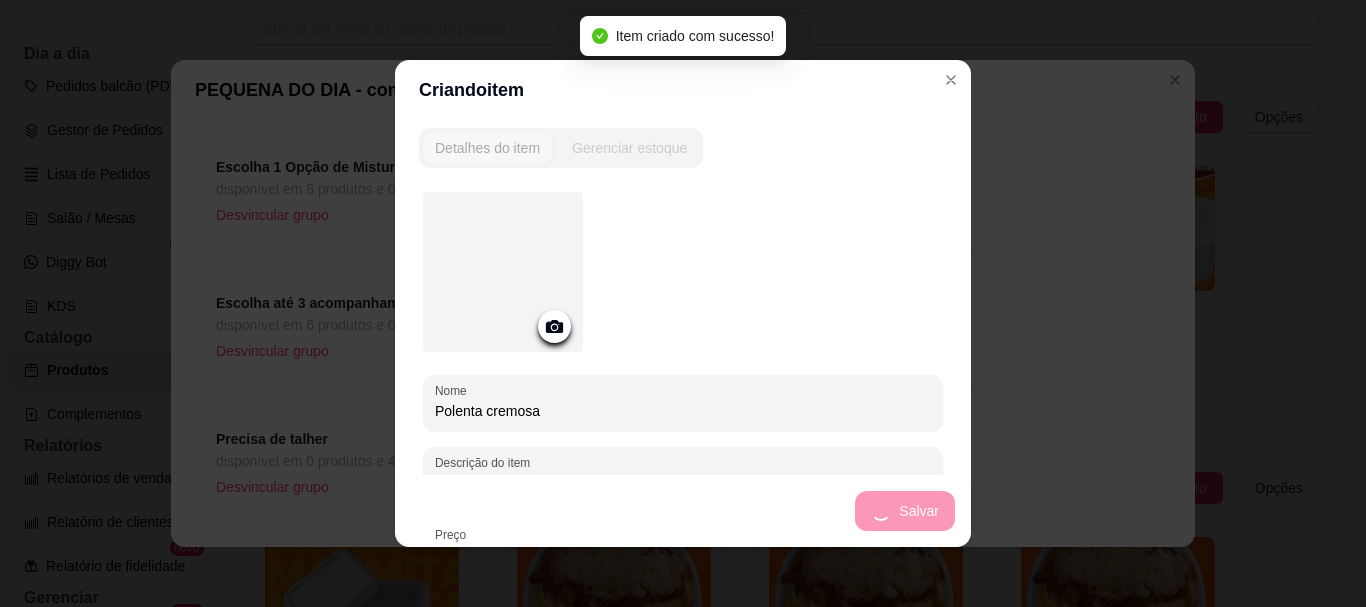 click on "Polenta cremosa" at bounding box center (683, 411) 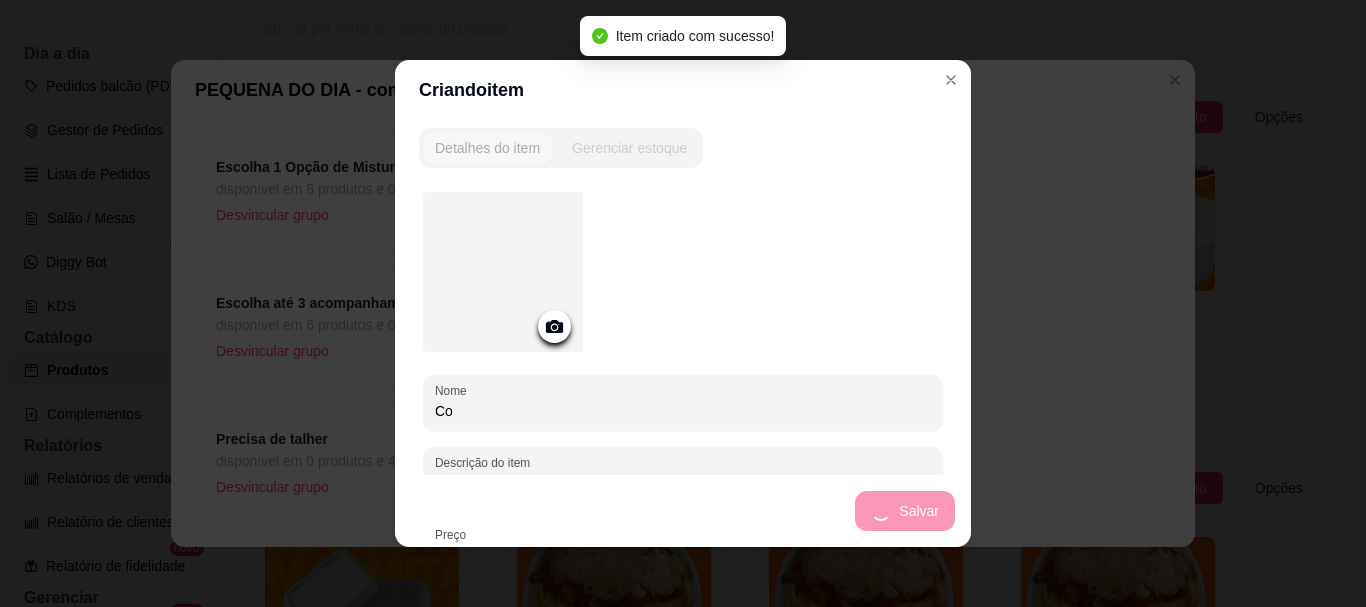 type on "Cou" 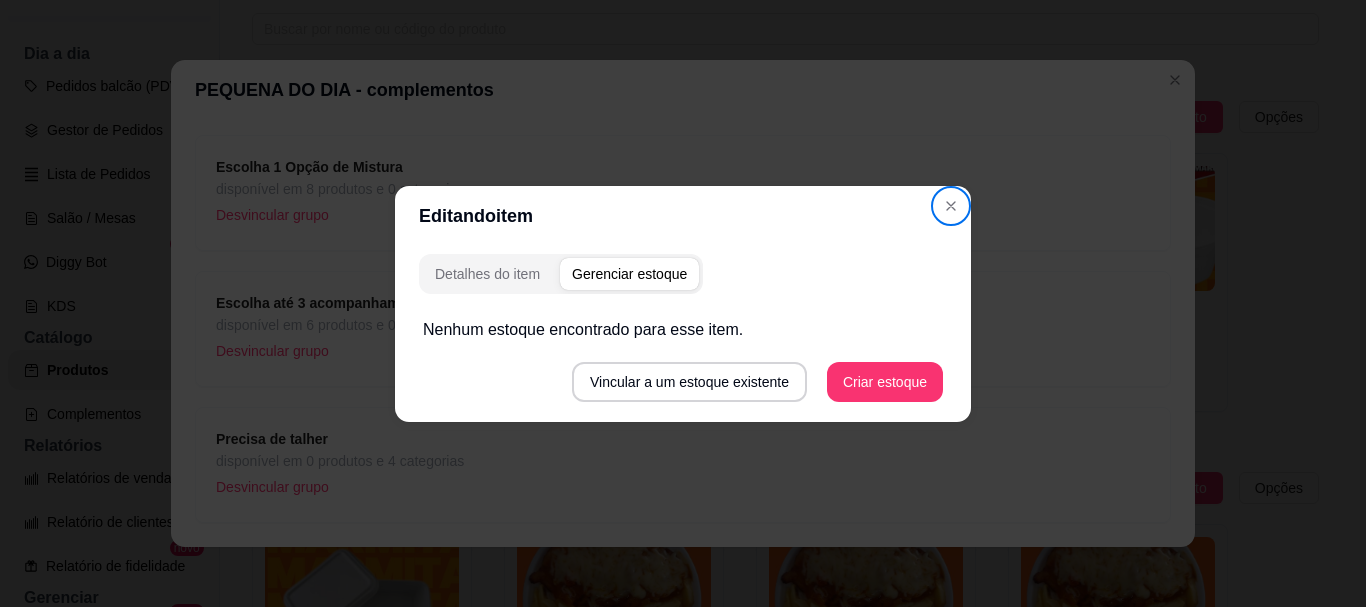 type 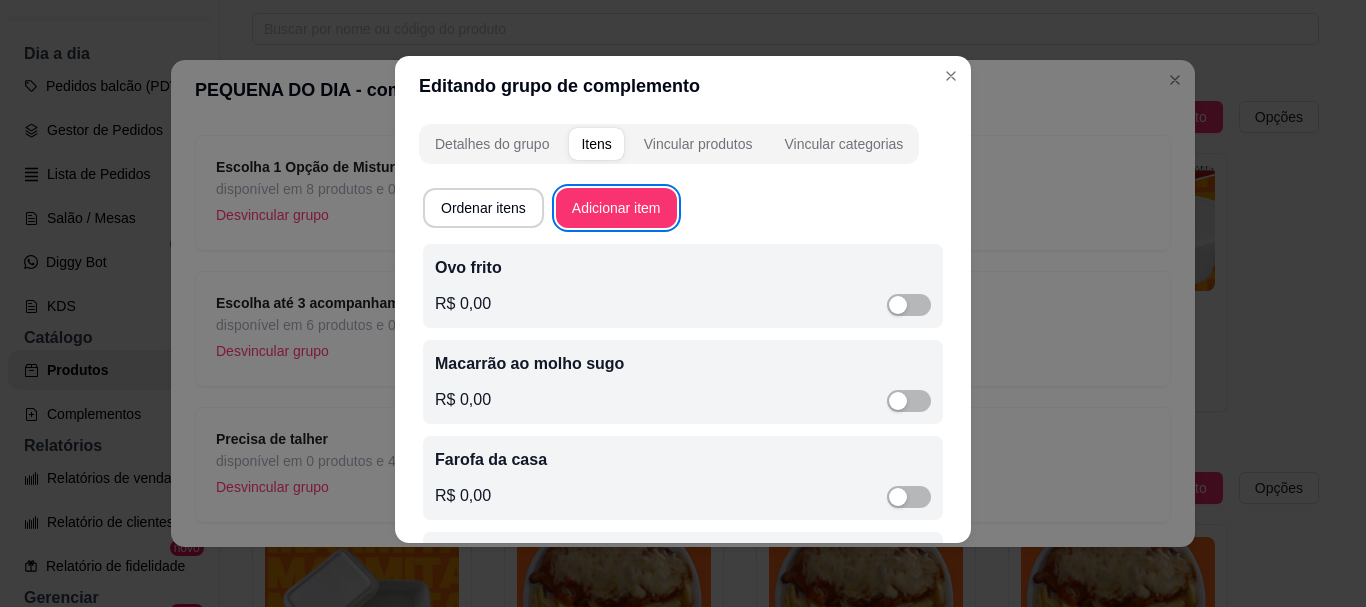 type 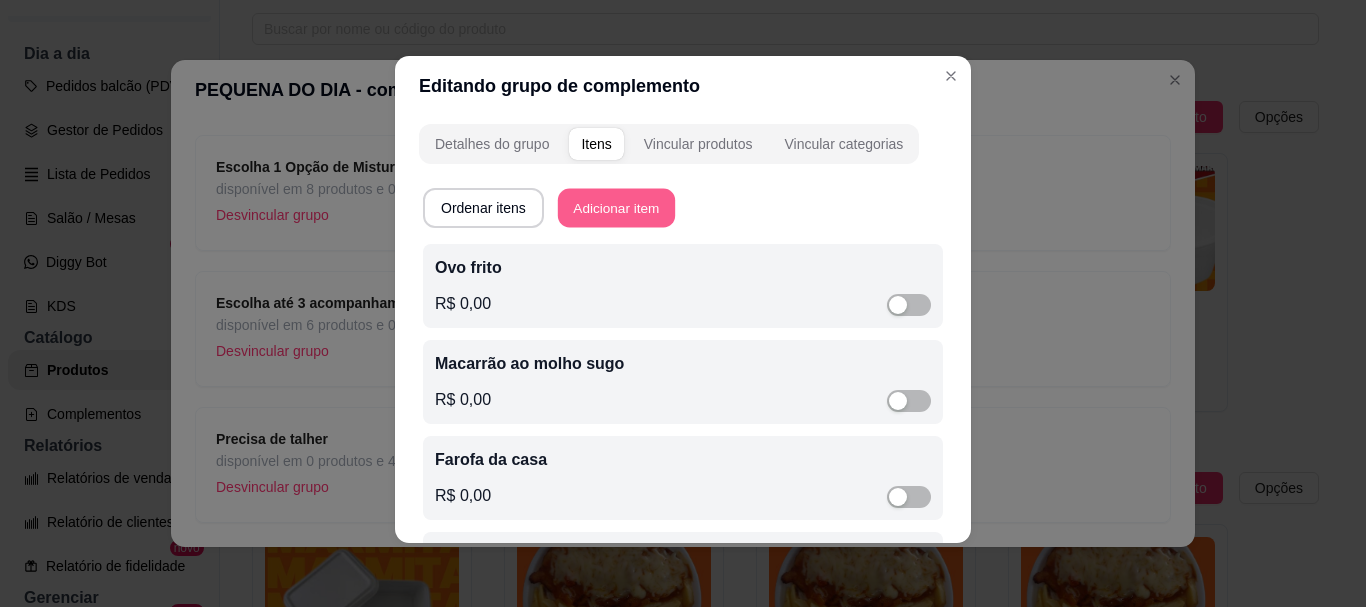 click on "Adicionar item" at bounding box center (616, 208) 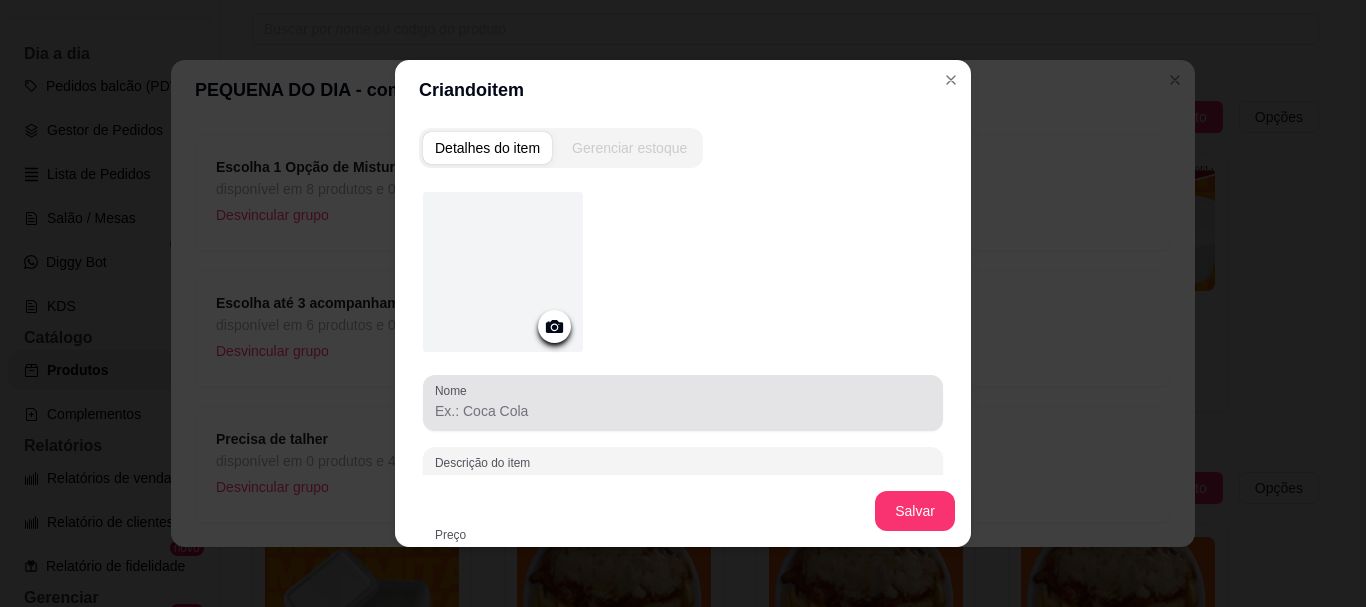 click at bounding box center [683, 403] 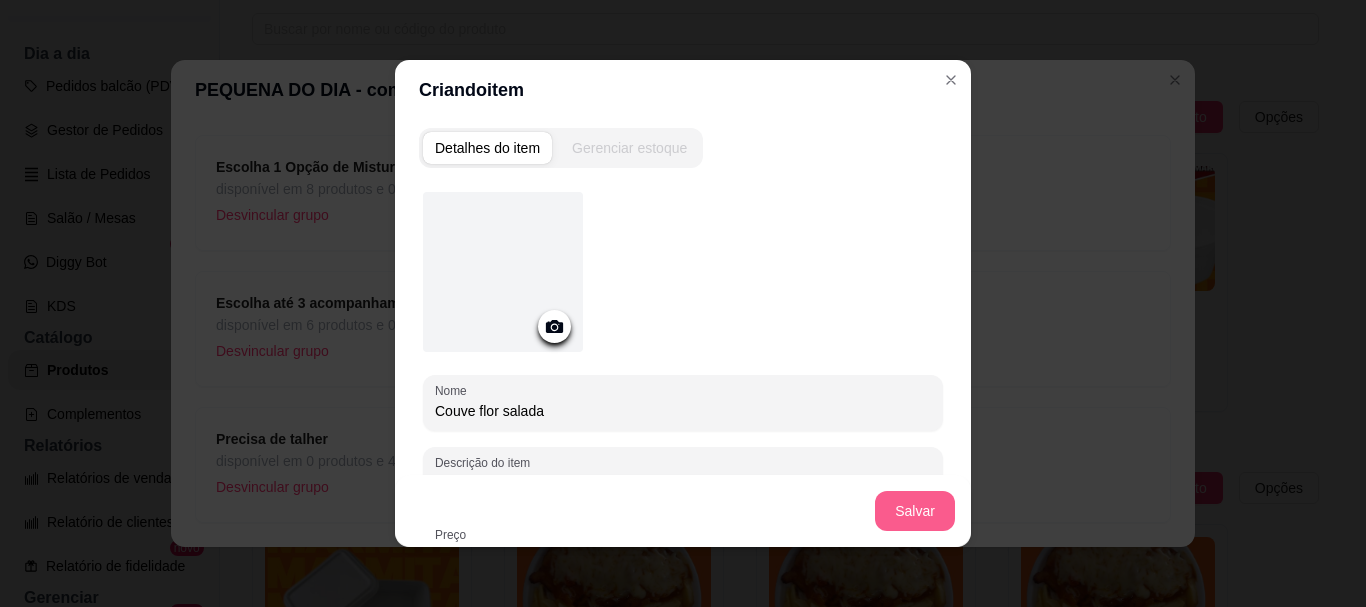 type on "Couve flor salada" 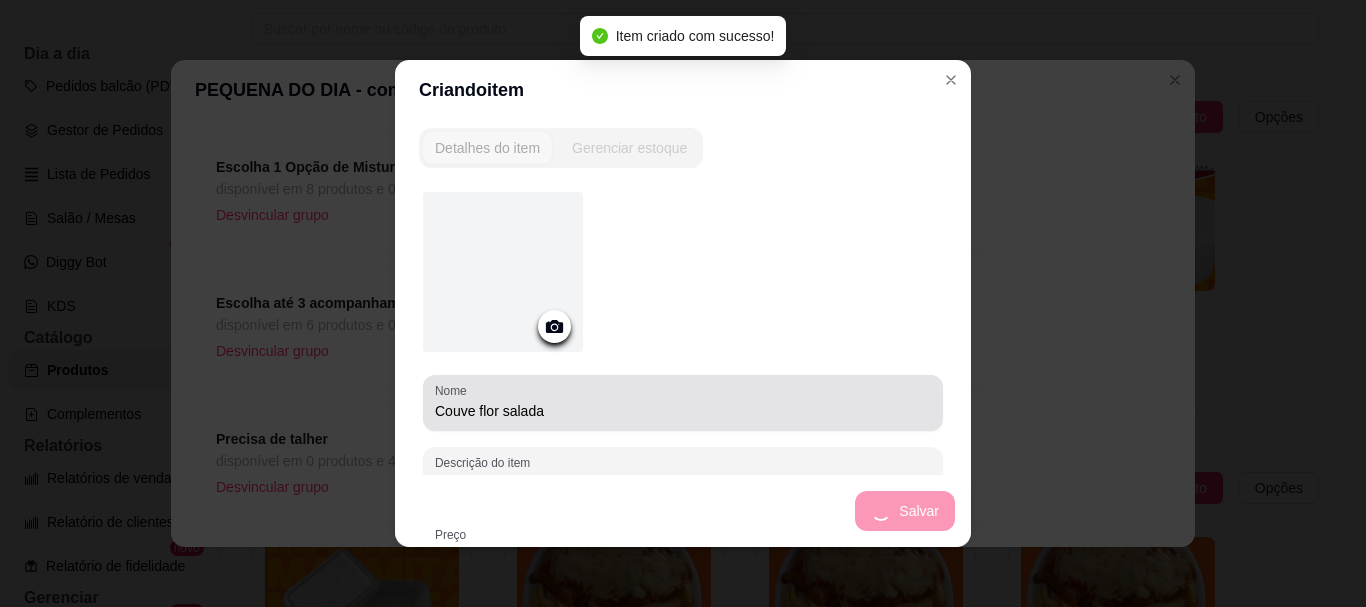 click on "Couve flor salada" at bounding box center (683, 411) 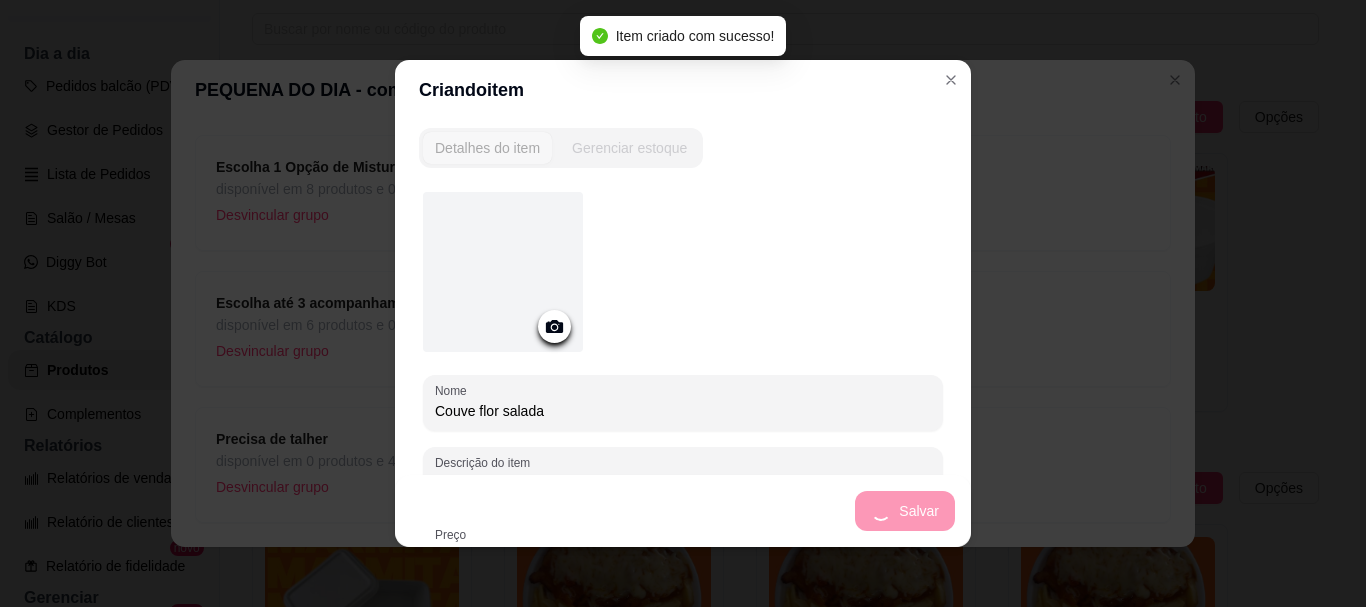 click on "Couve flor salada" at bounding box center (683, 411) 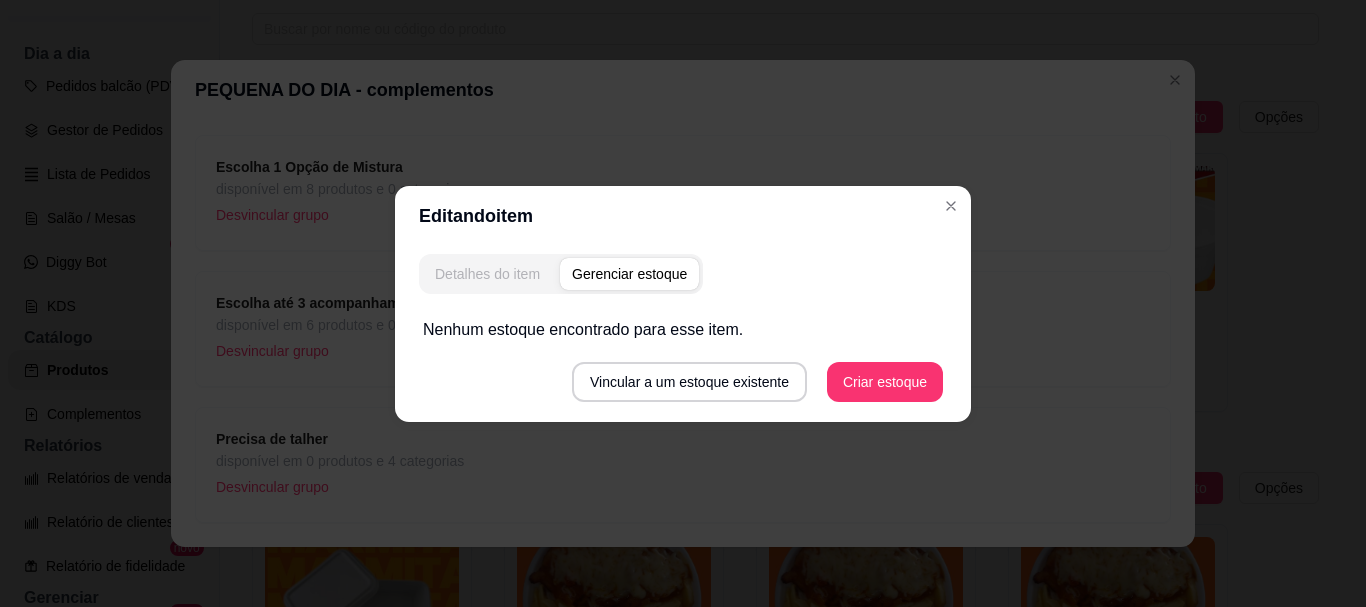 click on "Detalhes do item" at bounding box center [487, 274] 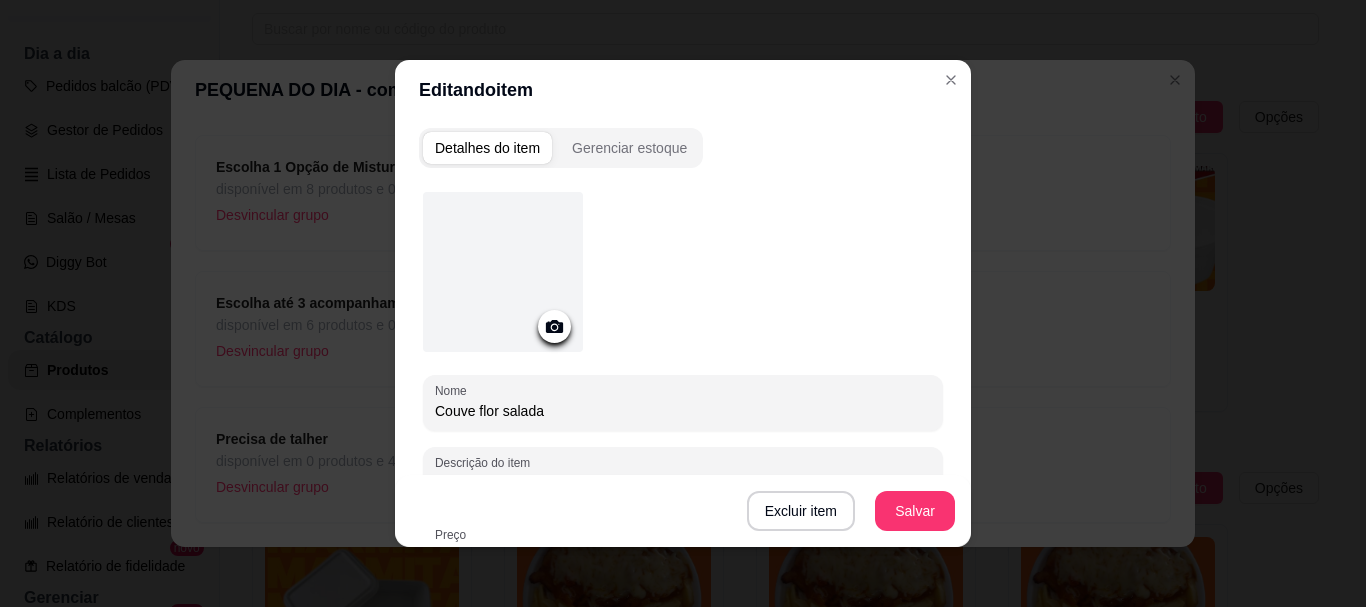 click on "Couve flor salada" at bounding box center (683, 411) 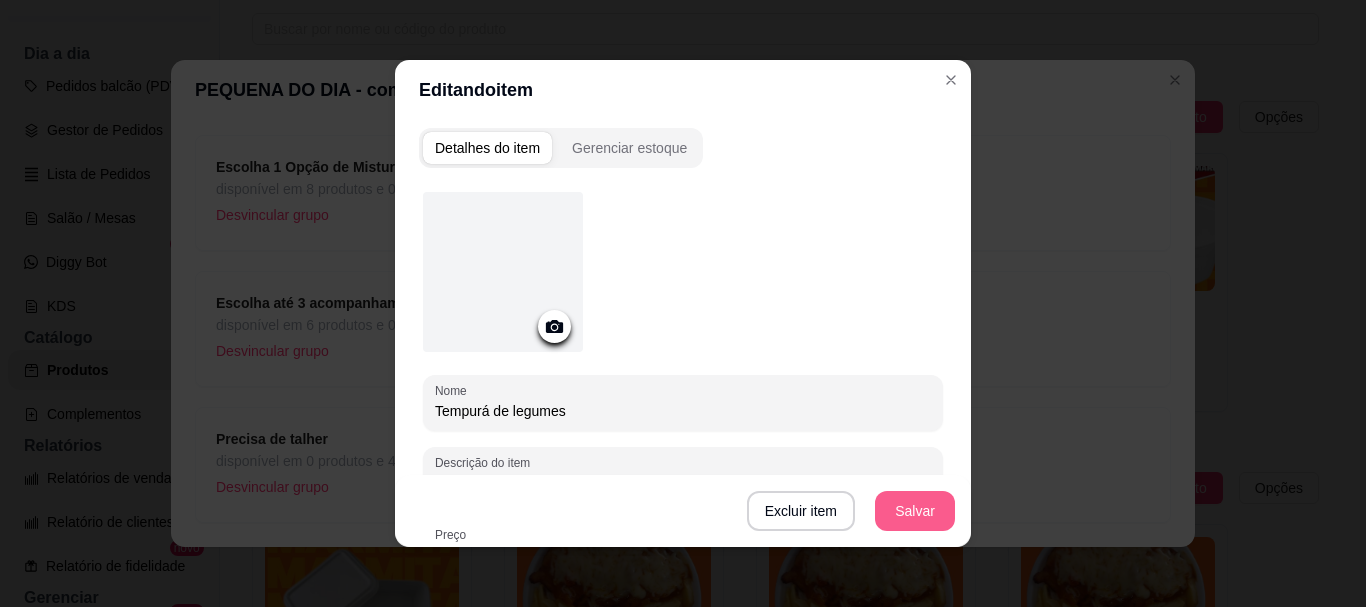 type on "Tempurá de legumes" 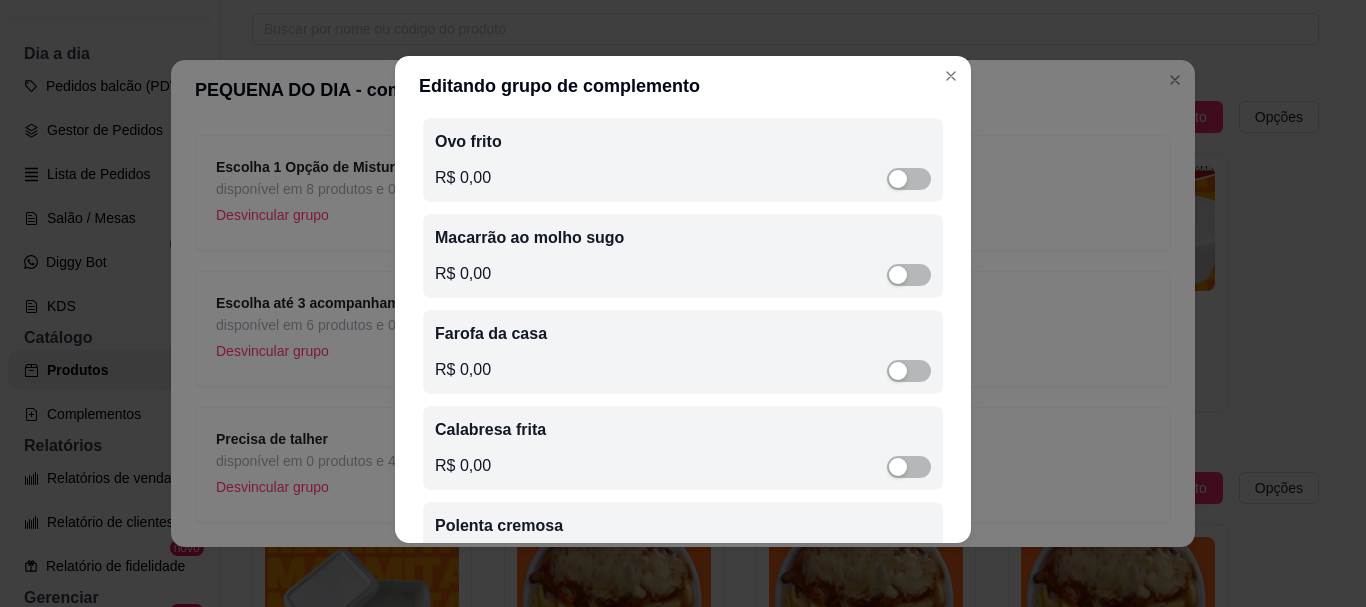 scroll, scrollTop: 0, scrollLeft: 0, axis: both 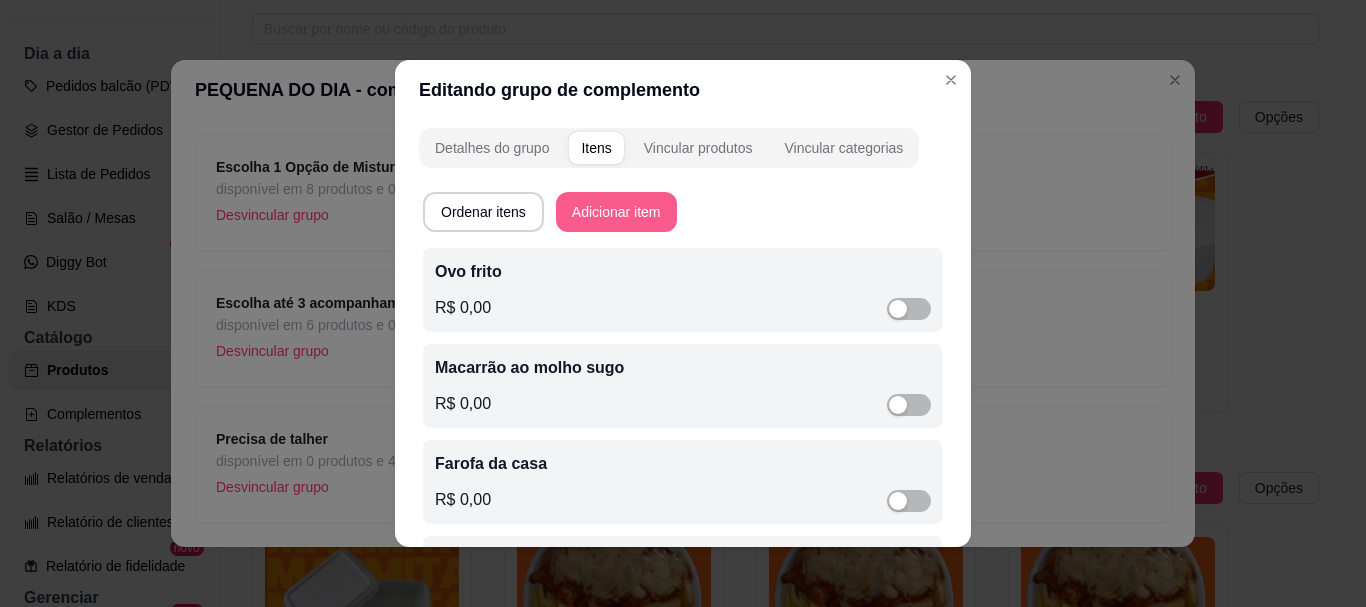 click on "Adicionar item" at bounding box center (616, 212) 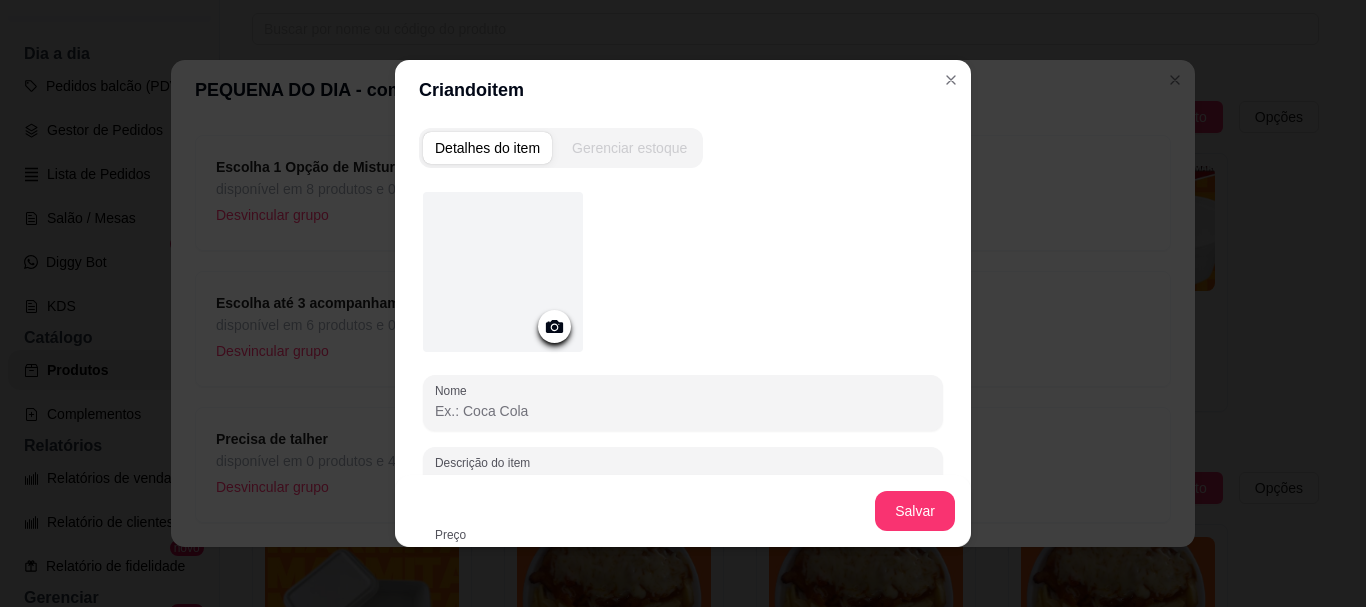 click on "Nome" at bounding box center [683, 411] 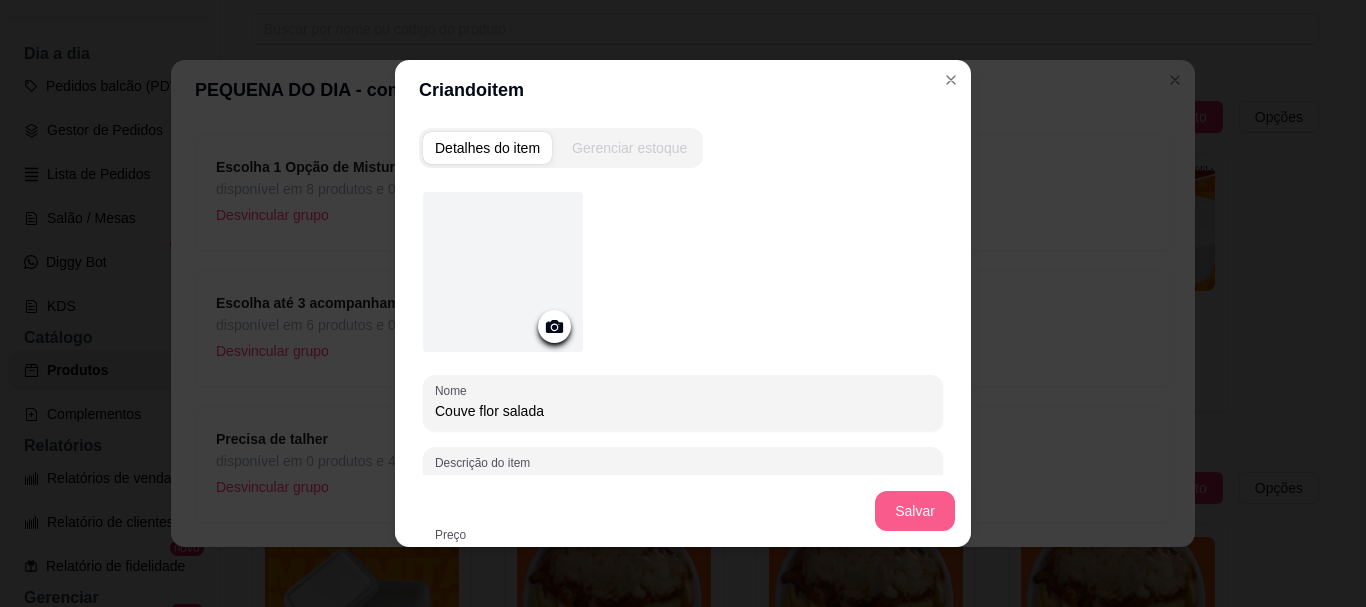 type on "Couve flor salada" 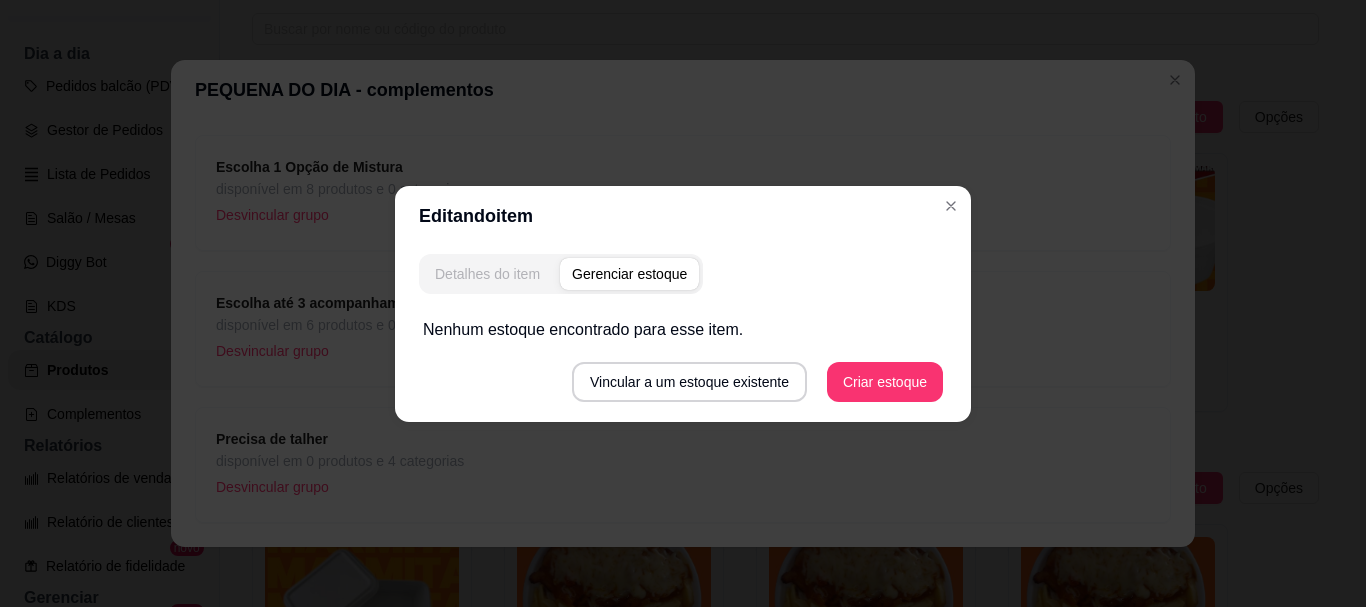 click on "Detalhes do item" at bounding box center [487, 274] 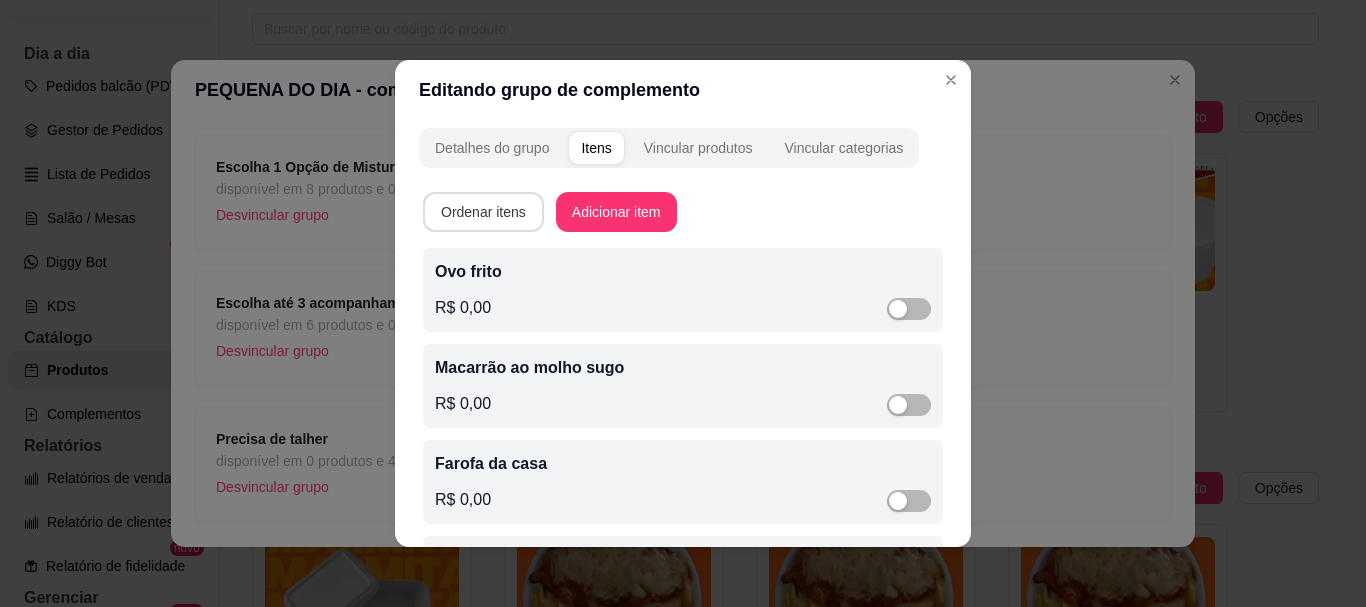 click on "Ordenar itens" at bounding box center (483, 212) 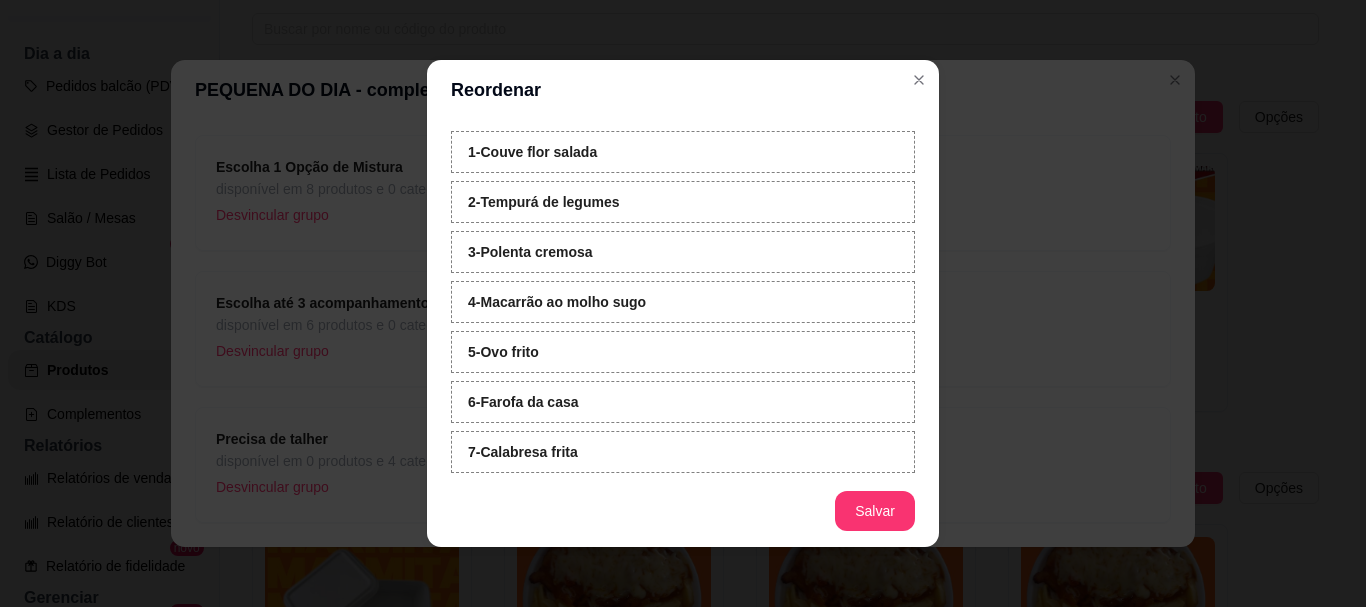 scroll, scrollTop: 71, scrollLeft: 0, axis: vertical 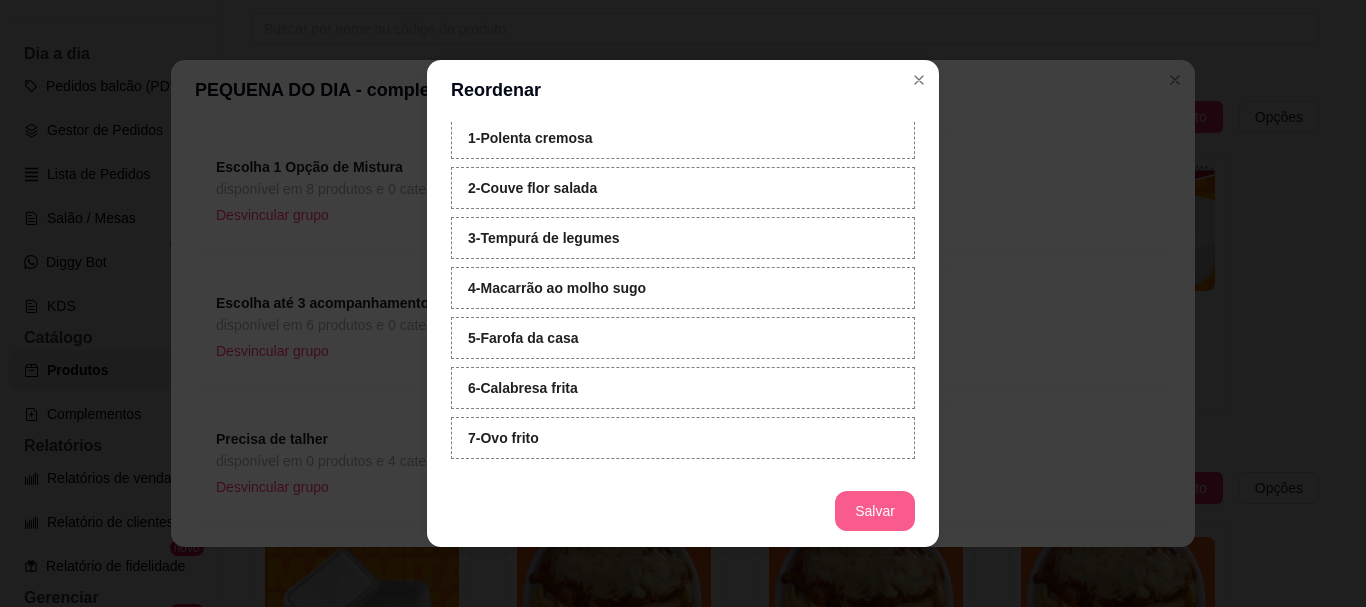 click on "Salvar" at bounding box center [875, 511] 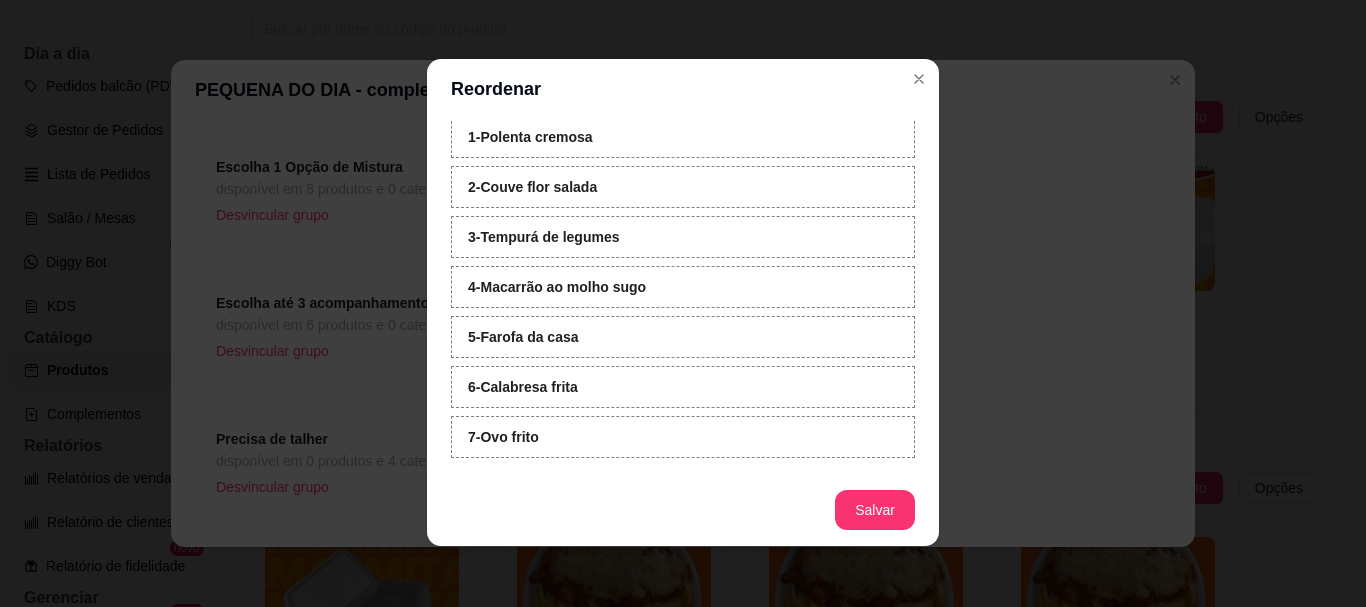 scroll, scrollTop: 0, scrollLeft: 0, axis: both 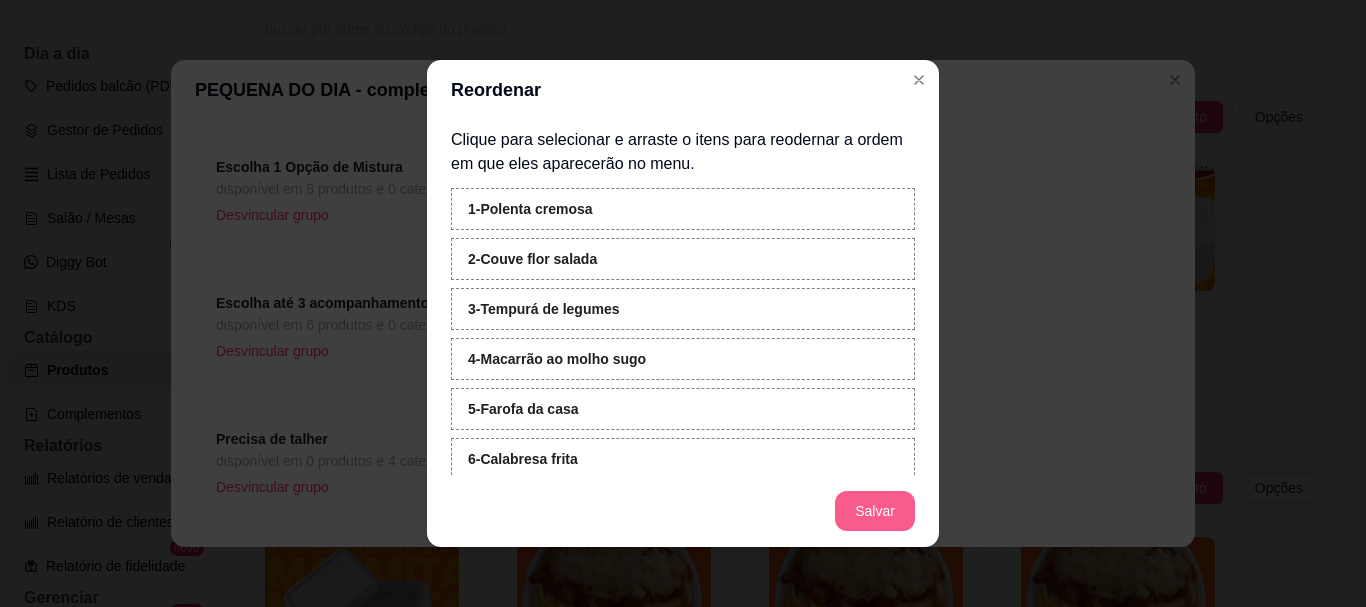 click on "Salvar" at bounding box center [875, 511] 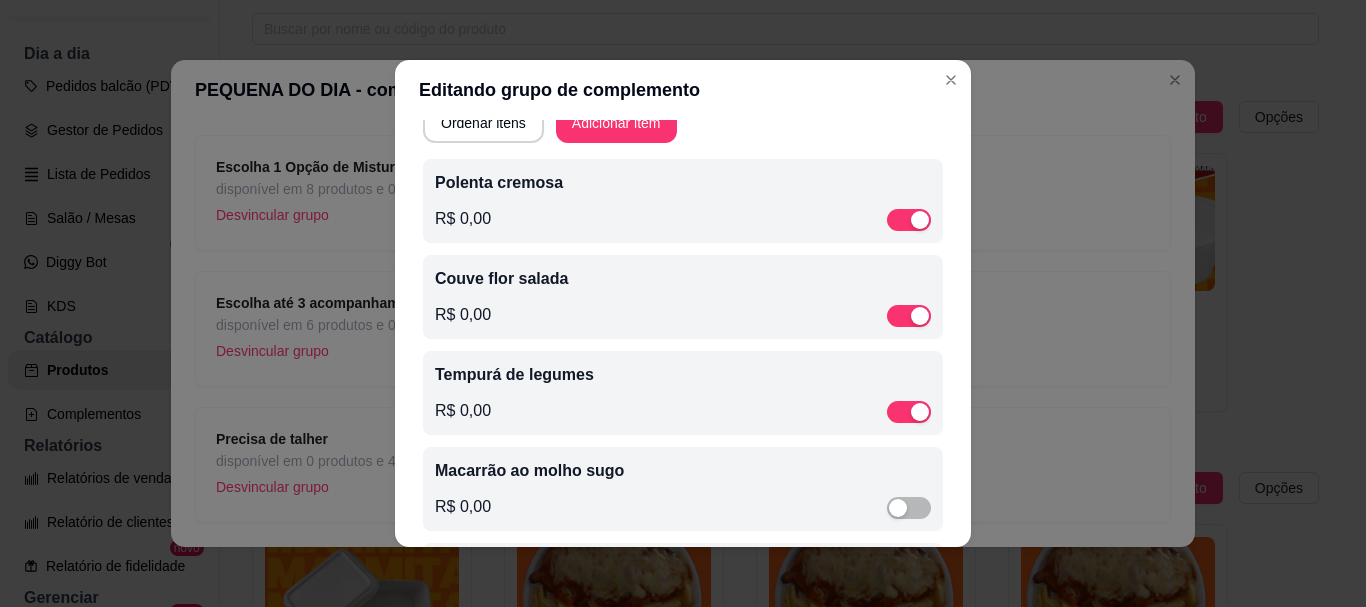 scroll, scrollTop: 0, scrollLeft: 0, axis: both 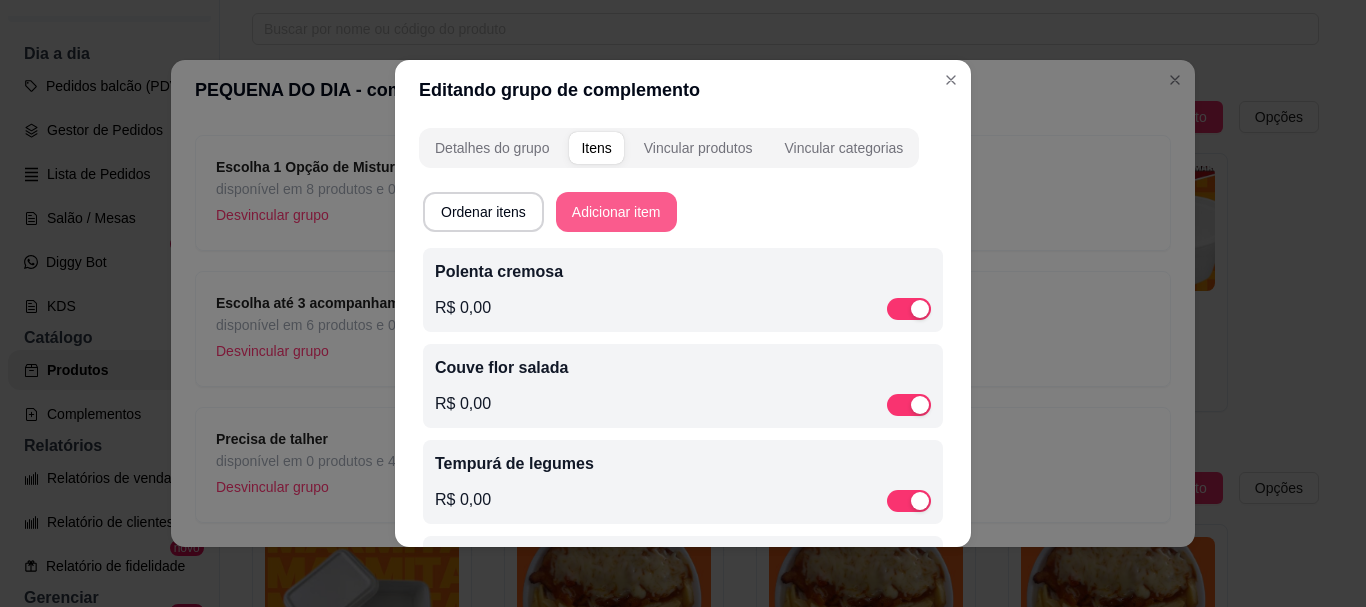 click on "Adicionar item" at bounding box center (616, 212) 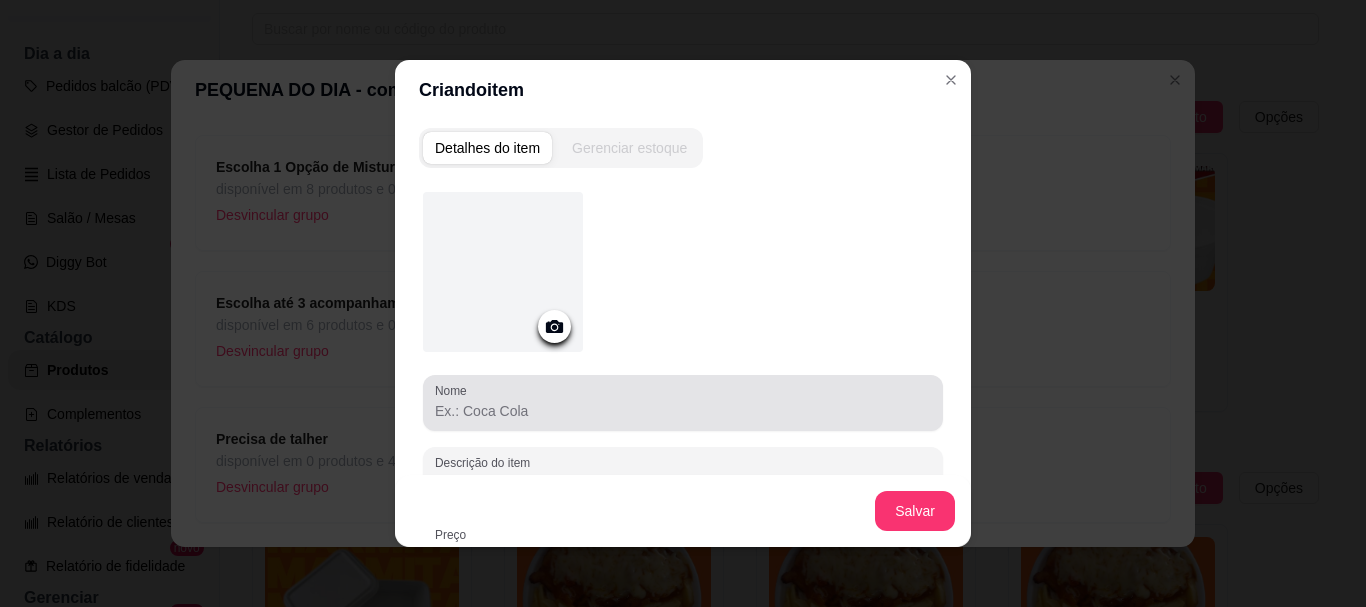 click on "Nome" at bounding box center [683, 411] 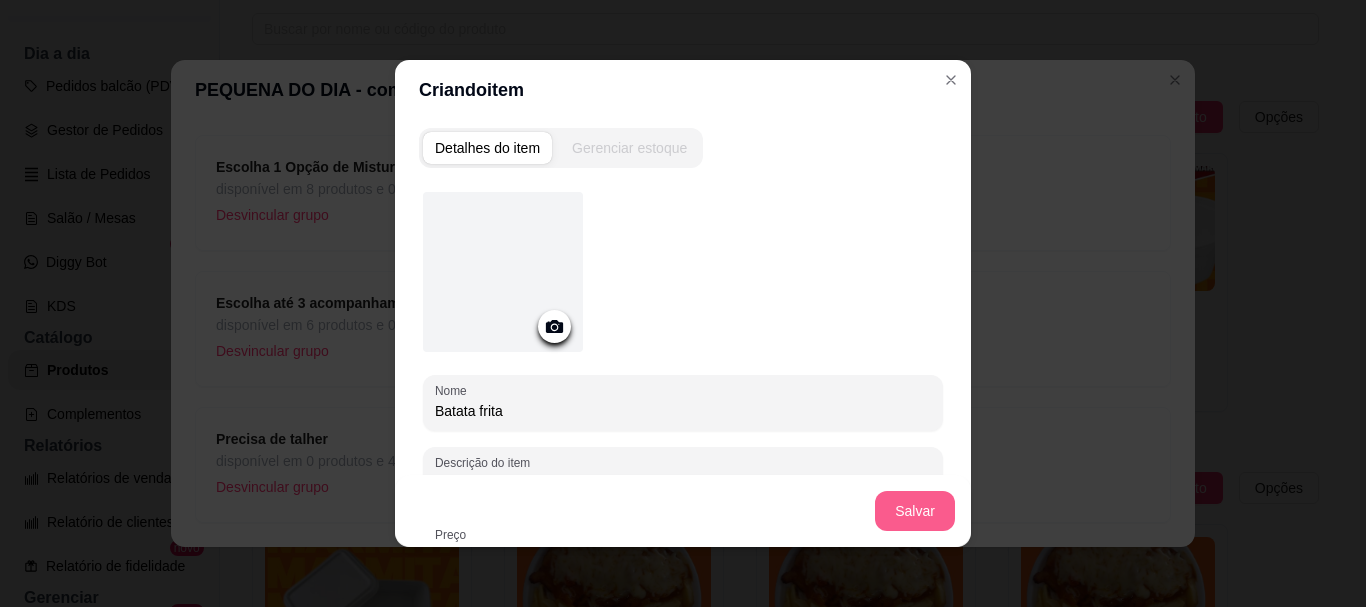 type on "Batata frita" 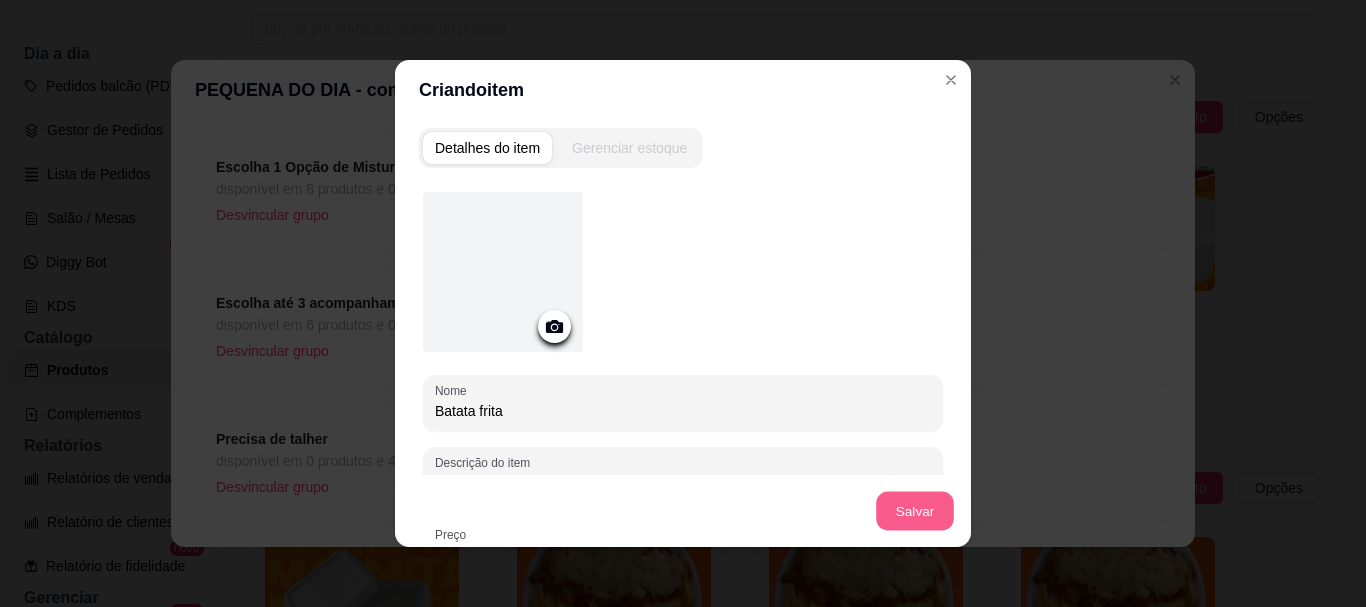 click on "Salvar" at bounding box center (915, 511) 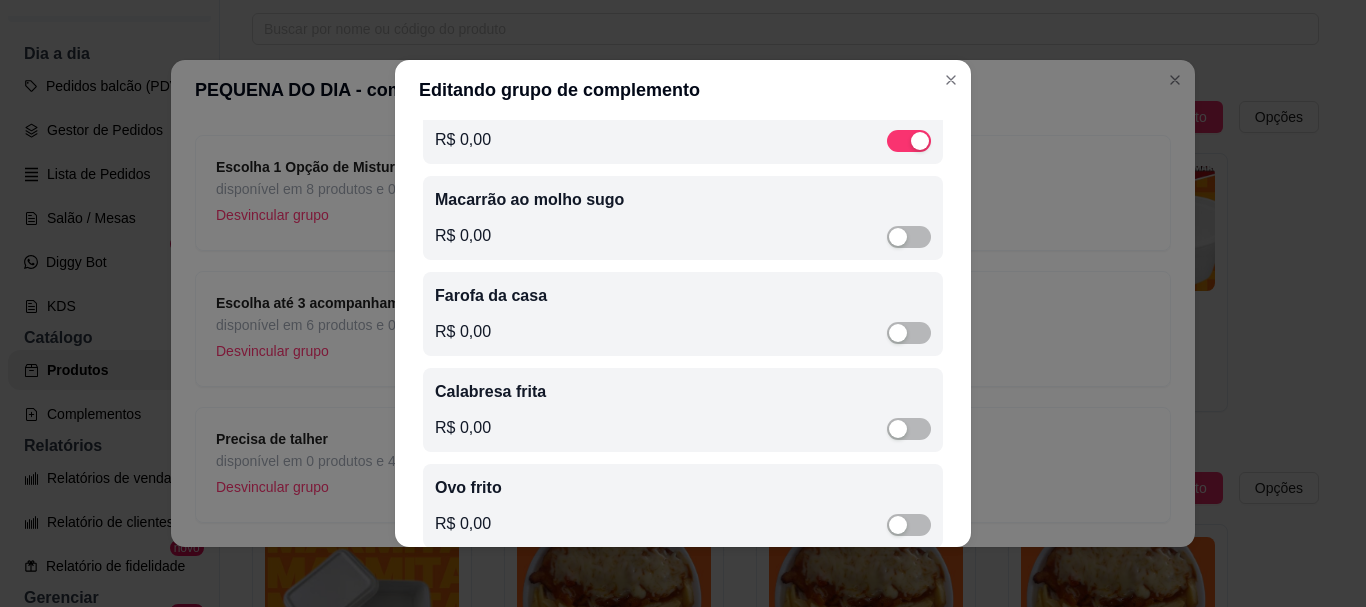 scroll, scrollTop: 497, scrollLeft: 0, axis: vertical 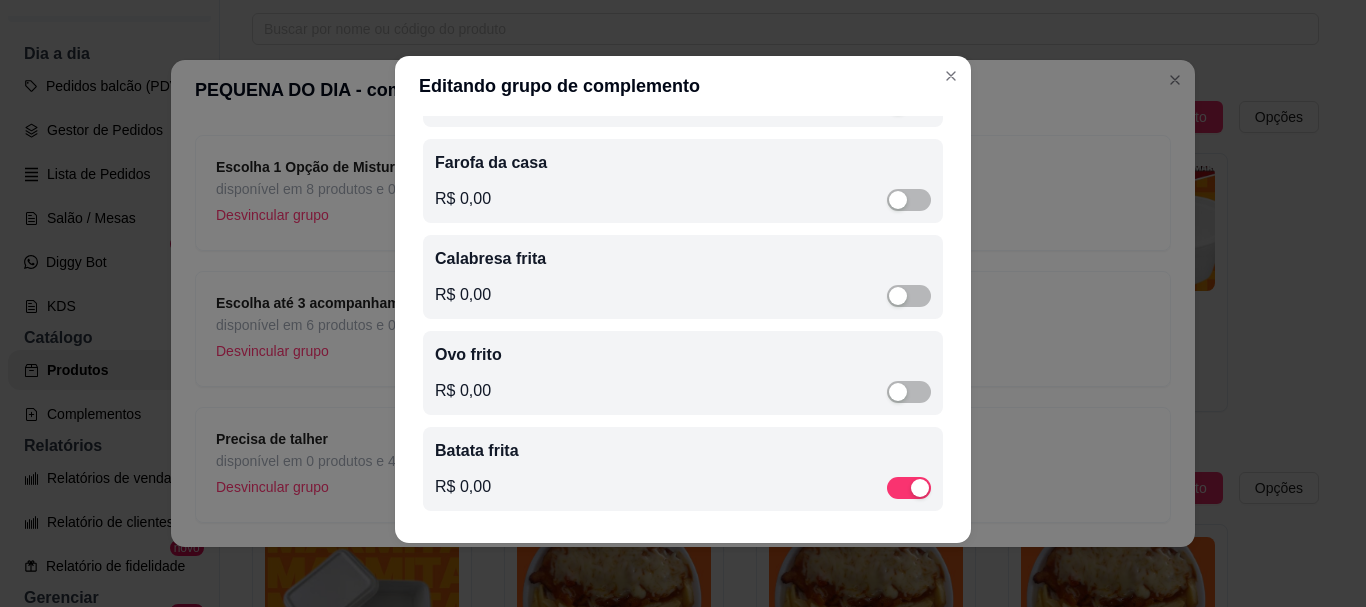 click on "Batata frita R$ 0,00" at bounding box center [683, 469] 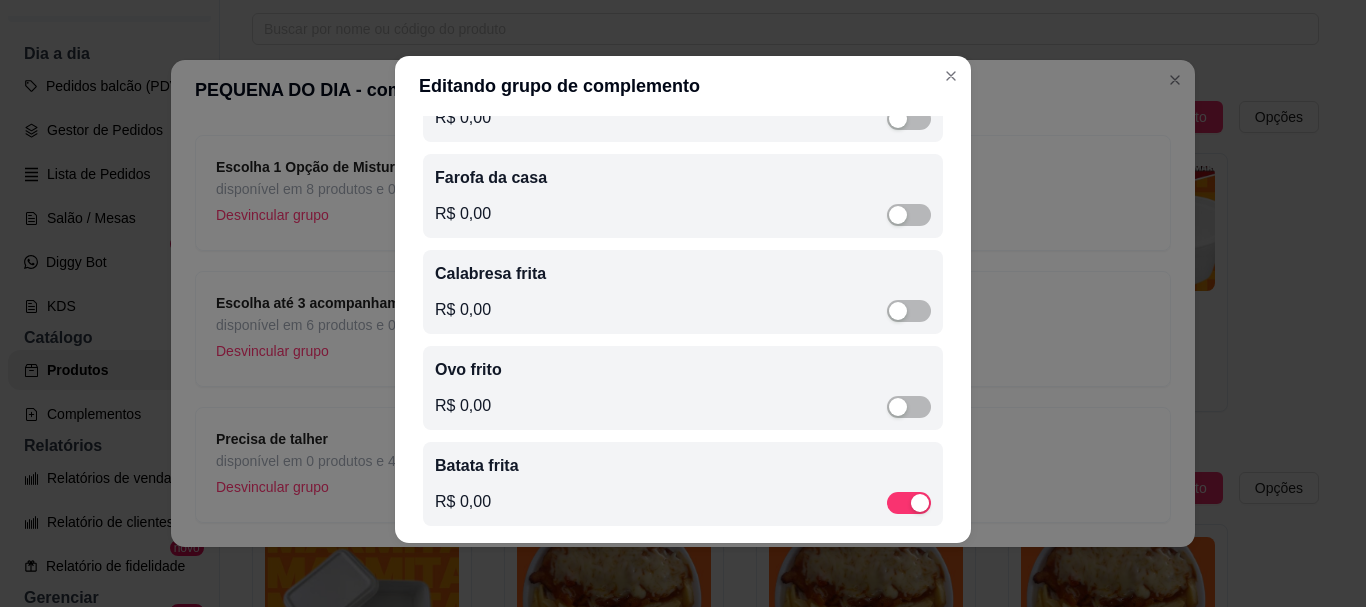 scroll, scrollTop: 497, scrollLeft: 0, axis: vertical 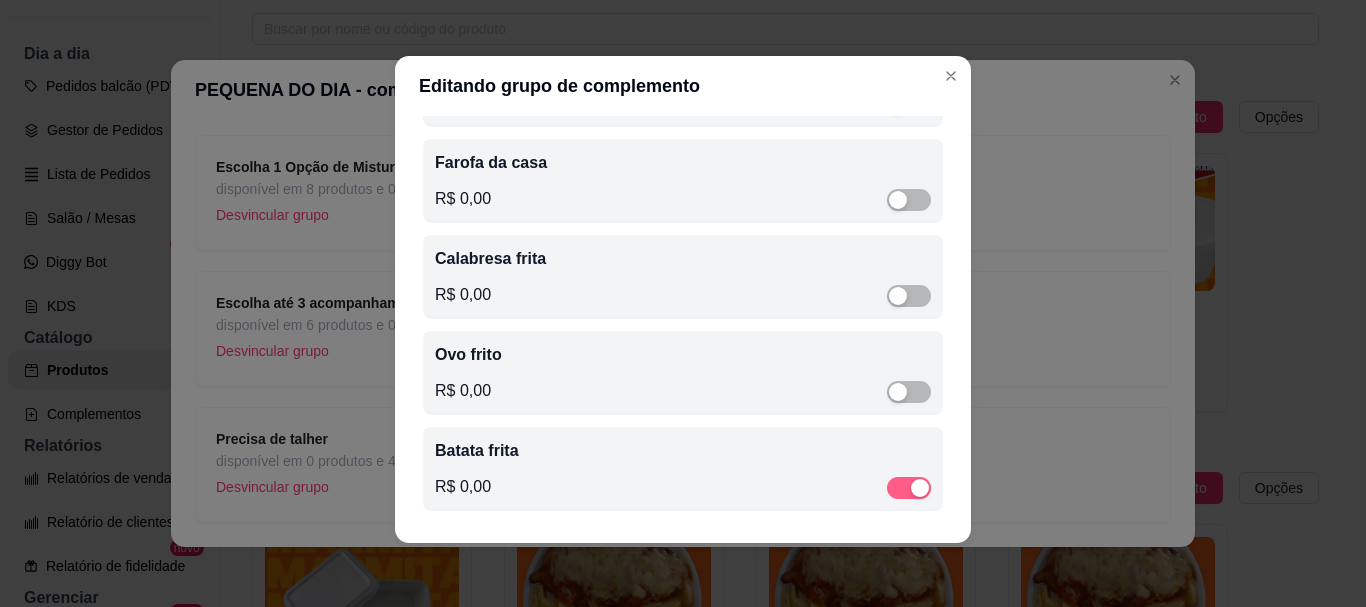click at bounding box center [909, 488] 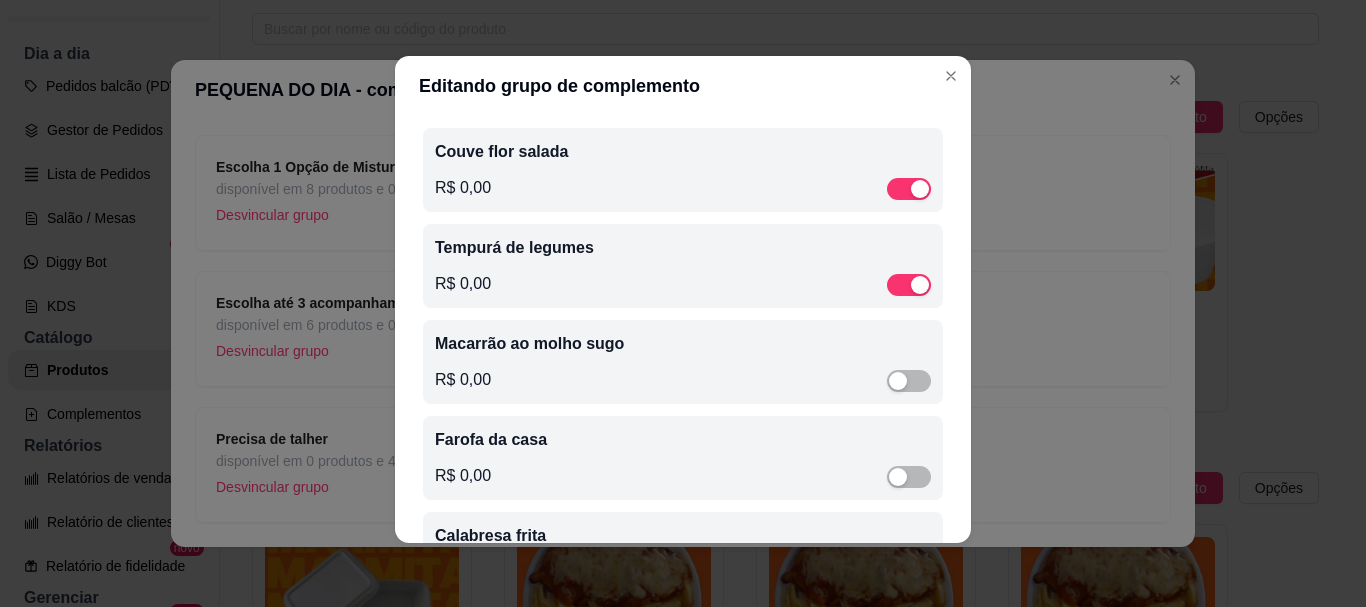 scroll, scrollTop: 0, scrollLeft: 0, axis: both 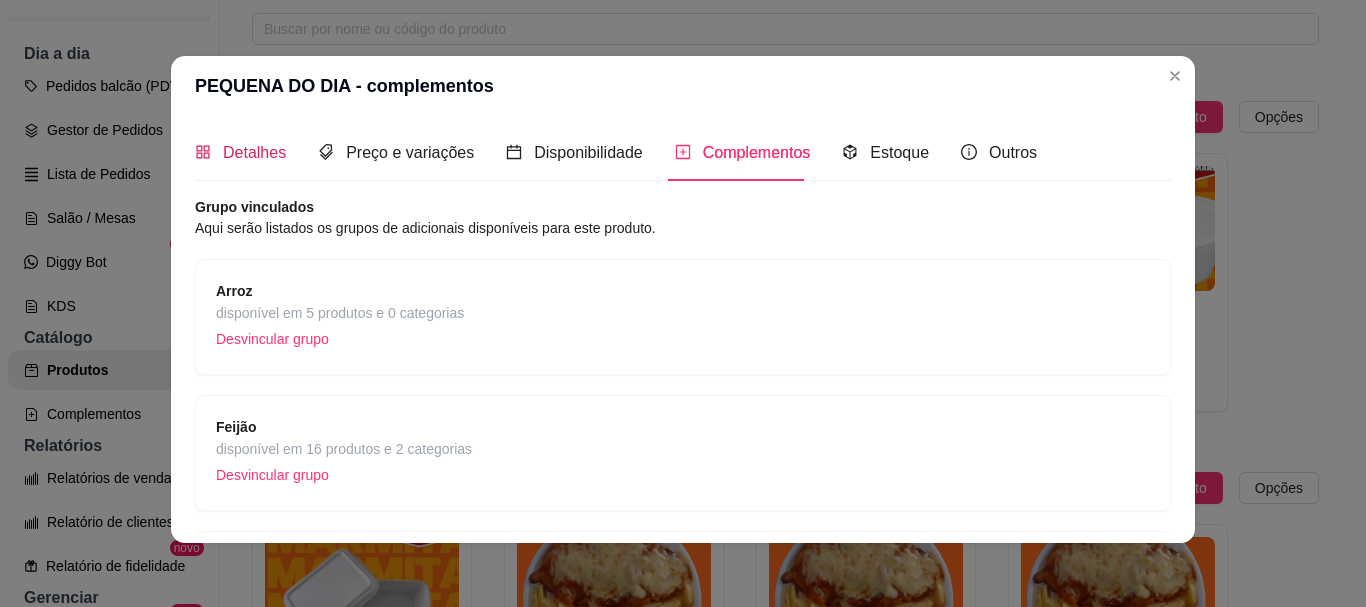 click on "Detalhes" at bounding box center (240, 152) 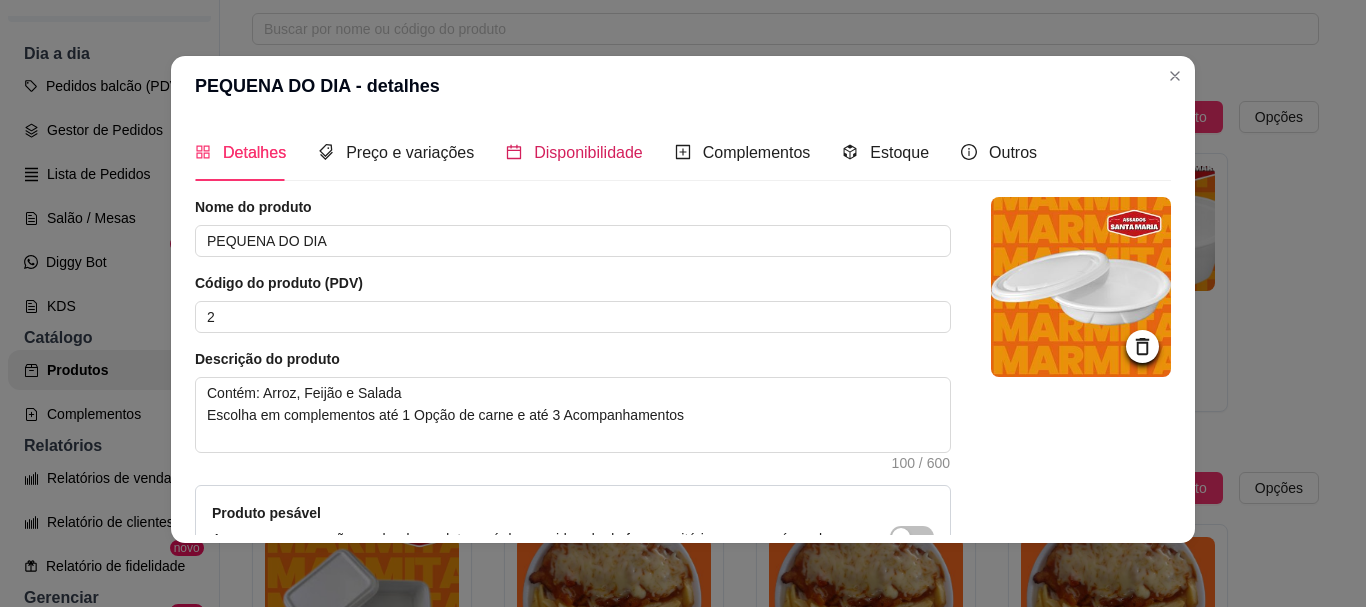 click on "Disponibilidade" at bounding box center [588, 152] 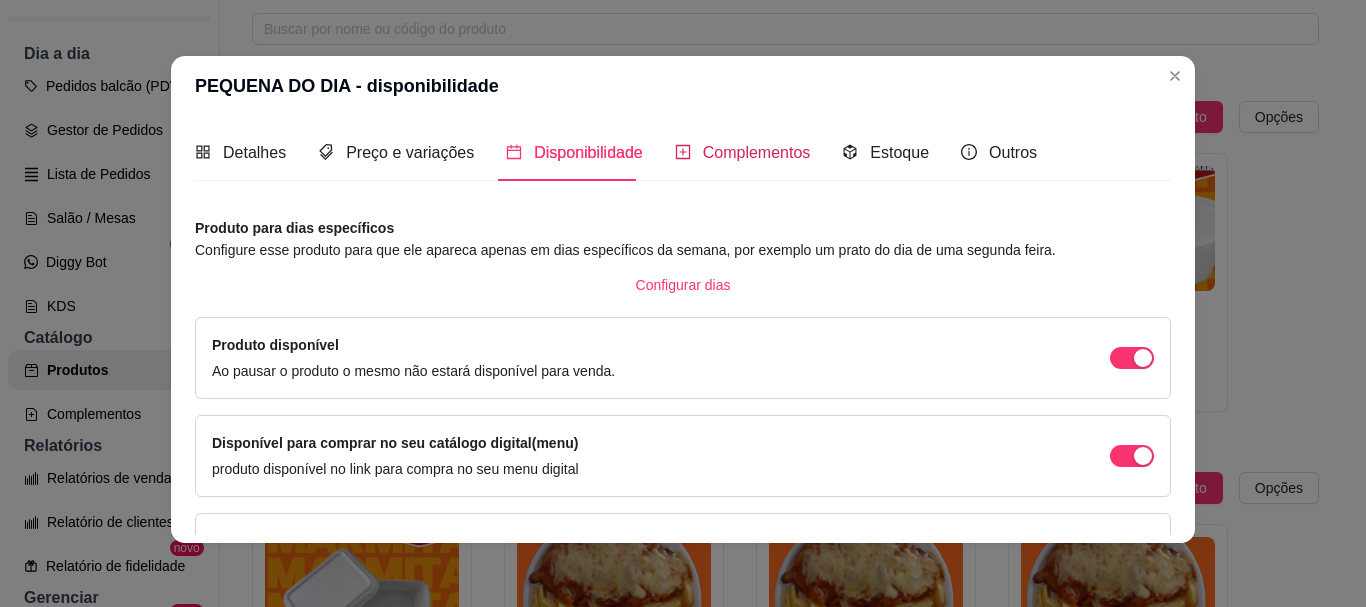 click on "Complementos" at bounding box center (757, 152) 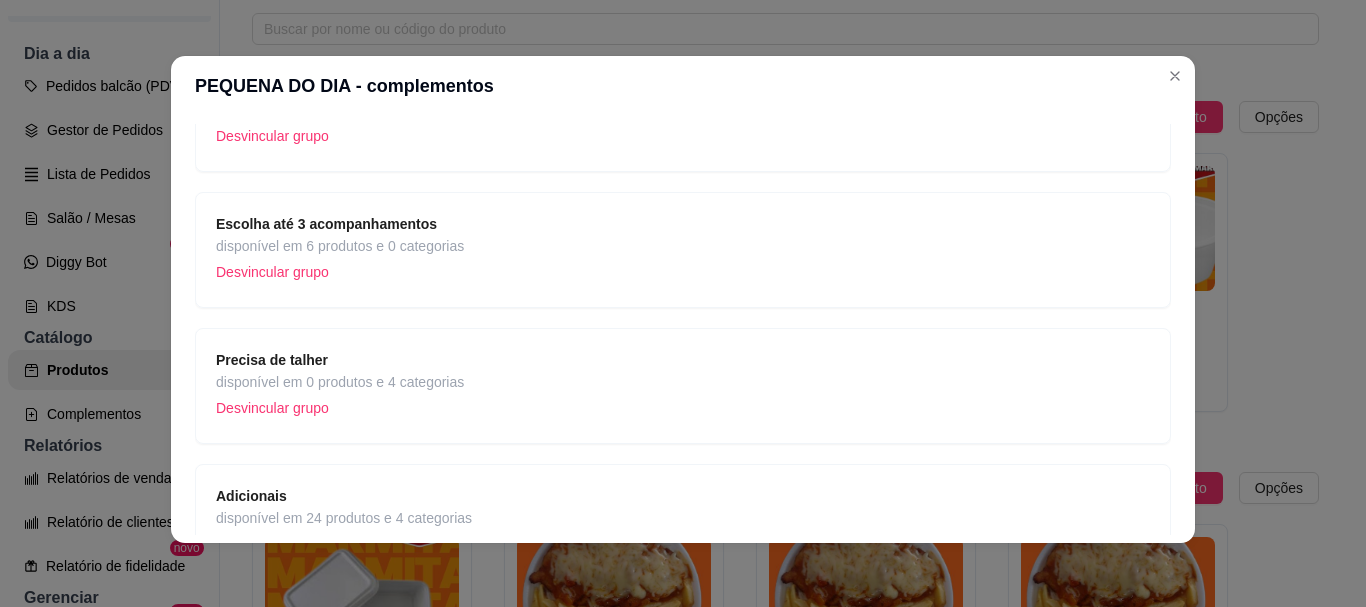scroll, scrollTop: 600, scrollLeft: 0, axis: vertical 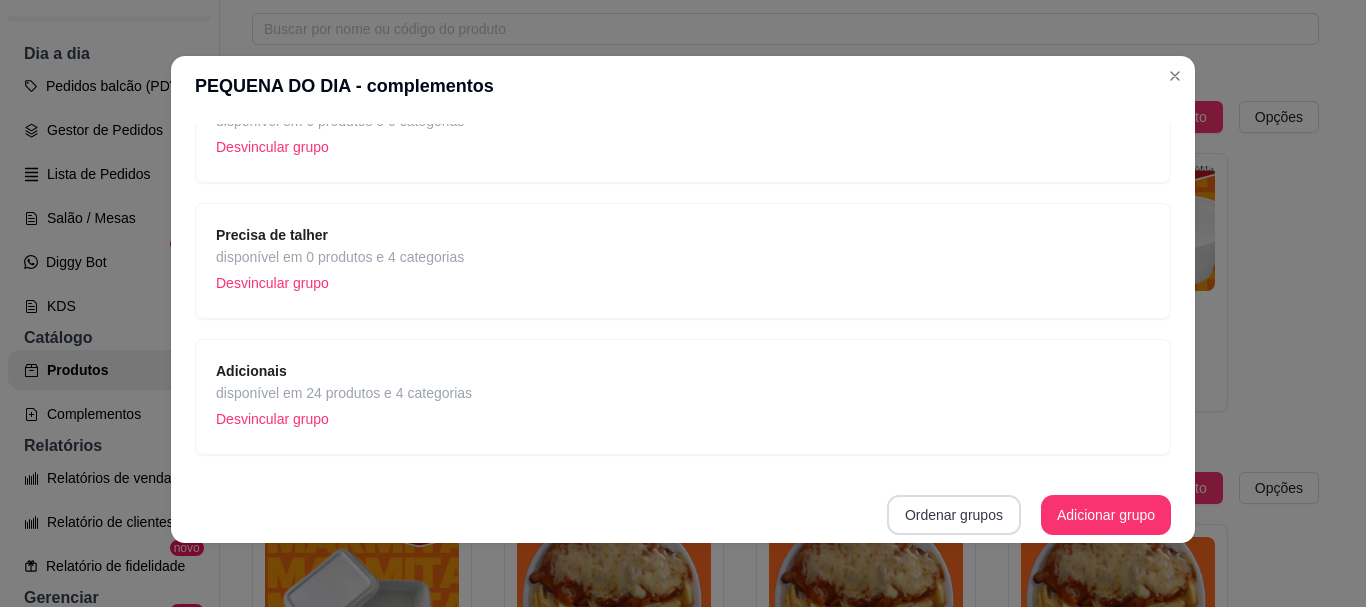 click on "Ordenar grupos" at bounding box center (954, 515) 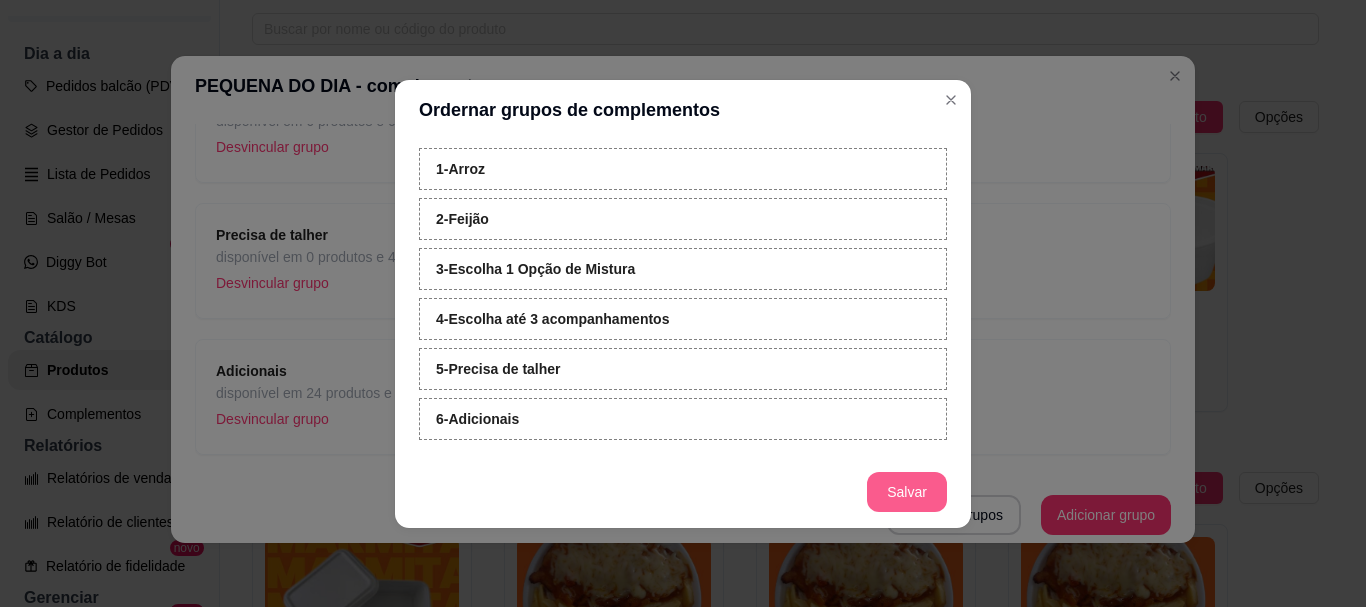 click on "Salvar" at bounding box center [907, 492] 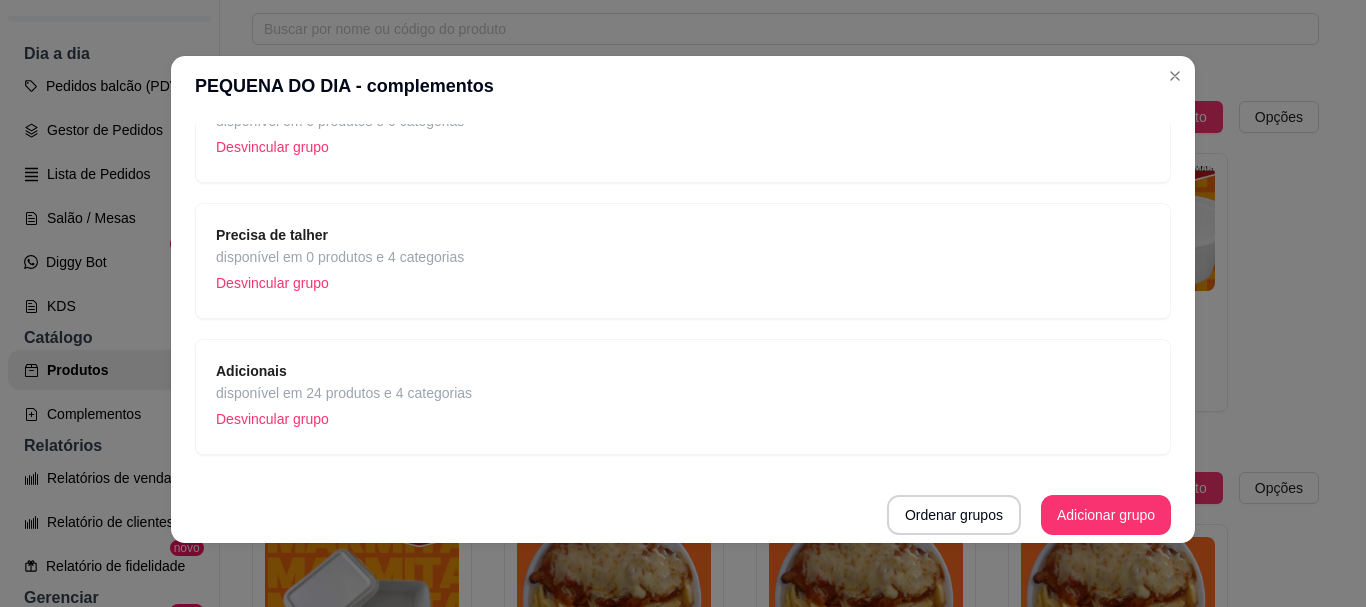 scroll, scrollTop: 0, scrollLeft: 0, axis: both 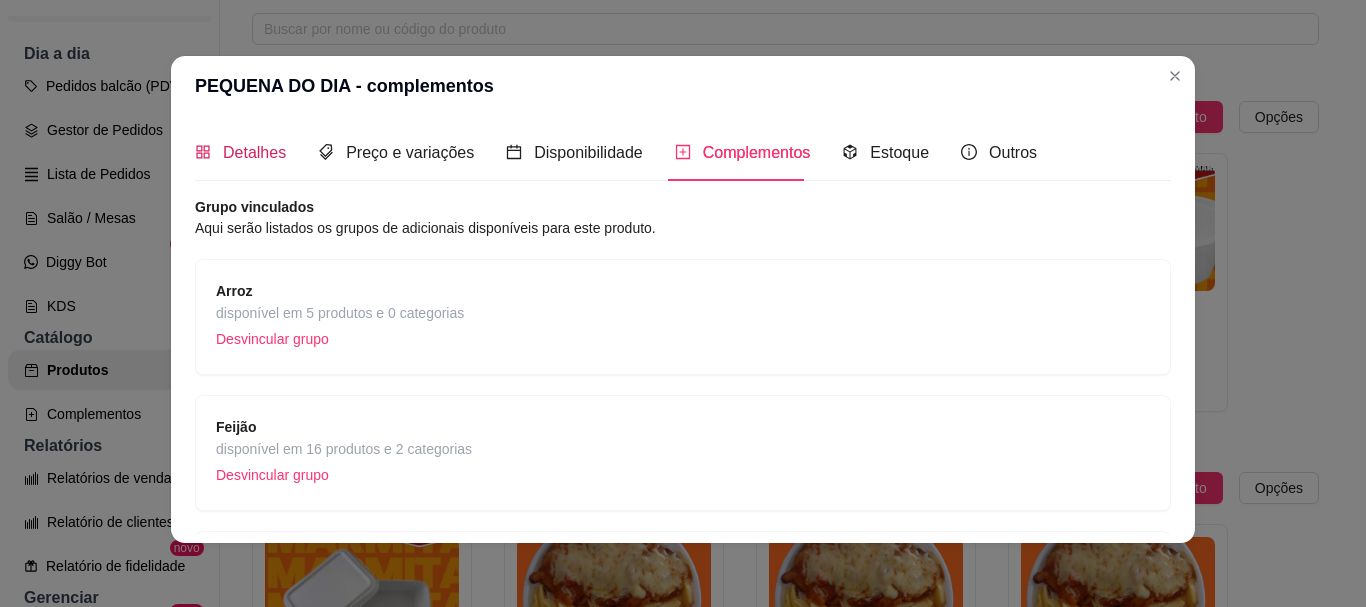 click on "Detalhes" at bounding box center (240, 152) 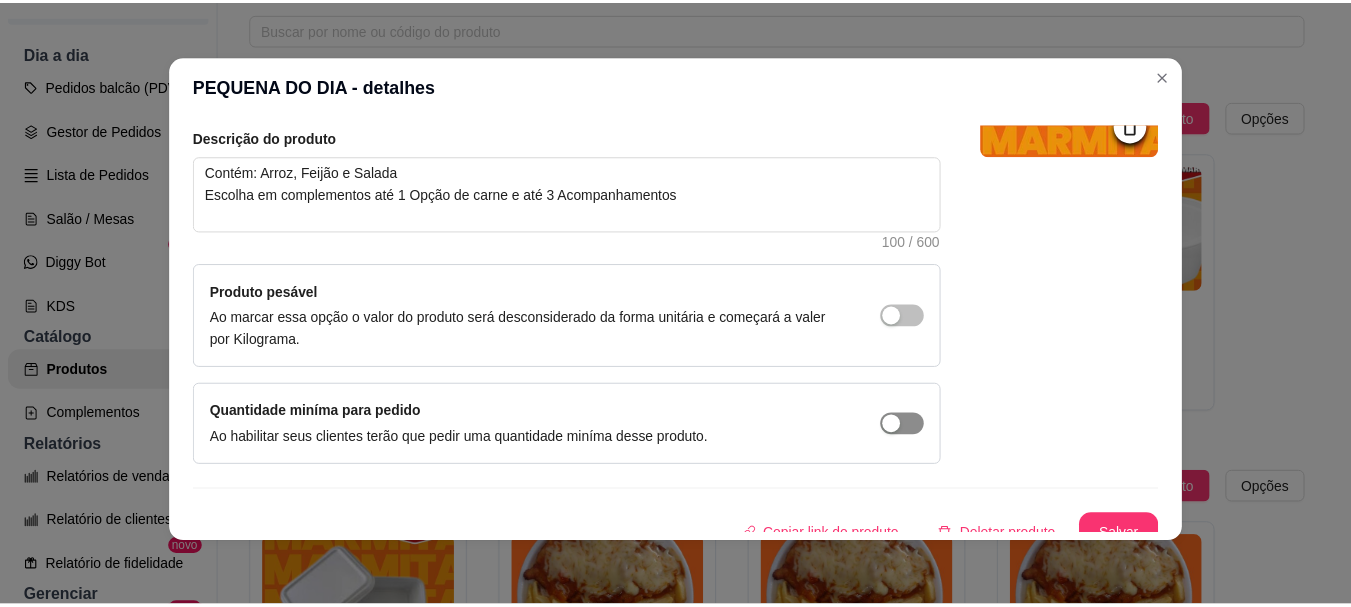 scroll, scrollTop: 241, scrollLeft: 0, axis: vertical 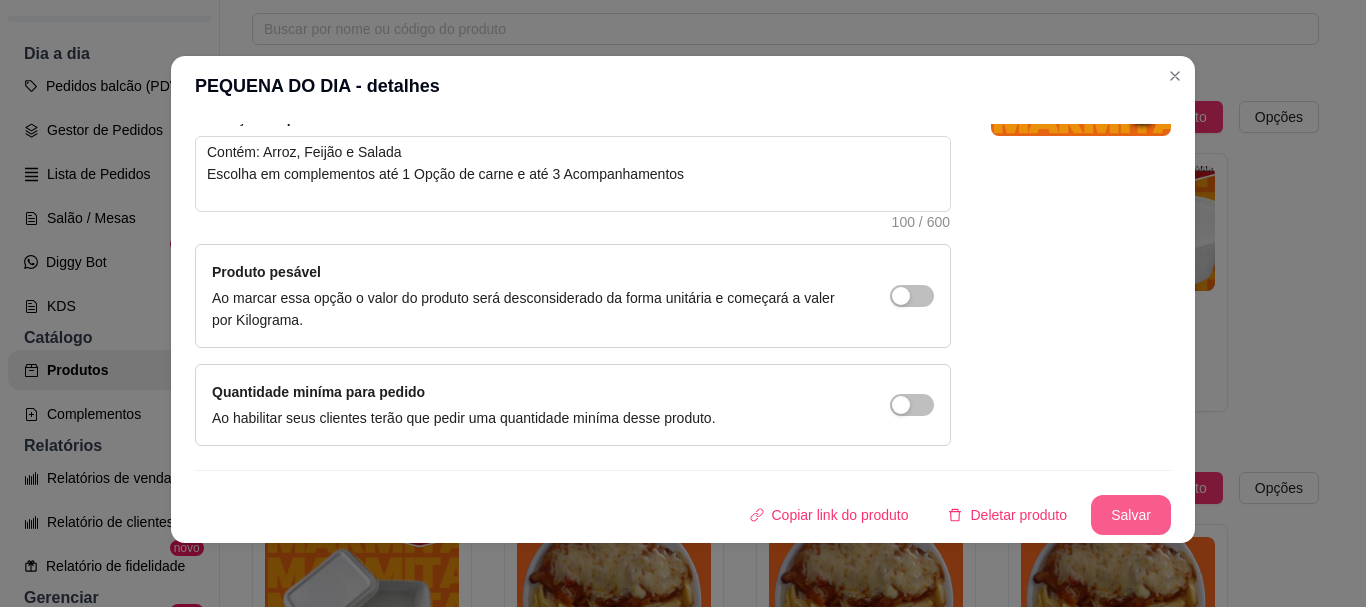 click on "Salvar" at bounding box center (1131, 515) 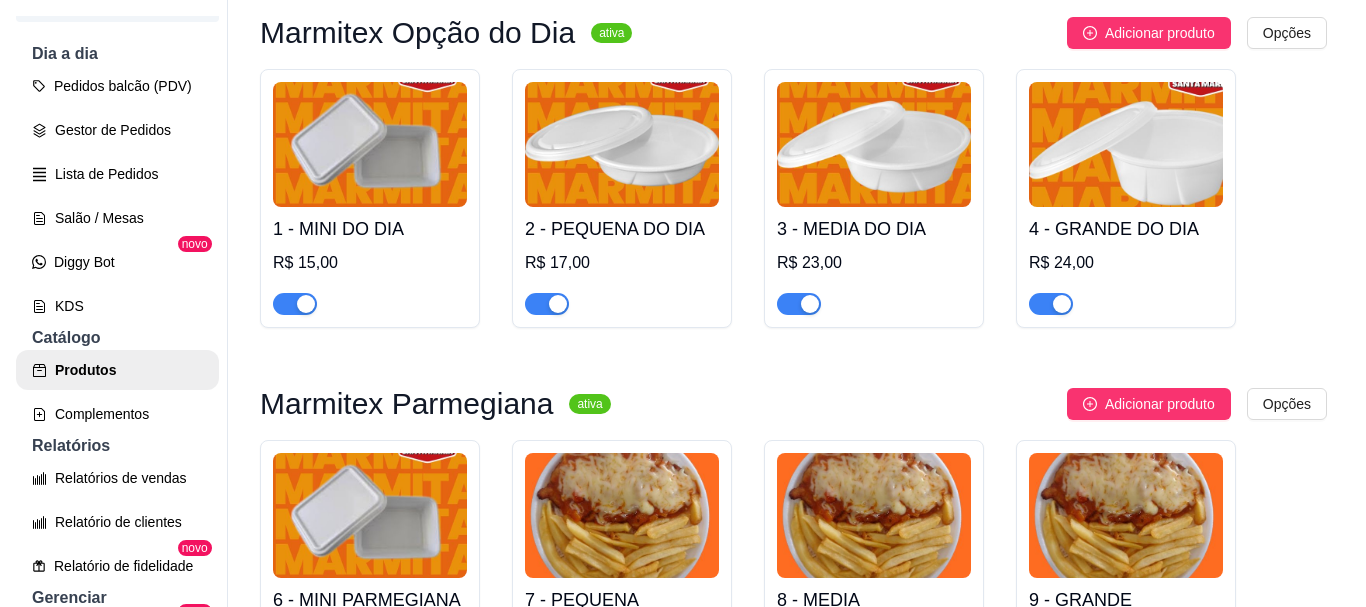 scroll, scrollTop: 299, scrollLeft: 0, axis: vertical 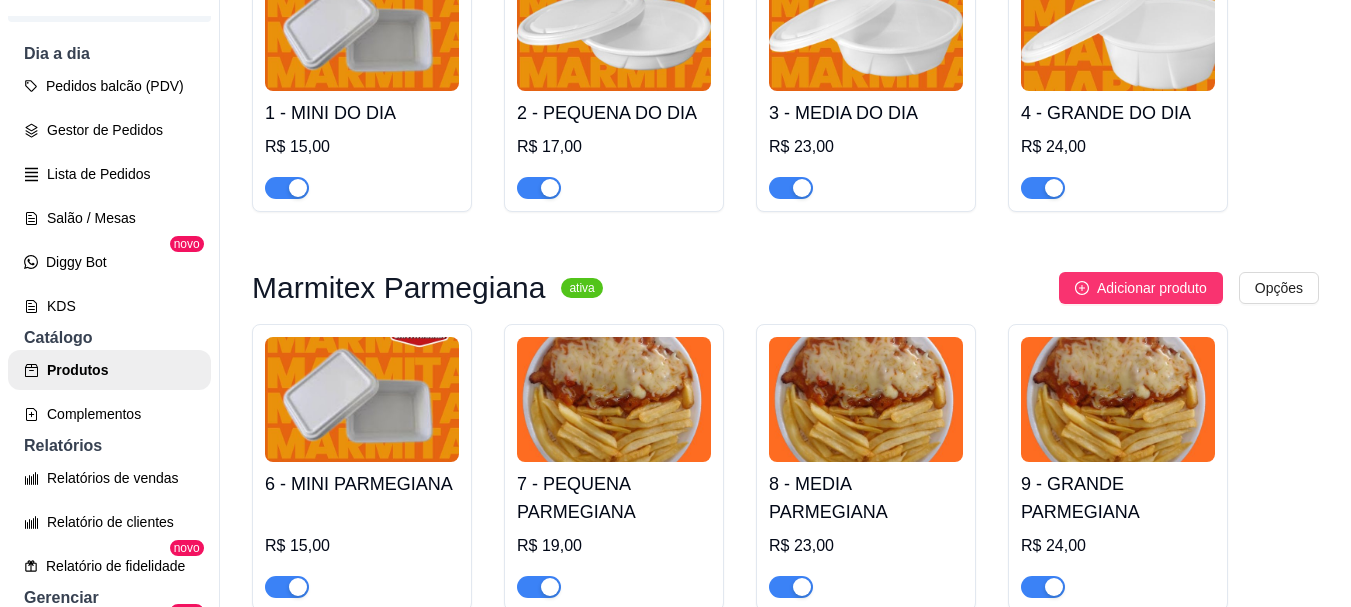 click at bounding box center [866, 28] 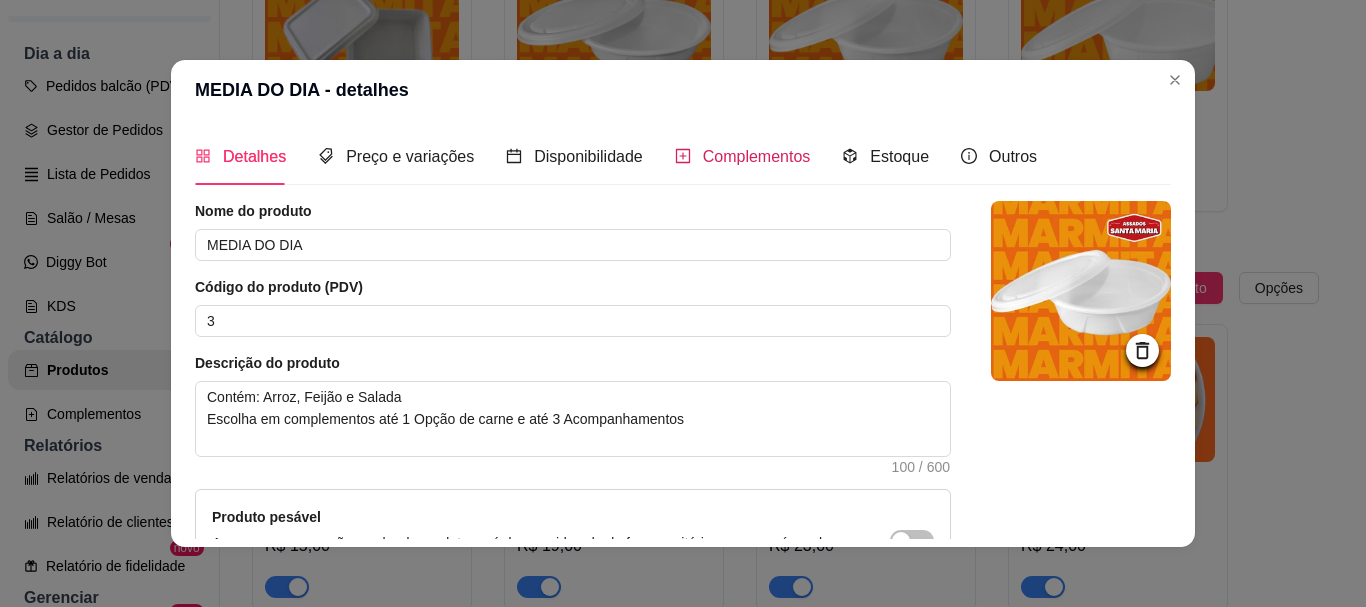 click on "Complementos" at bounding box center [757, 156] 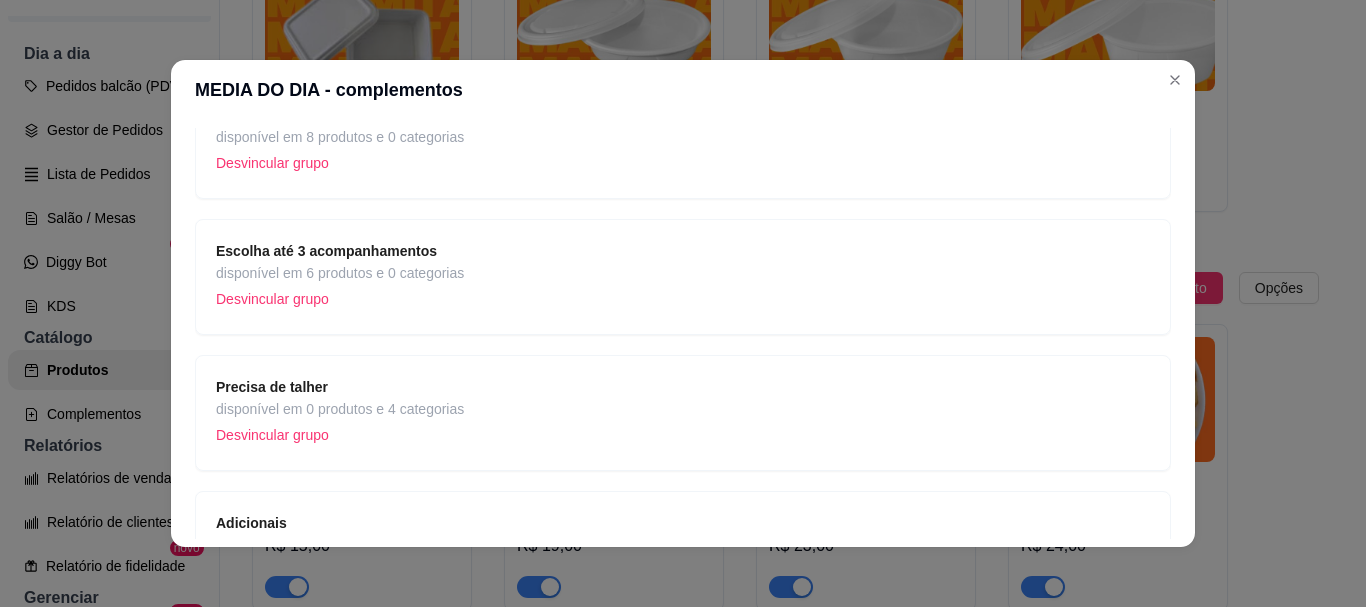 scroll, scrollTop: 500, scrollLeft: 0, axis: vertical 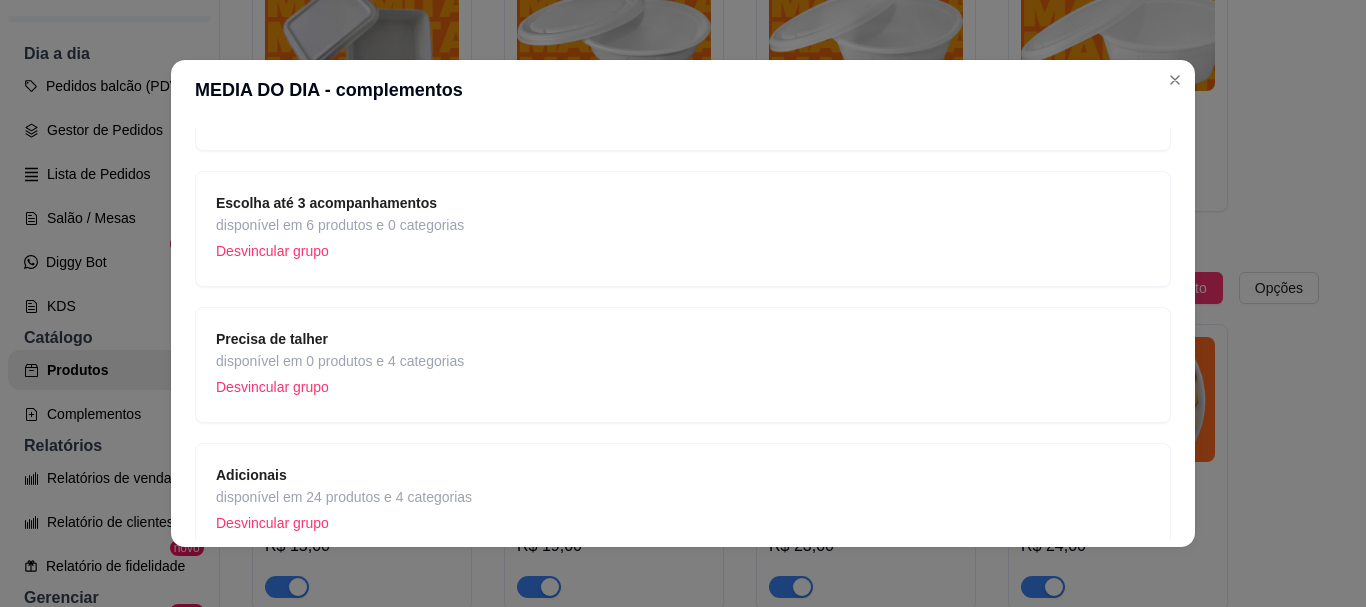 click on "disponível em 6 produtos e 0 categorias" at bounding box center (340, 225) 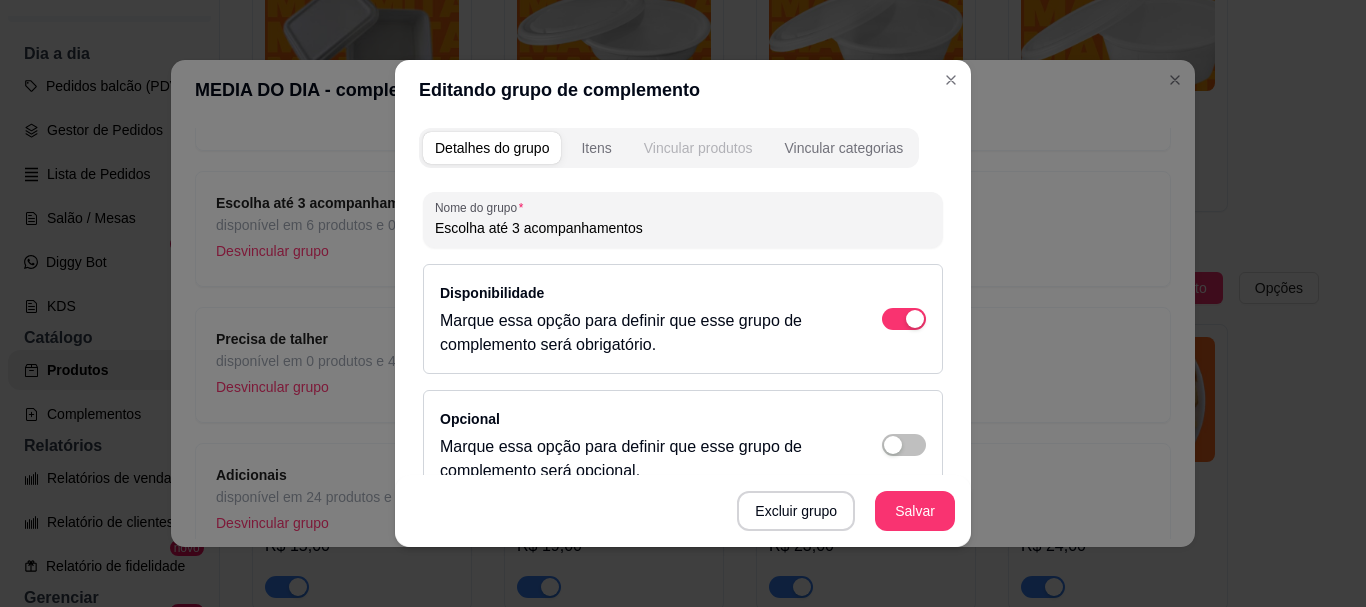 click on "Vincular produtos" at bounding box center [698, 148] 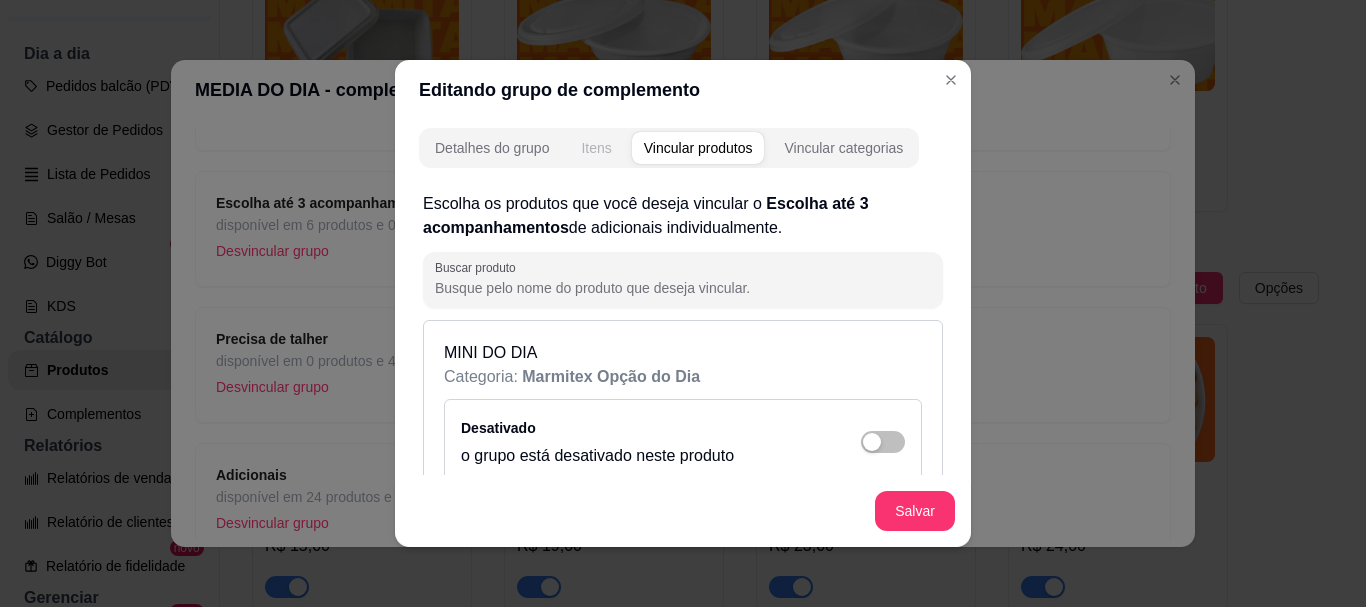 click on "Itens" at bounding box center [596, 148] 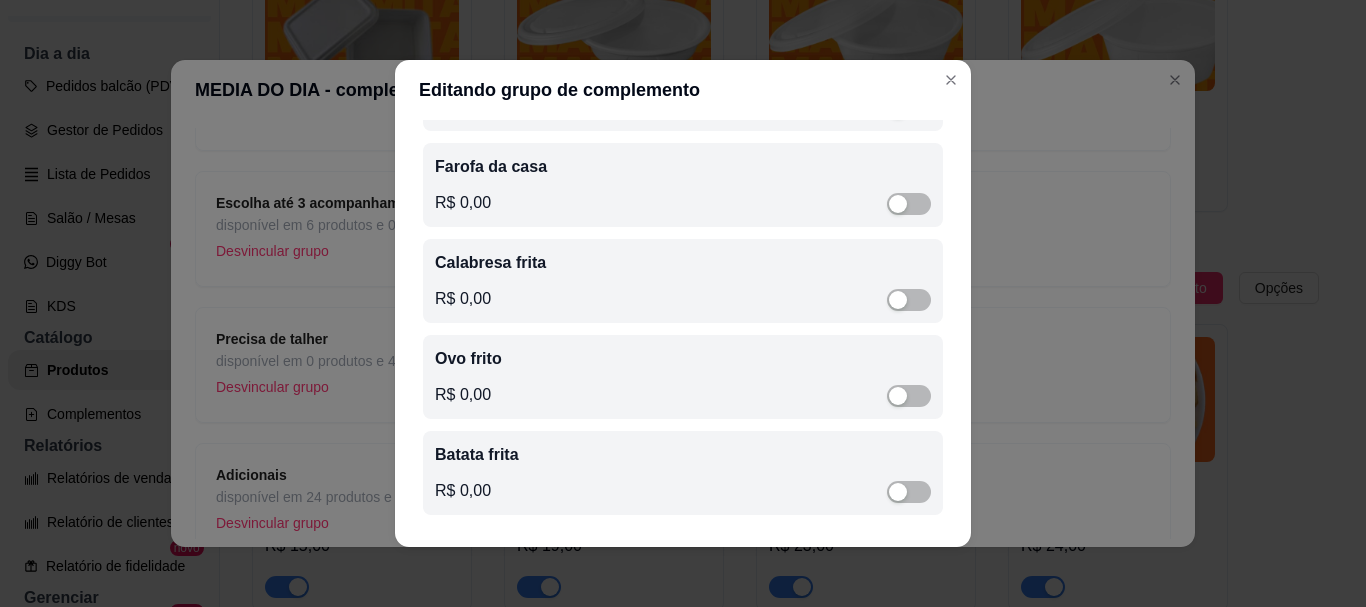 scroll, scrollTop: 0, scrollLeft: 0, axis: both 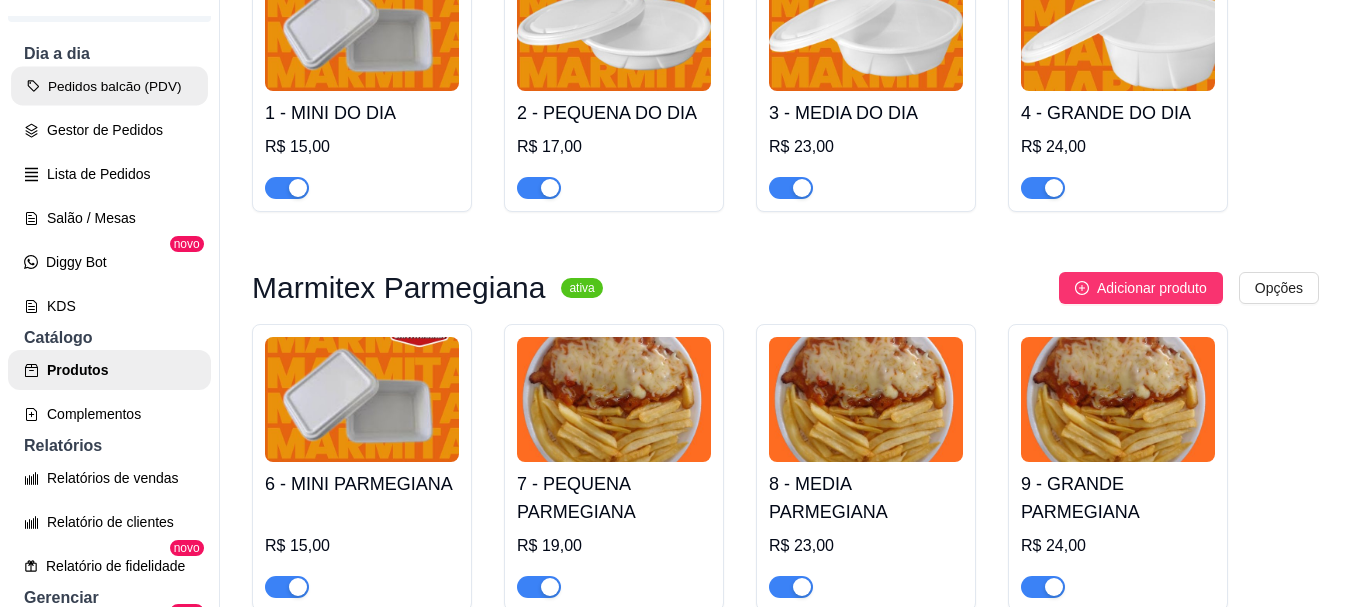 click on "Pedidos balcão (PDV)" at bounding box center (109, 86) 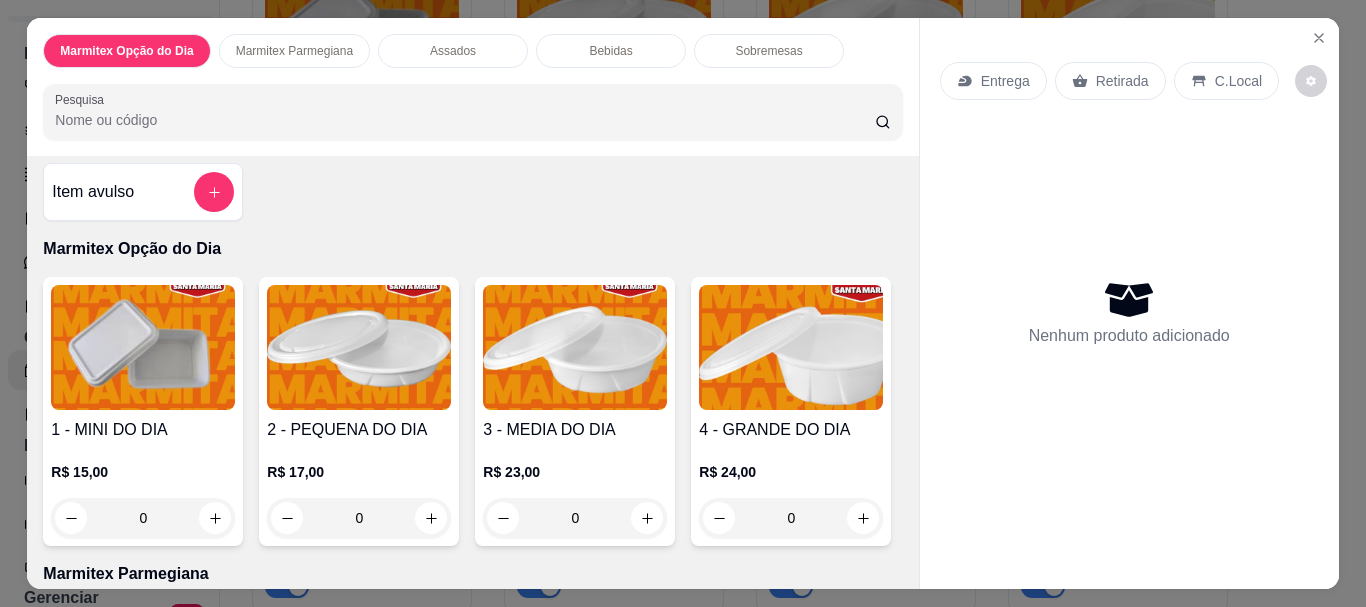 scroll, scrollTop: 0, scrollLeft: 0, axis: both 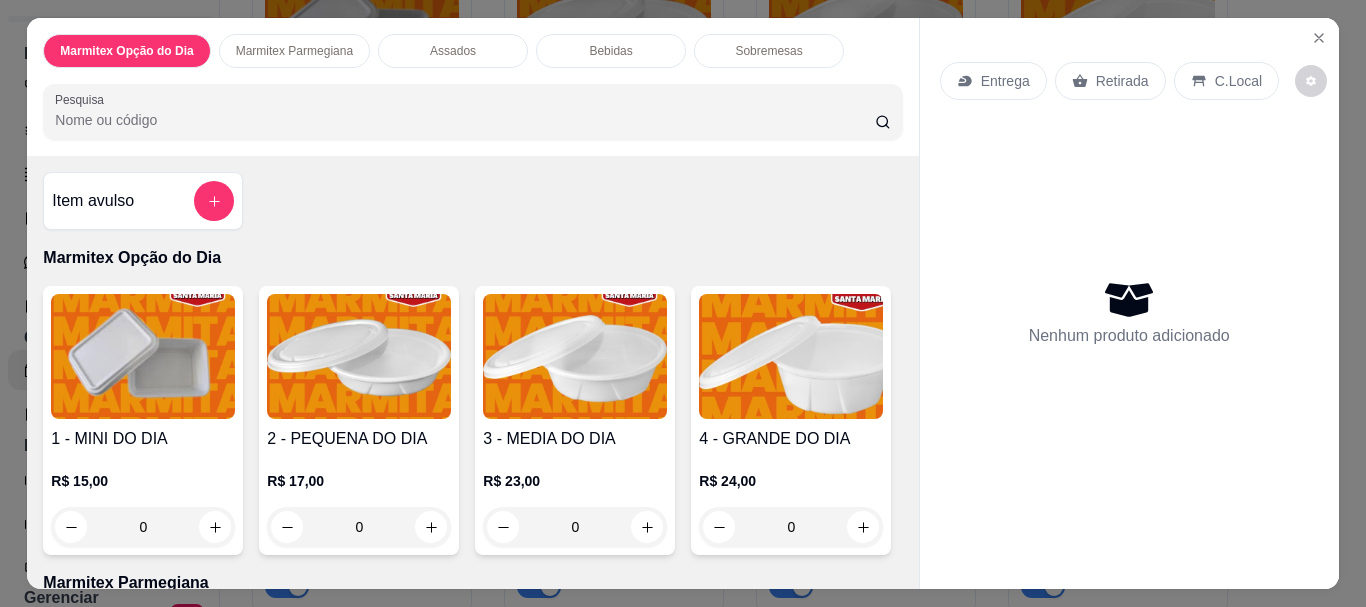 click at bounding box center (359, 356) 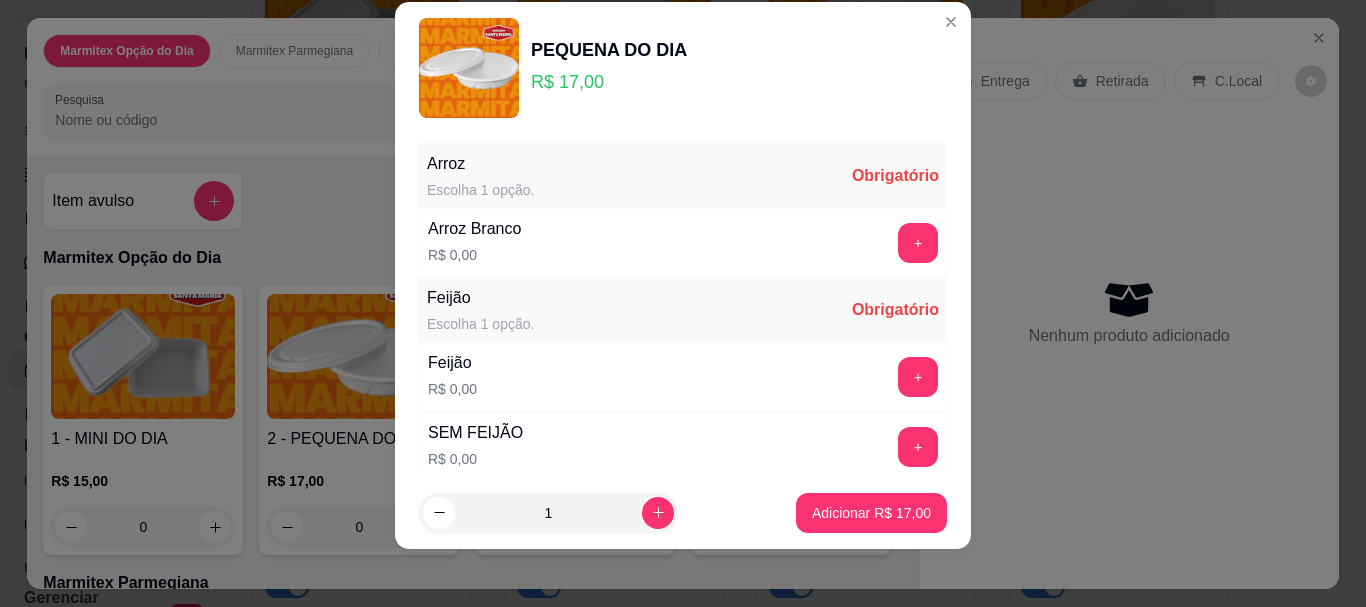 scroll, scrollTop: 34, scrollLeft: 0, axis: vertical 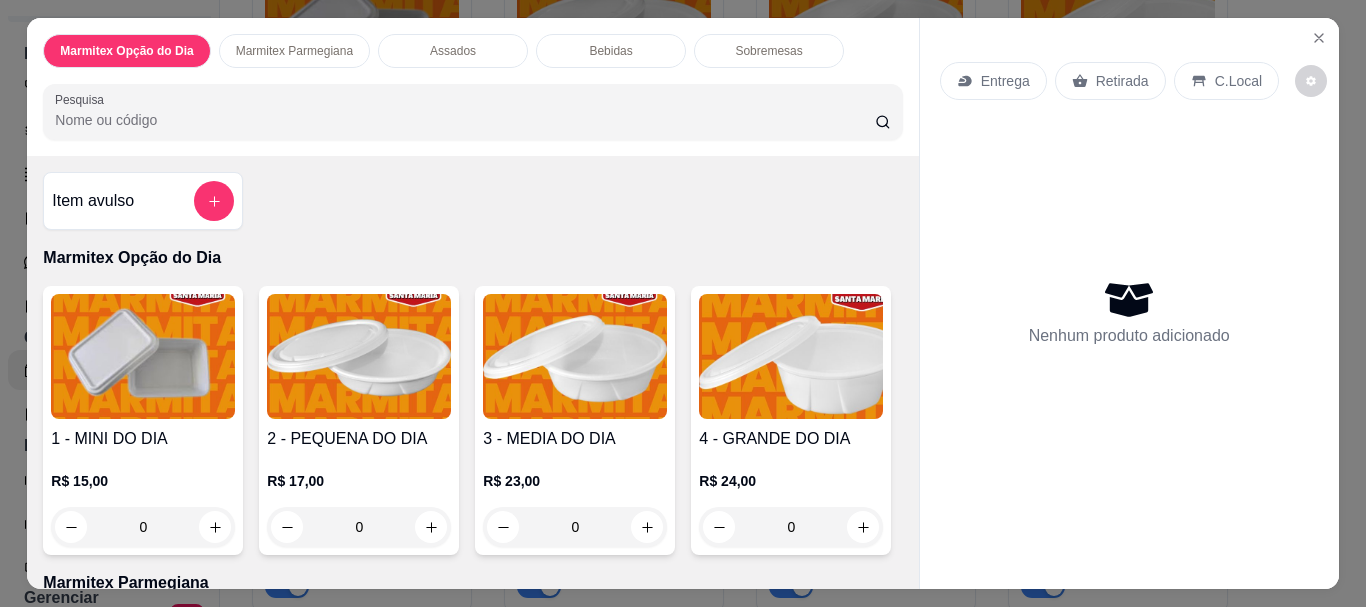 click at bounding box center (575, 356) 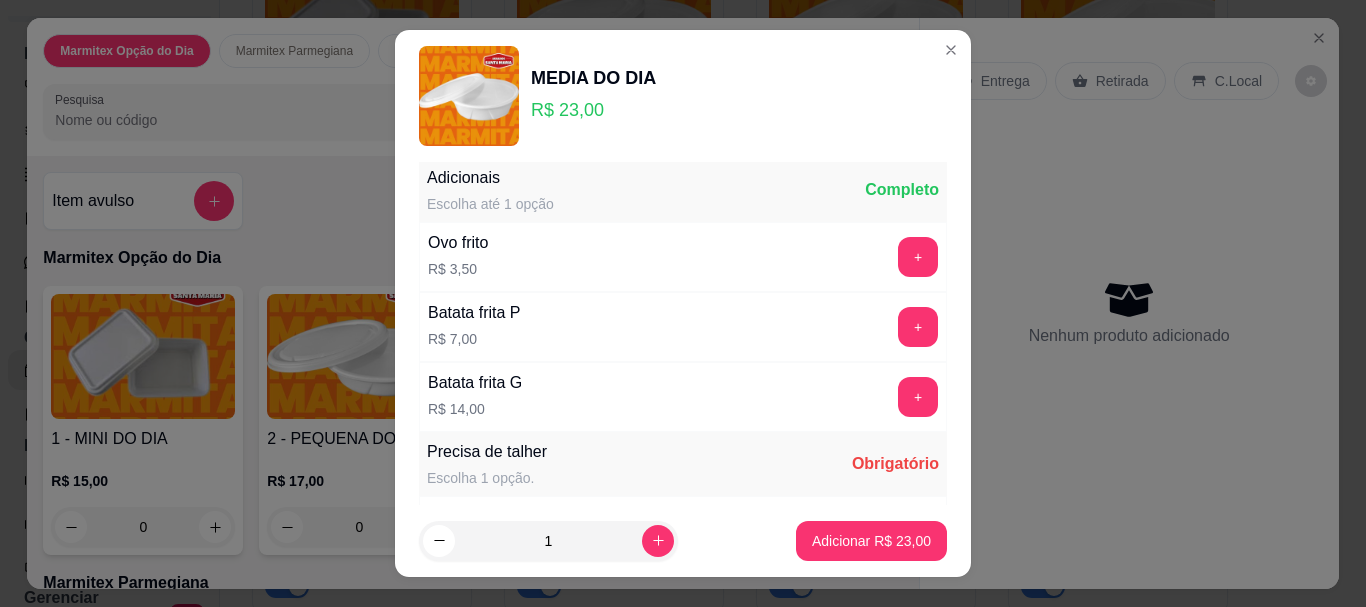 scroll, scrollTop: 1181, scrollLeft: 0, axis: vertical 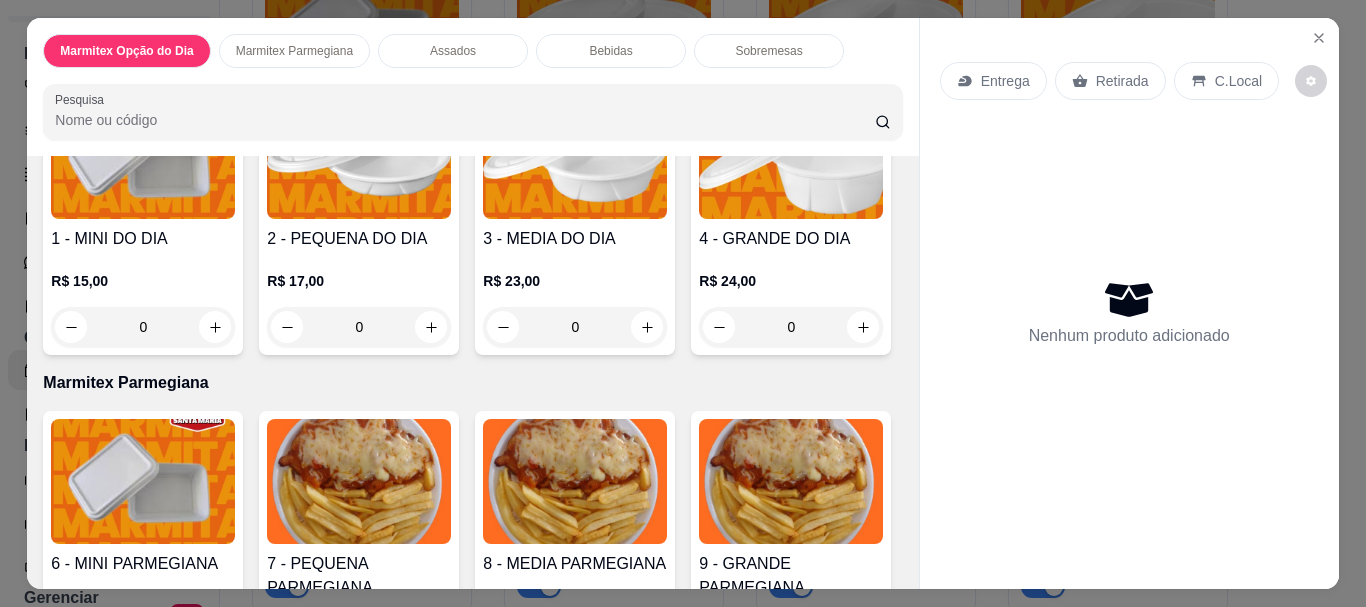 click at bounding box center (791, 156) 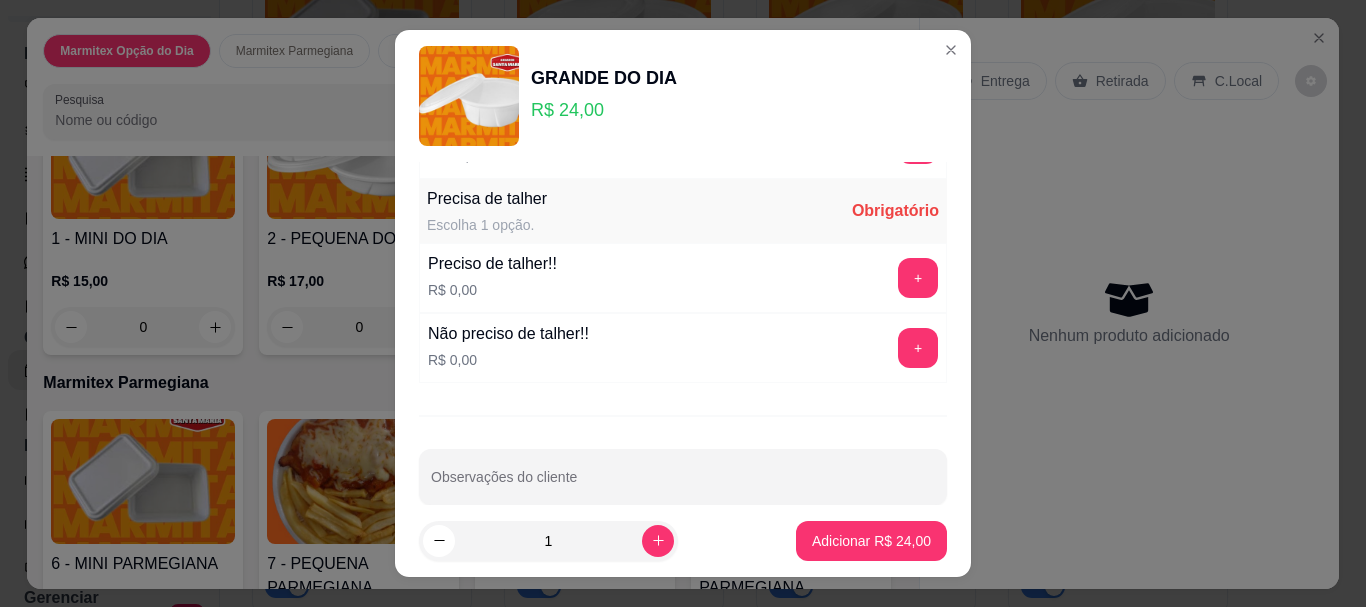 scroll, scrollTop: 1181, scrollLeft: 0, axis: vertical 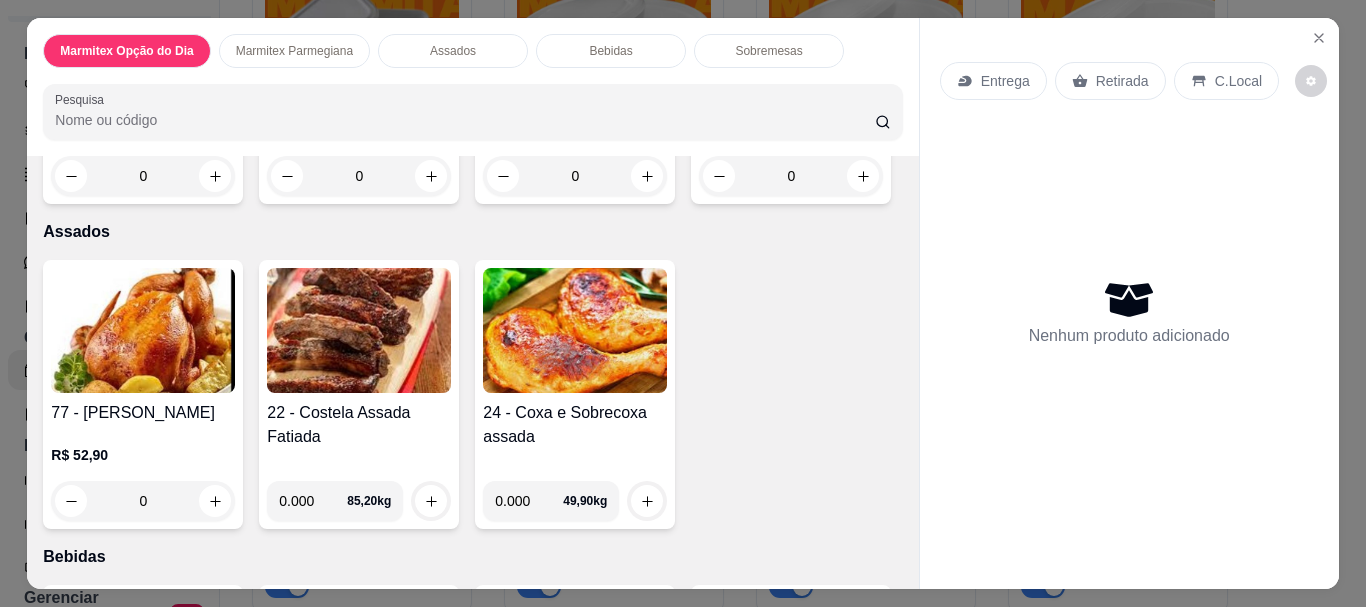 click at bounding box center [143, -19] 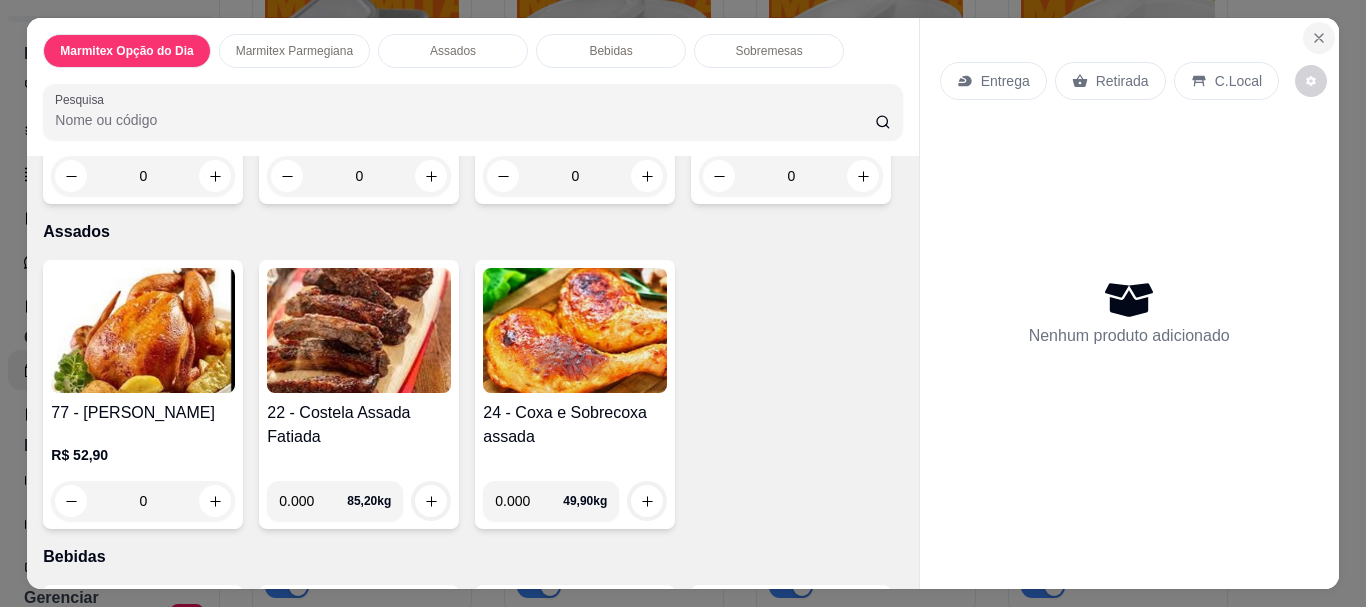 click 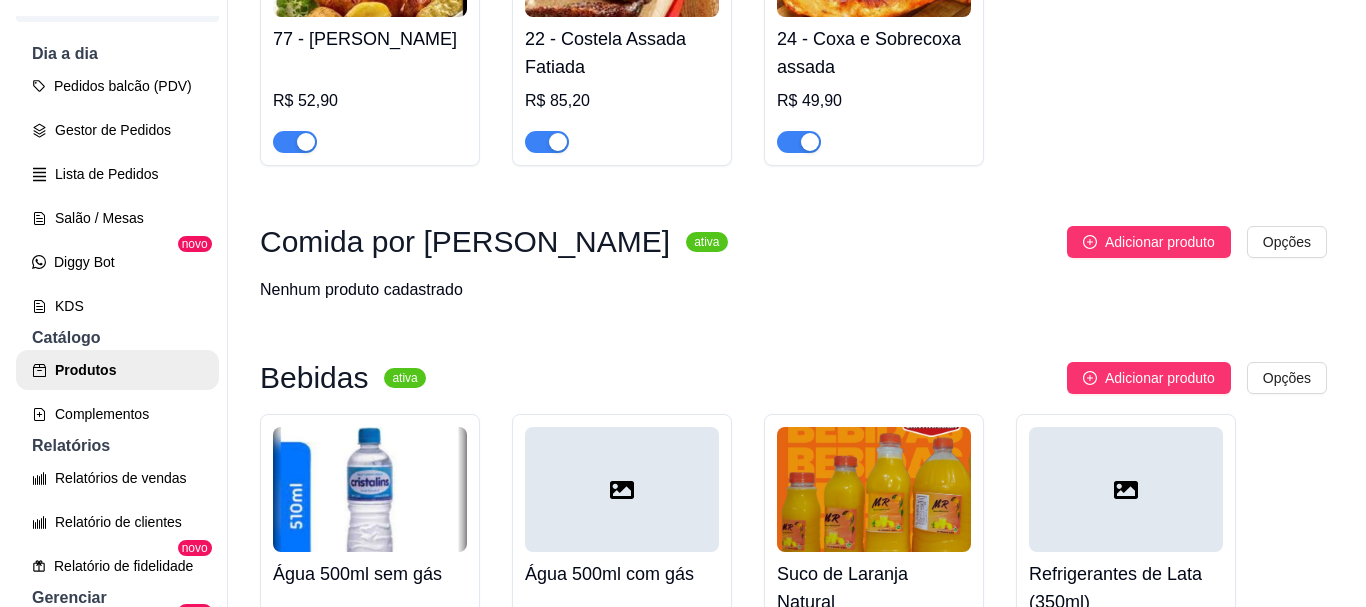 scroll, scrollTop: 1600, scrollLeft: 0, axis: vertical 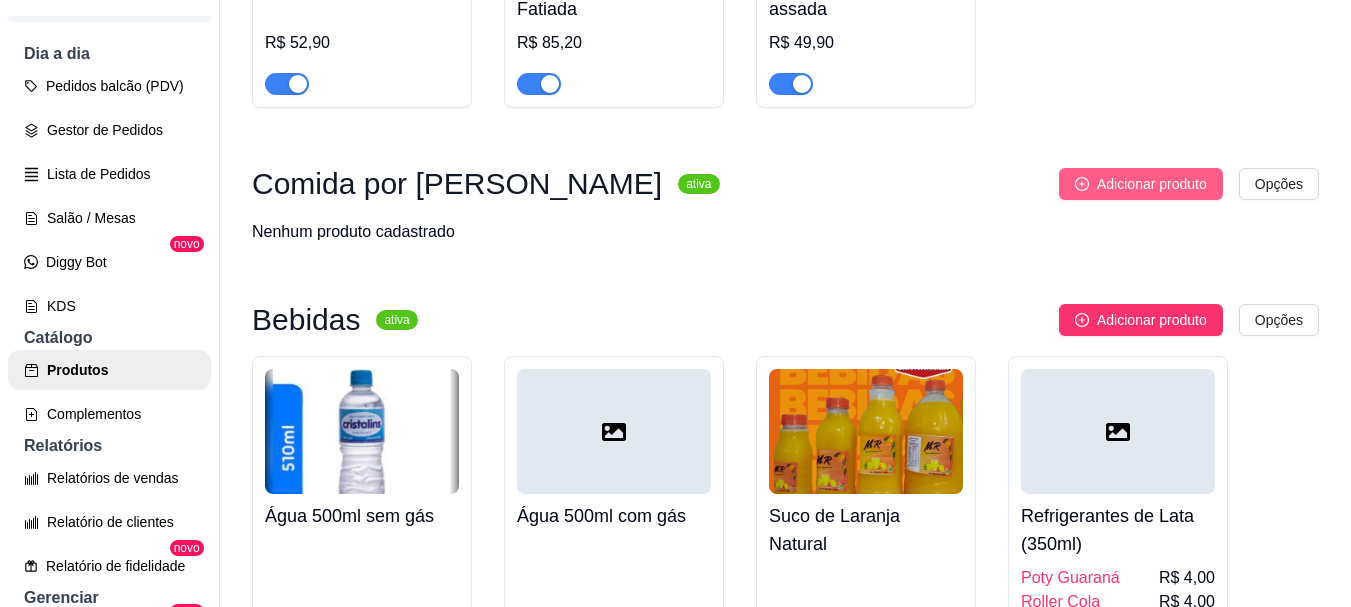 click on "Adicionar produto" at bounding box center [1152, 184] 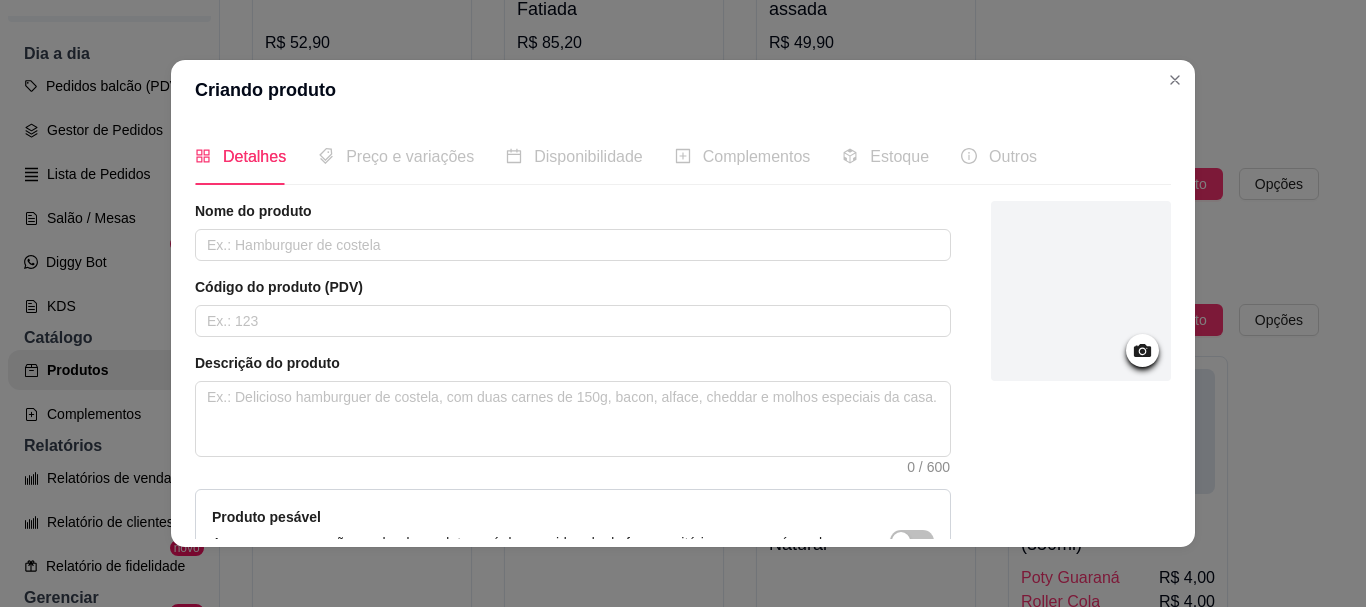 click on "Nome do produto Código do produto (PDV) Descrição do produto 0 / 600 Produto pesável Ao marcar essa opção o valor do produto será desconsiderado da forma unitária e começará a valer por Kilograma. Quantidade miníma para pedido Ao habilitar seus clientes terão que pedir uma quantidade miníma desse produto." at bounding box center (573, 446) 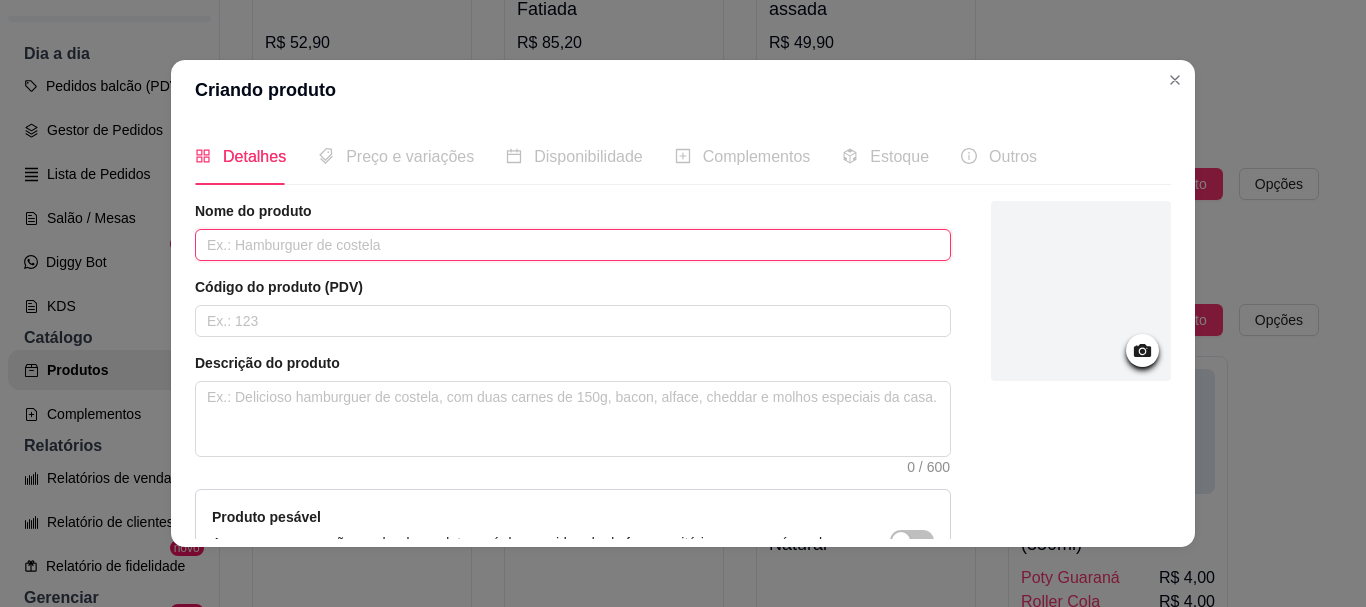 click at bounding box center (573, 245) 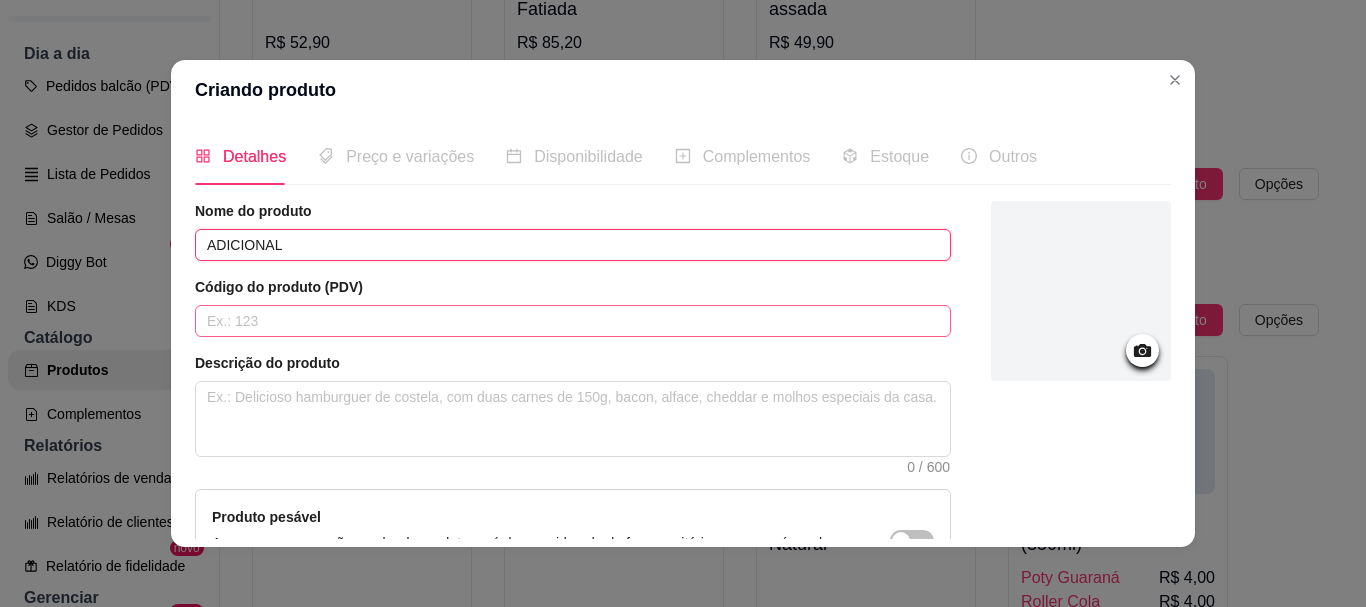 type on "ADICIONAL" 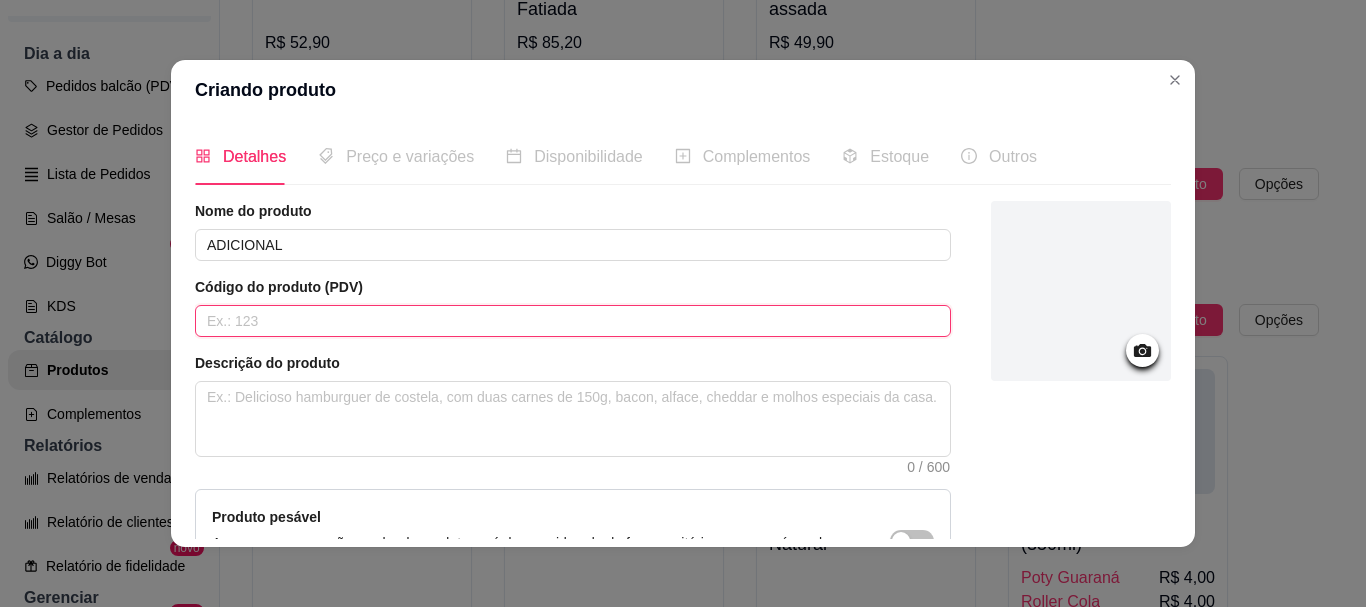 click at bounding box center [573, 321] 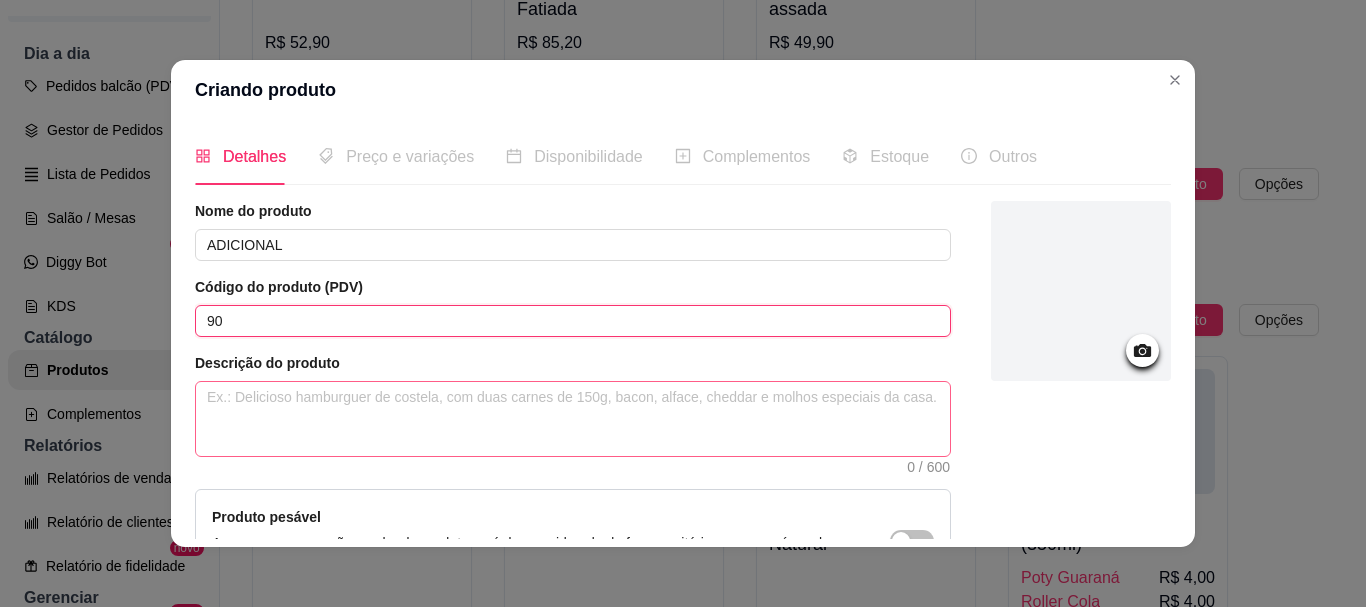 type on "90" 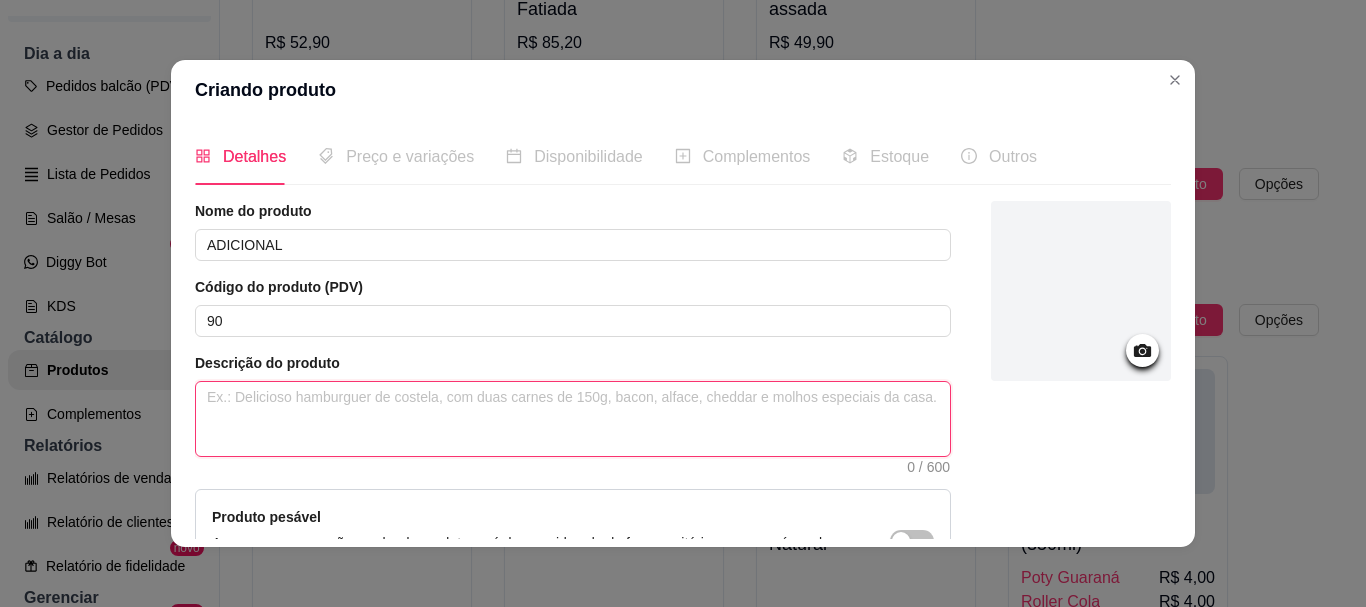 click at bounding box center [573, 419] 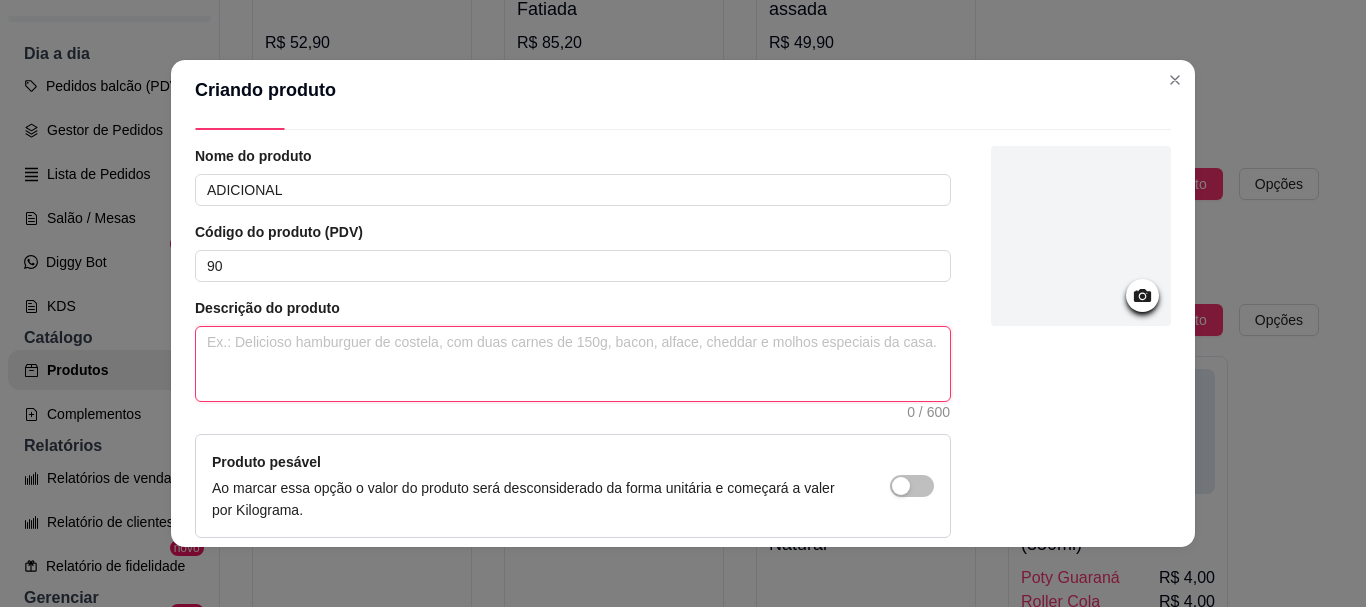 scroll, scrollTop: 241, scrollLeft: 0, axis: vertical 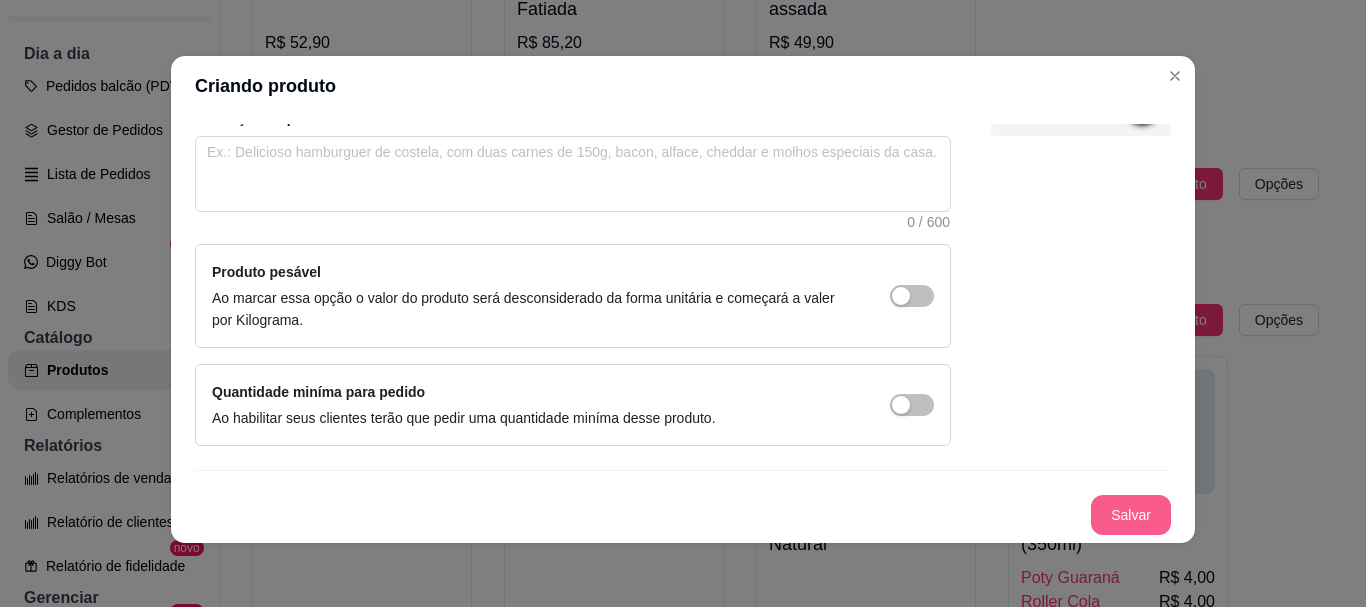 click on "Salvar" at bounding box center (1131, 515) 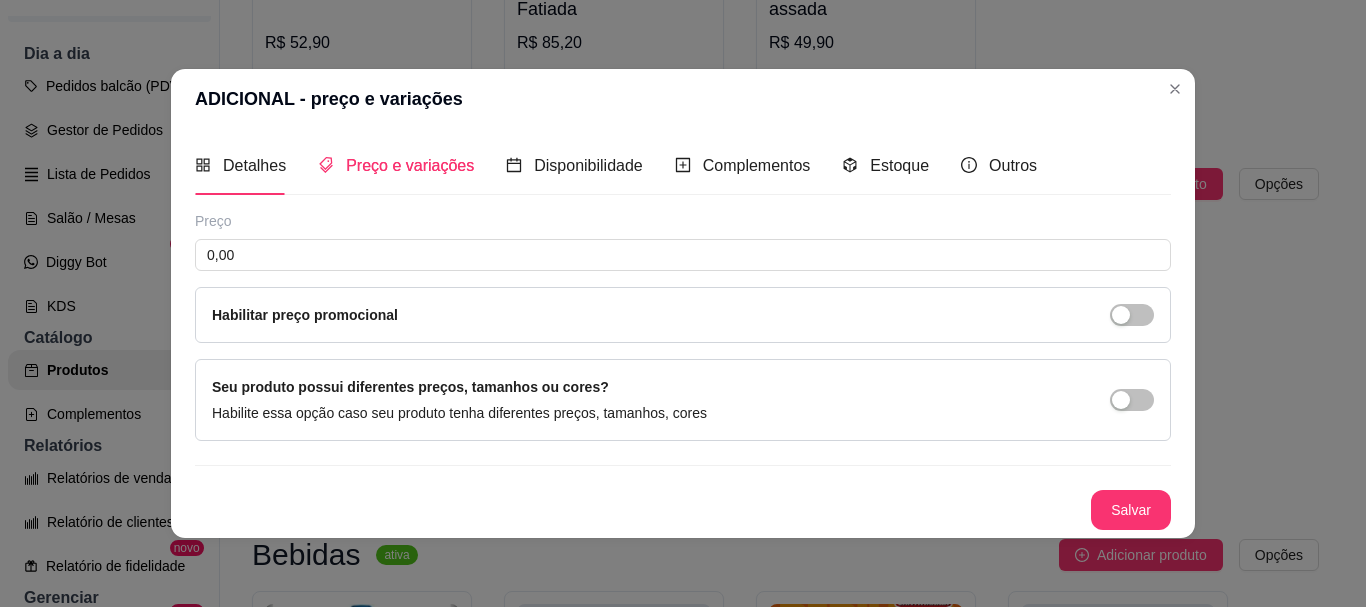 type 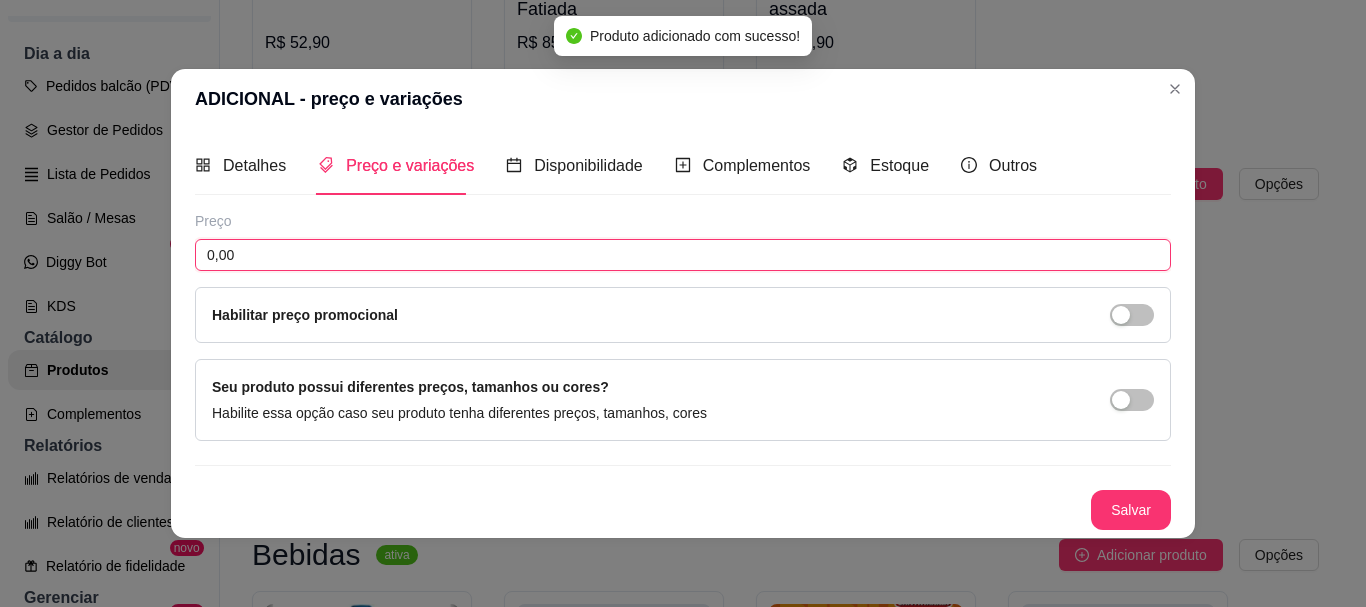 click on "0,00" at bounding box center (683, 255) 